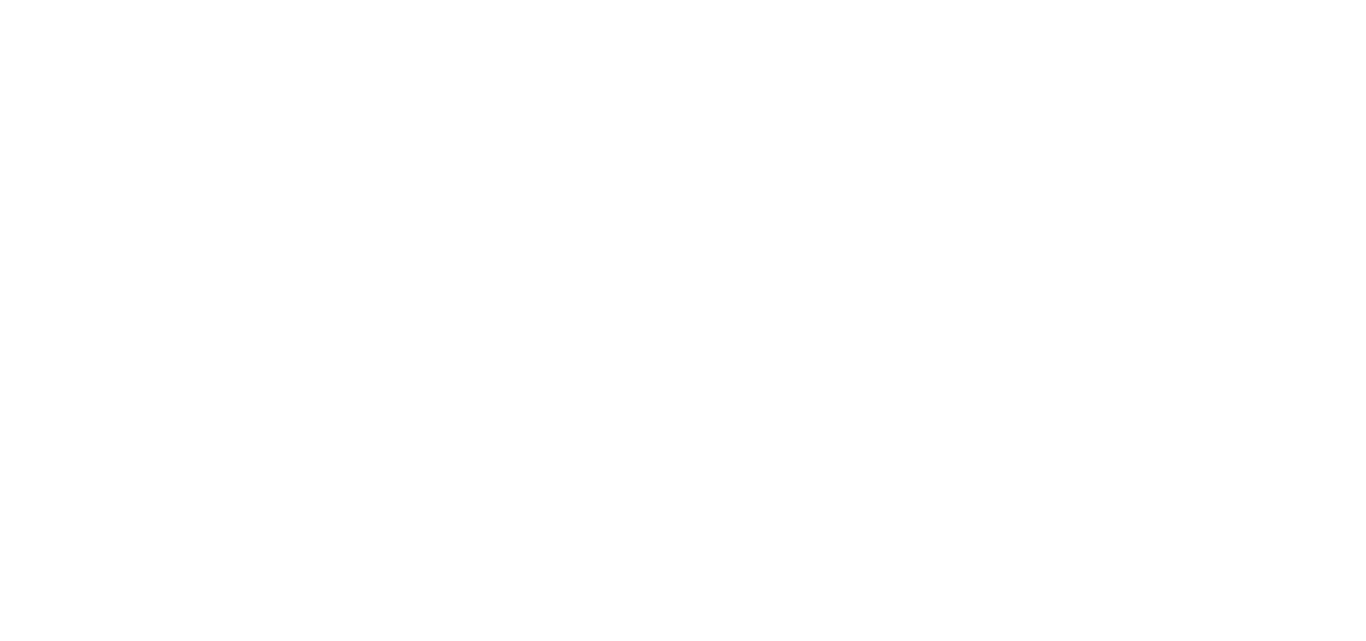 scroll, scrollTop: 0, scrollLeft: 0, axis: both 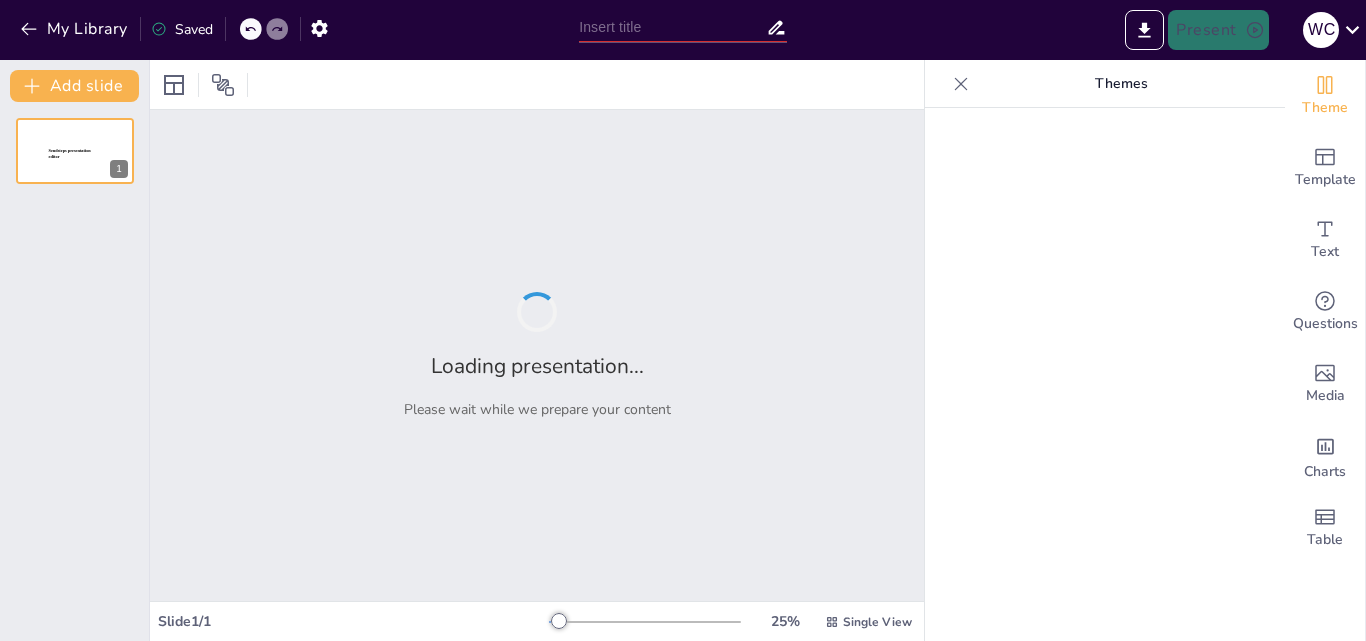 type on "Escritura y redacción con inteligencia artificial" 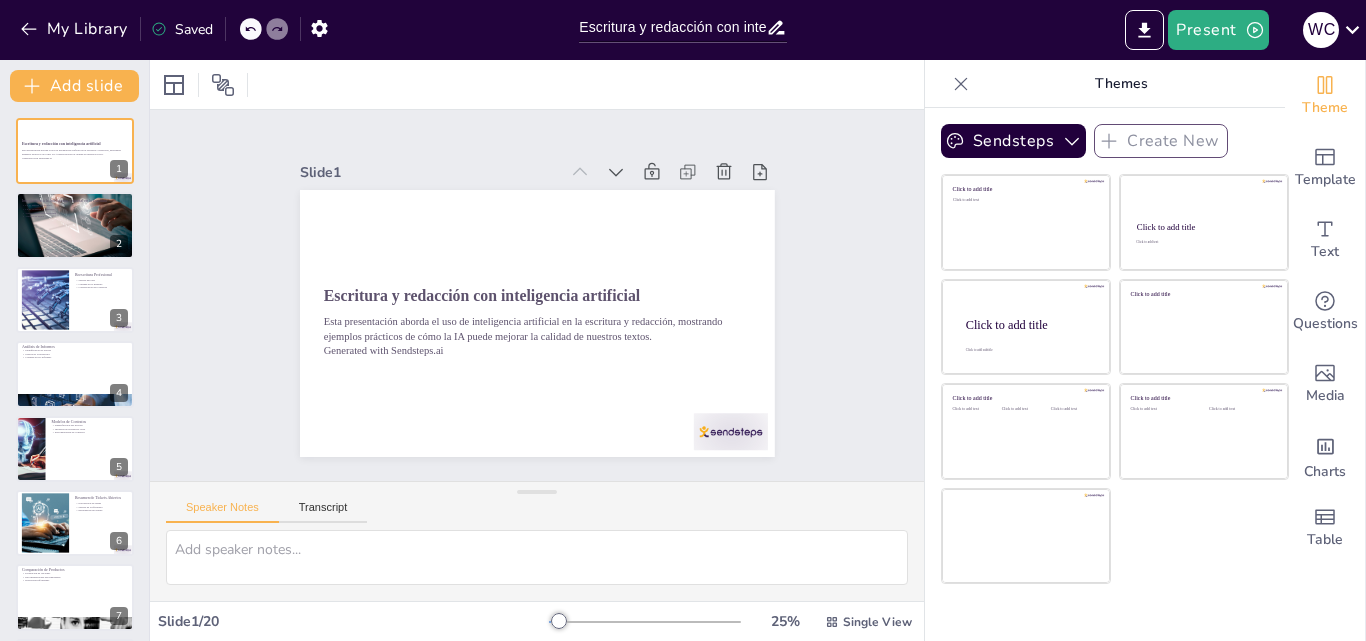 checkbox on "true" 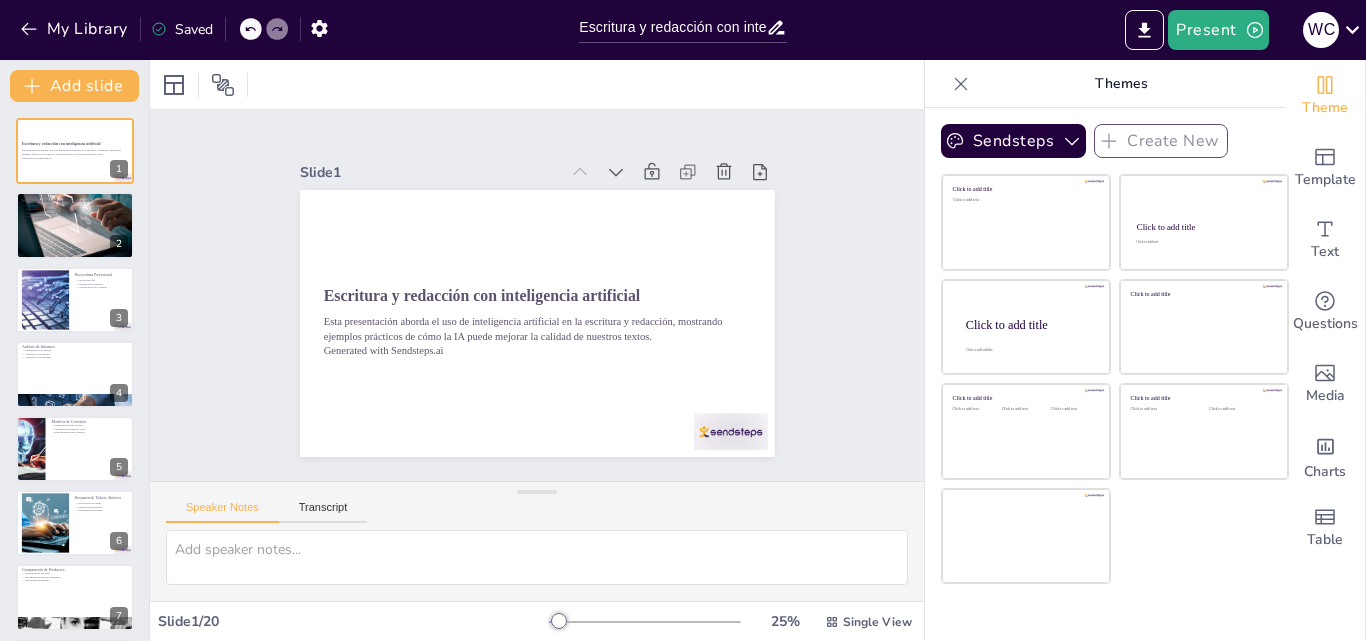 checkbox on "true" 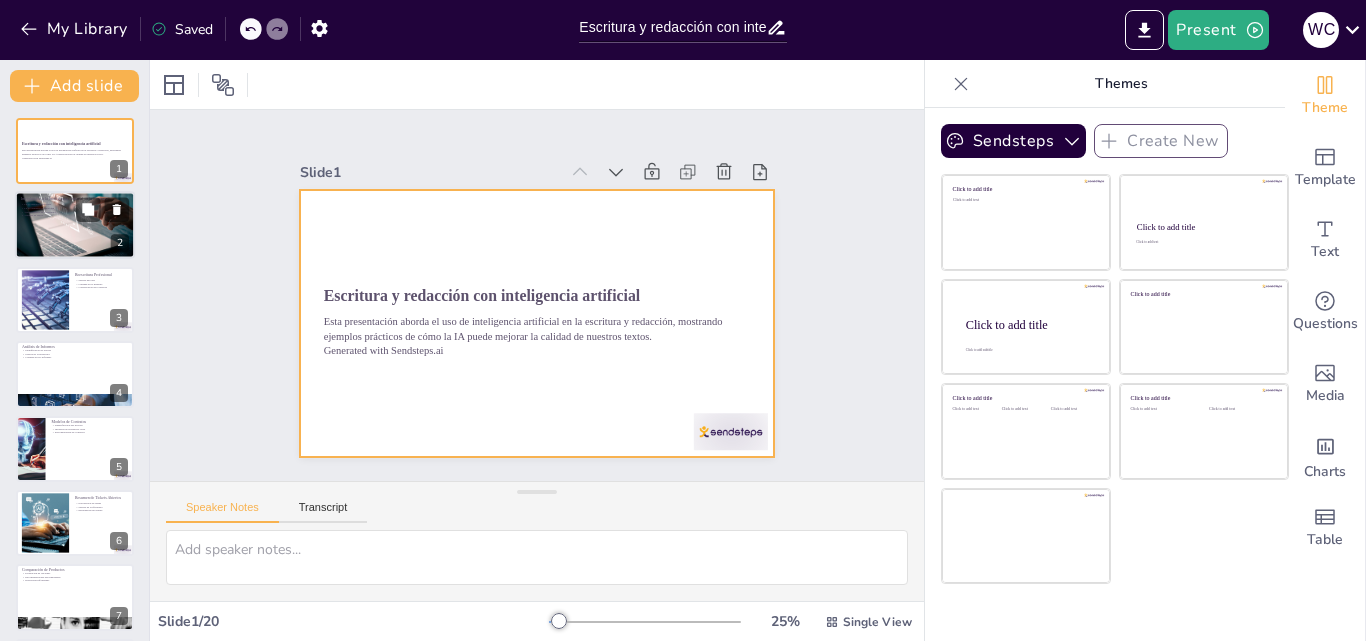 checkbox on "true" 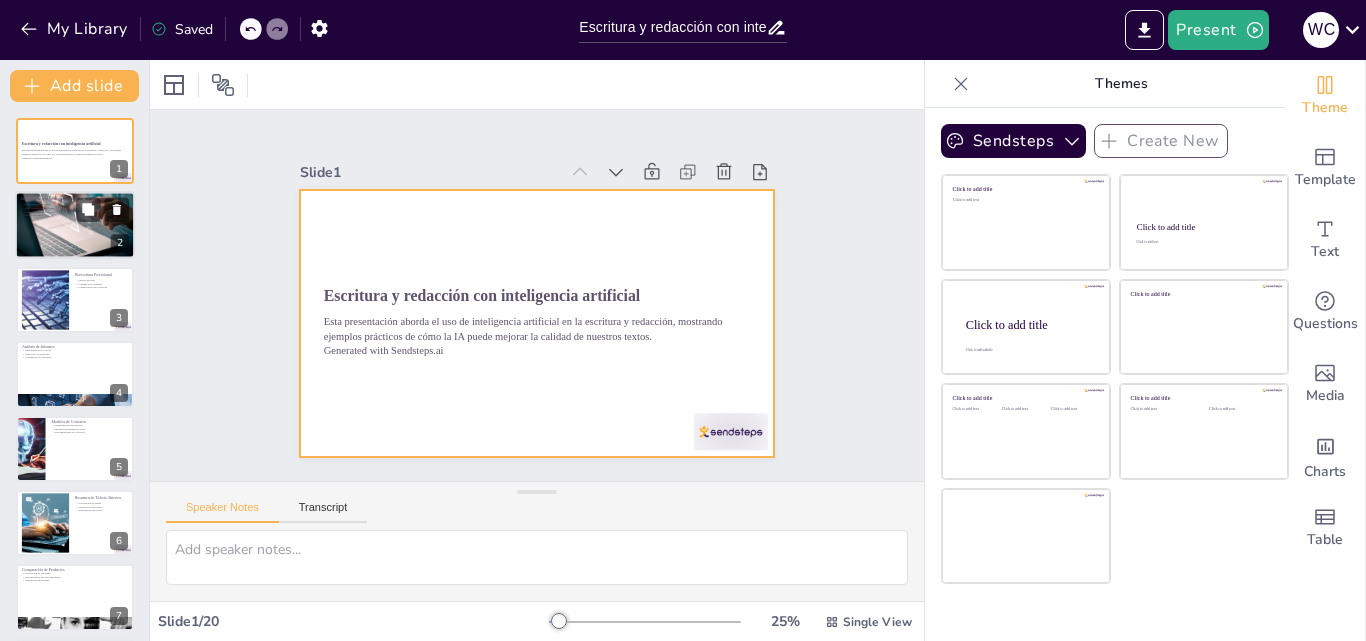 checkbox on "true" 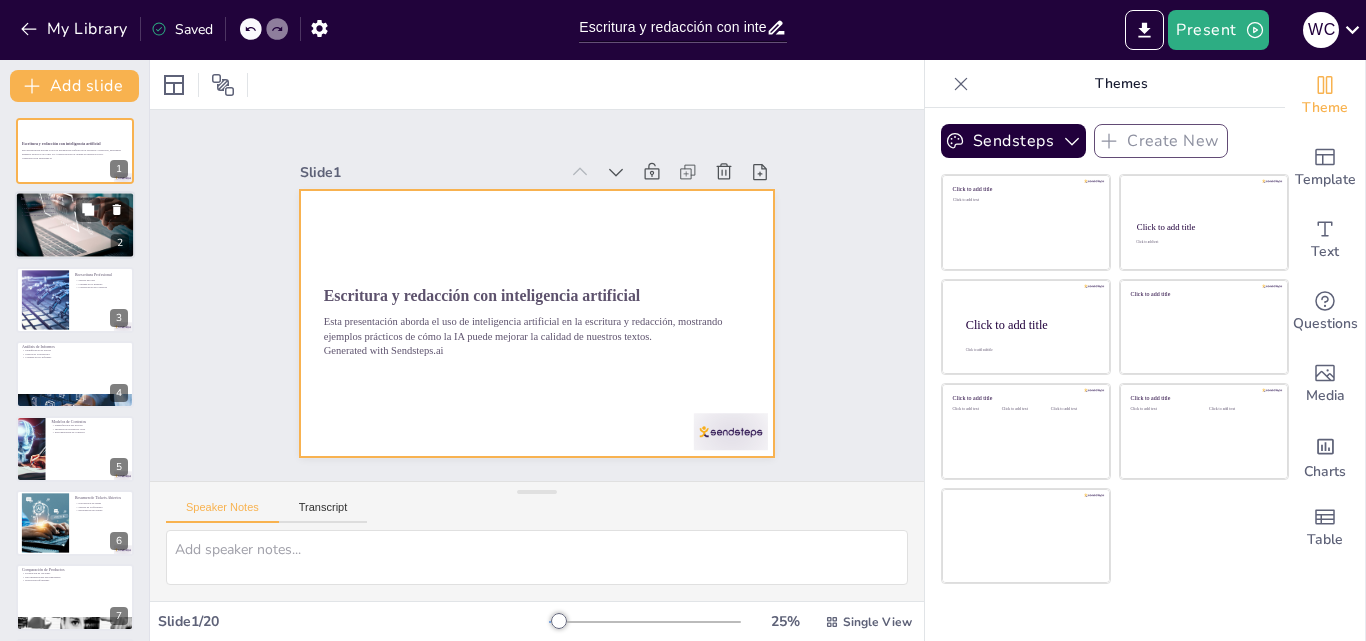 checkbox on "true" 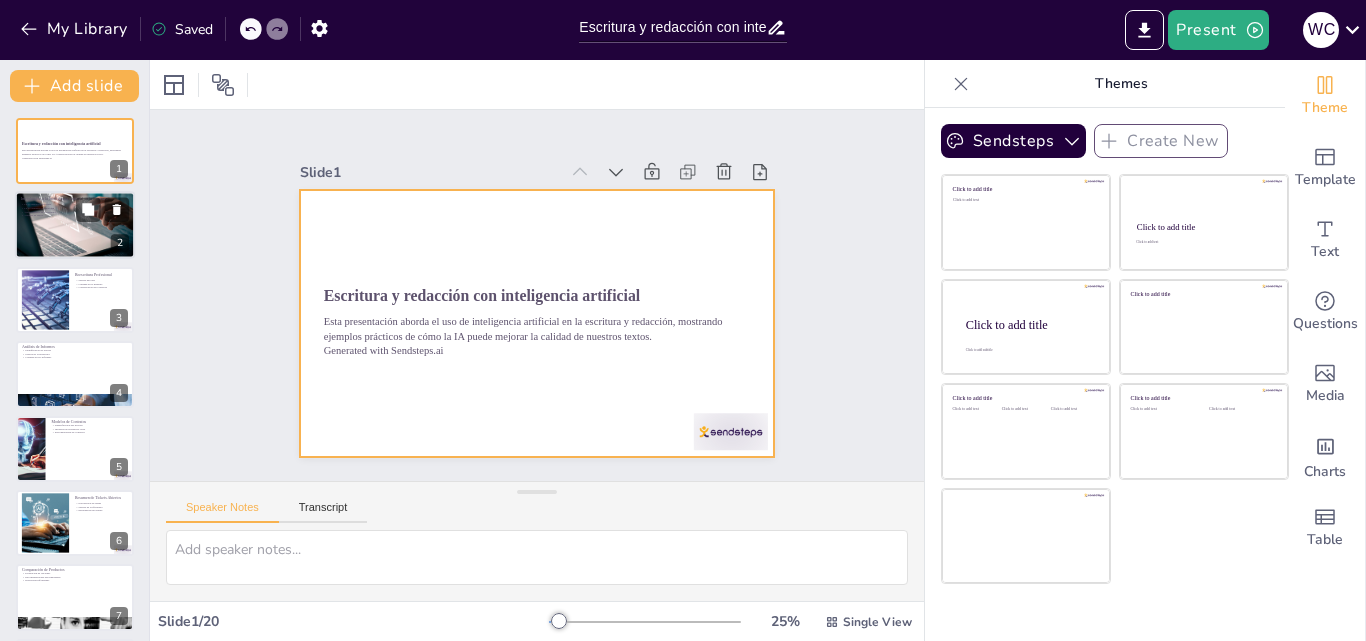 checkbox on "true" 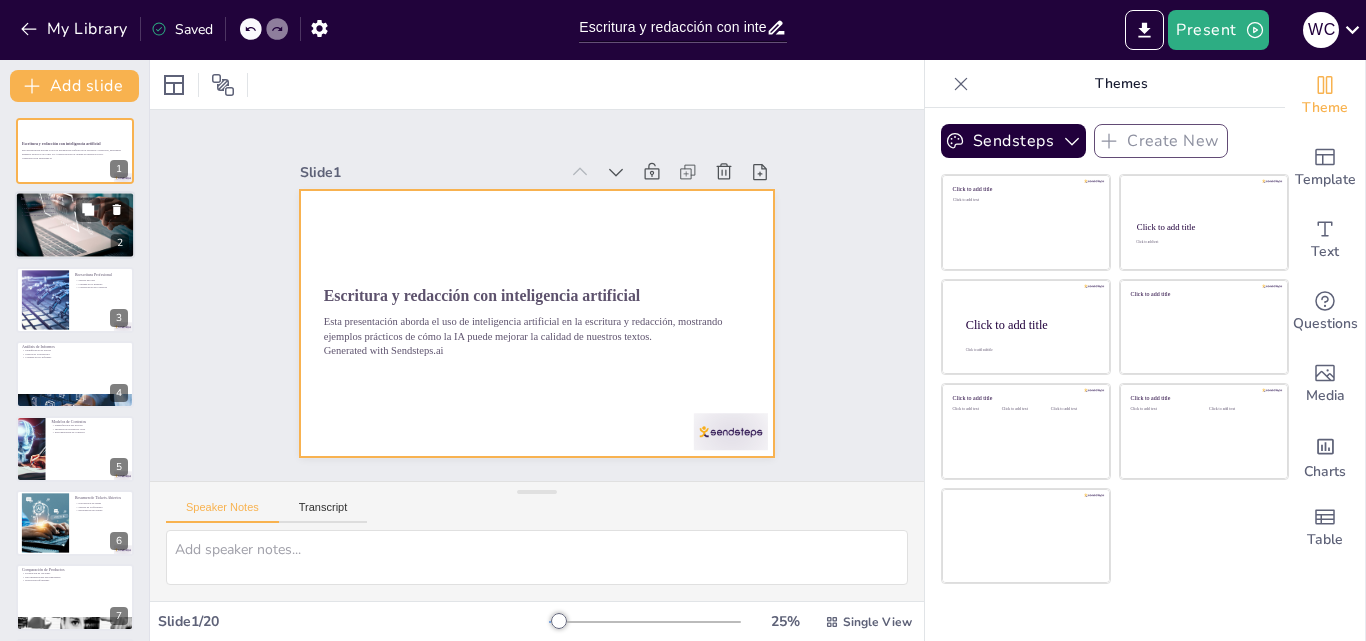 checkbox on "true" 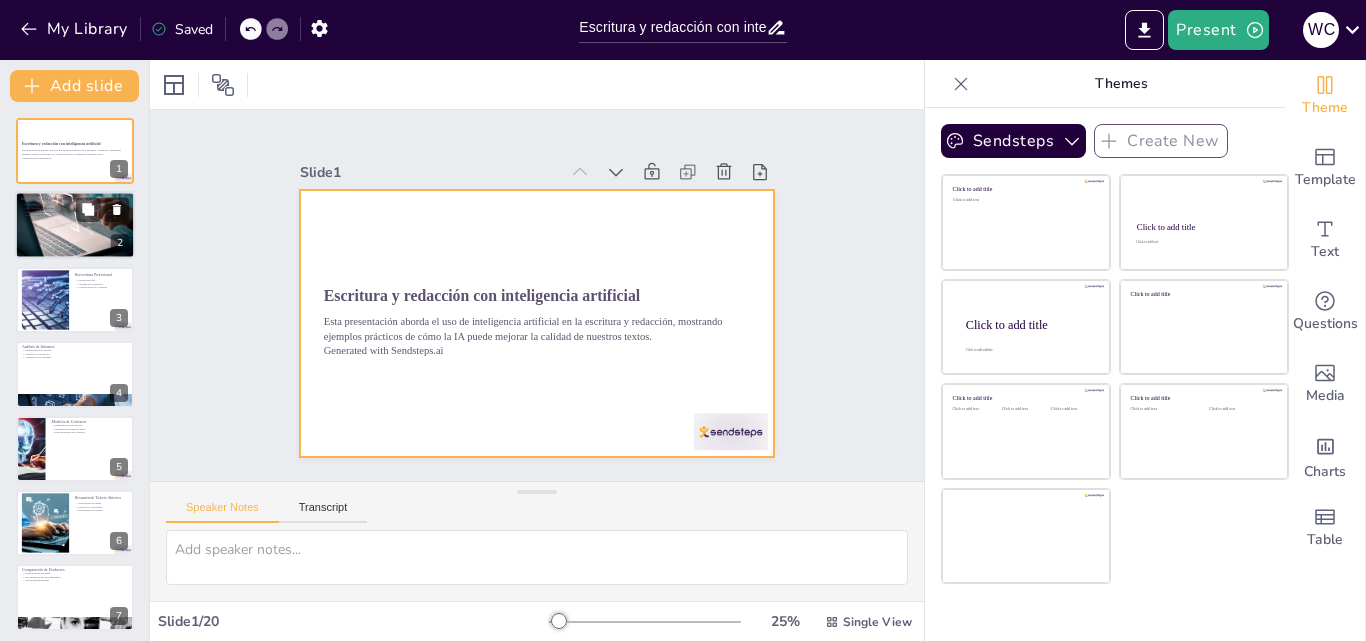 checkbox on "true" 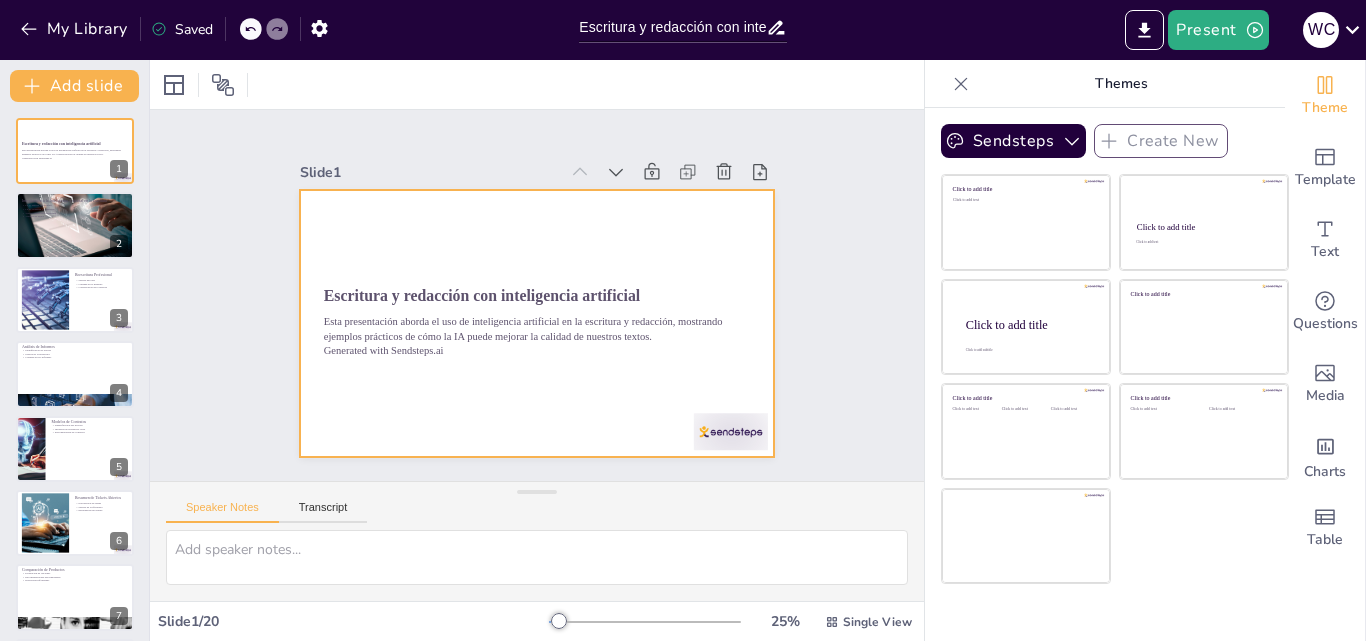 checkbox on "true" 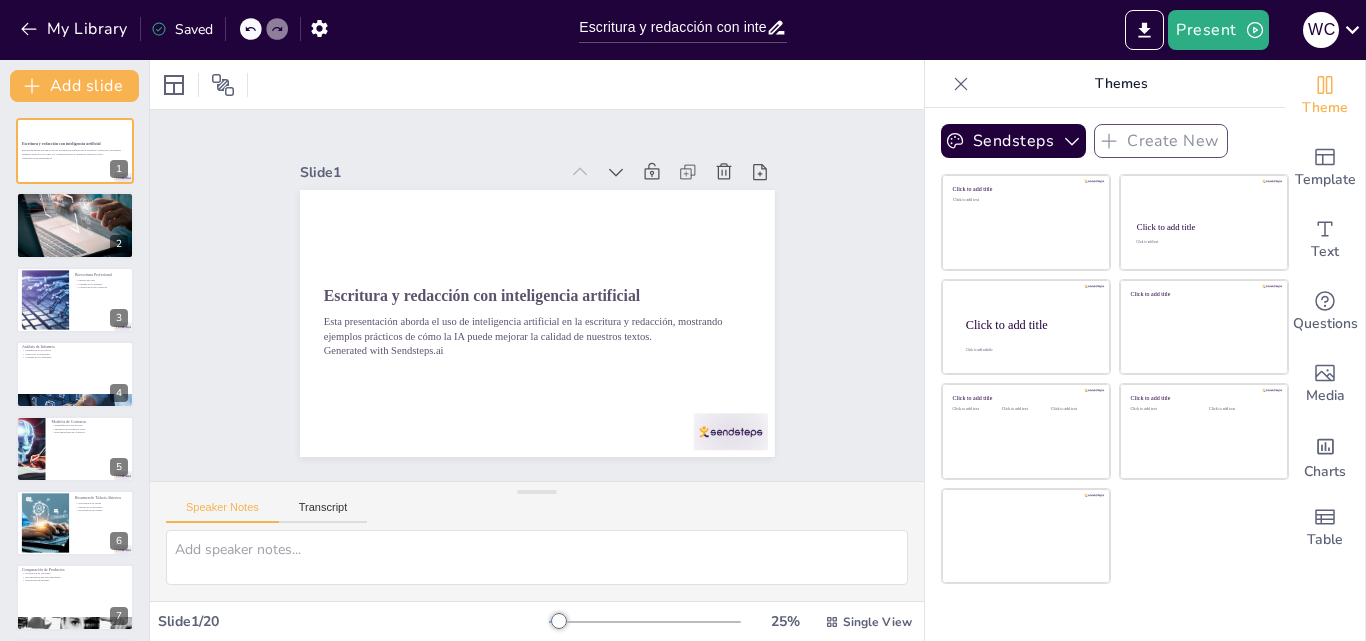 checkbox on "true" 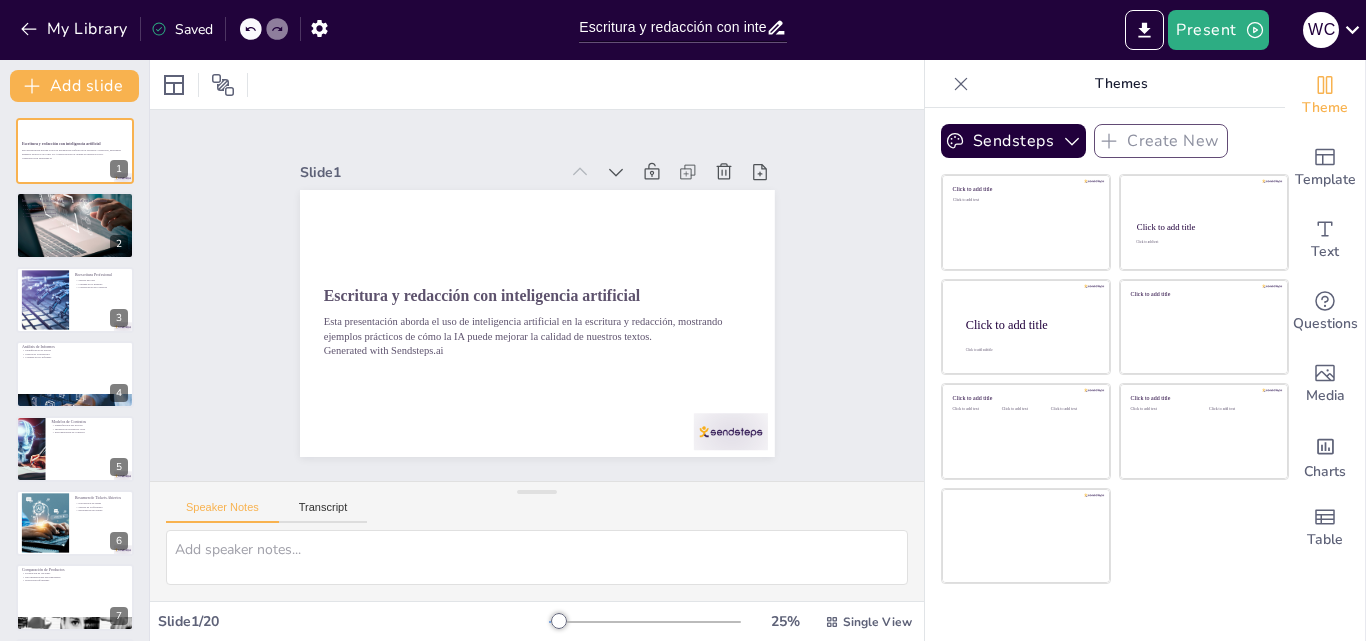 checkbox on "true" 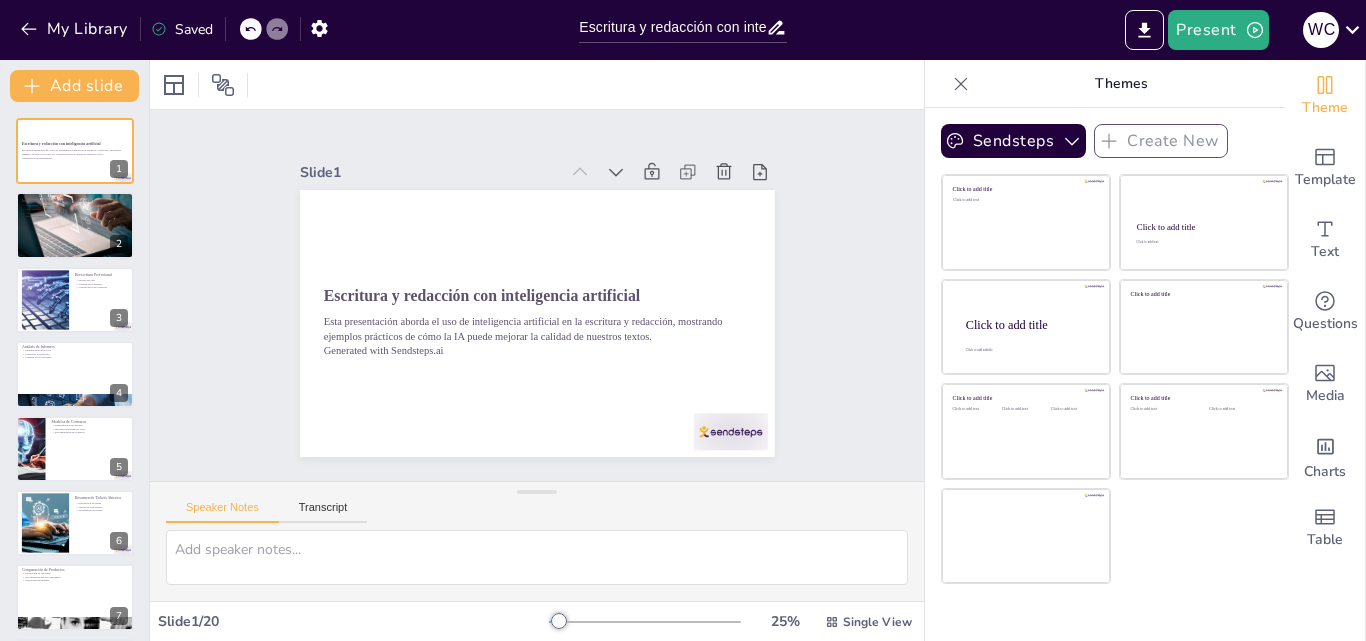 checkbox on "true" 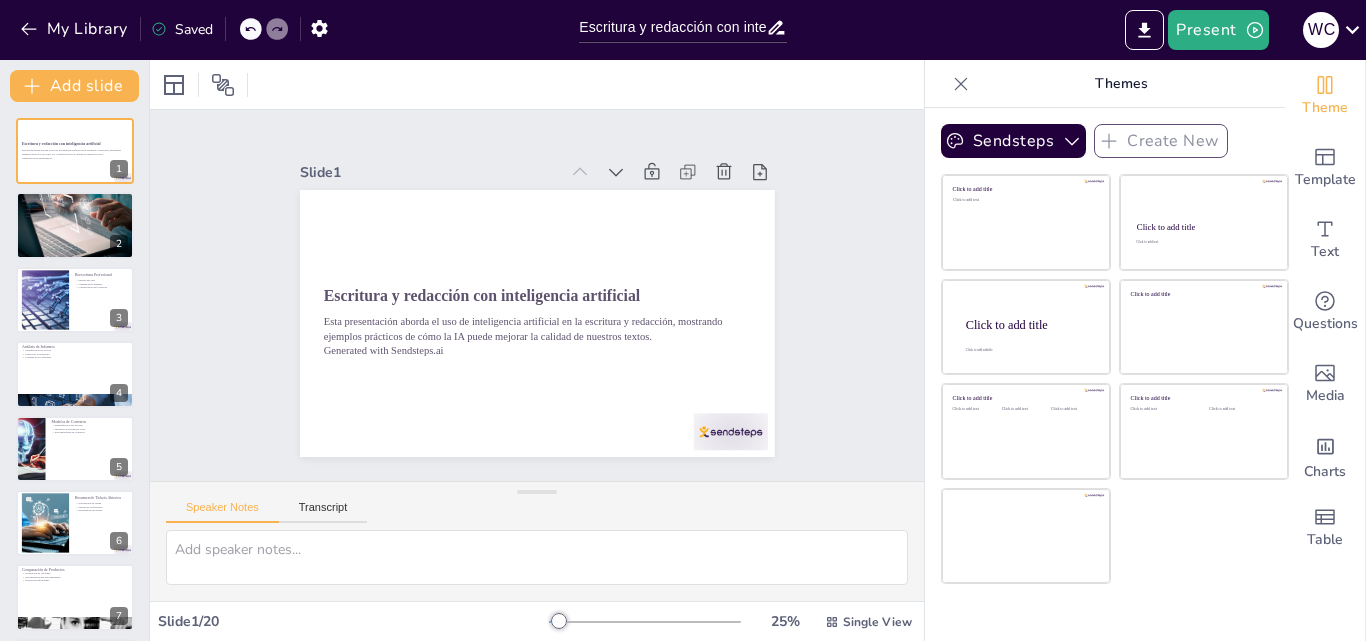 checkbox on "true" 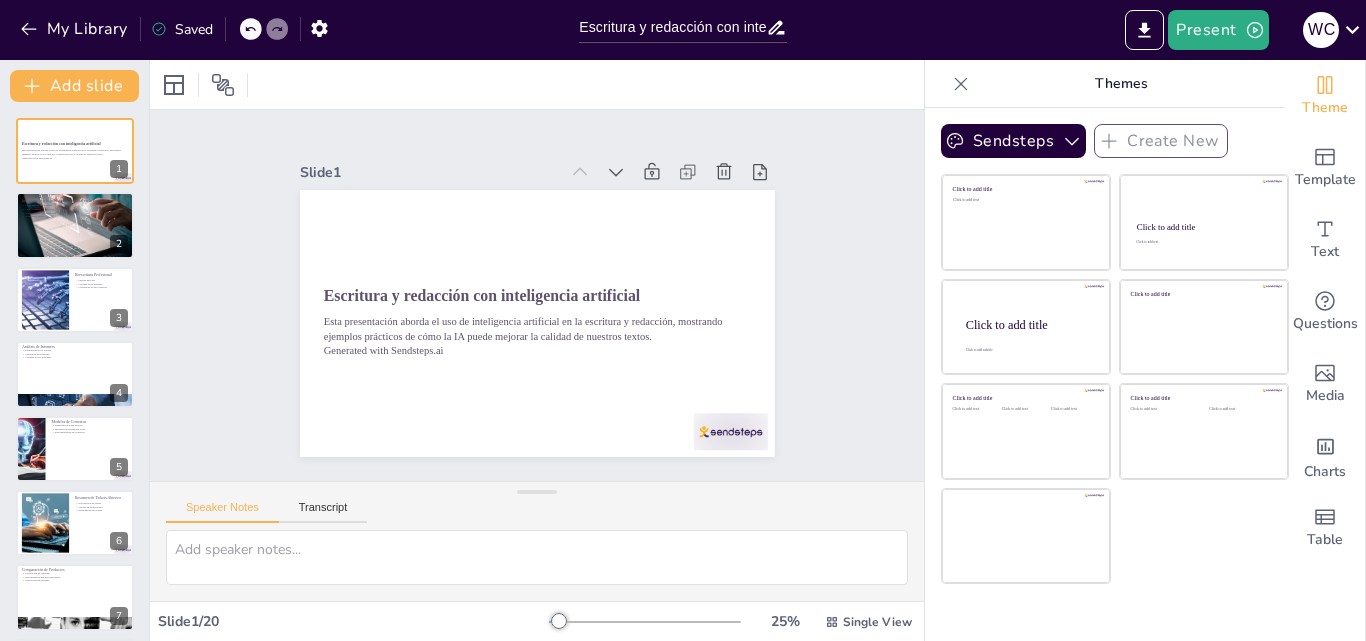 checkbox on "true" 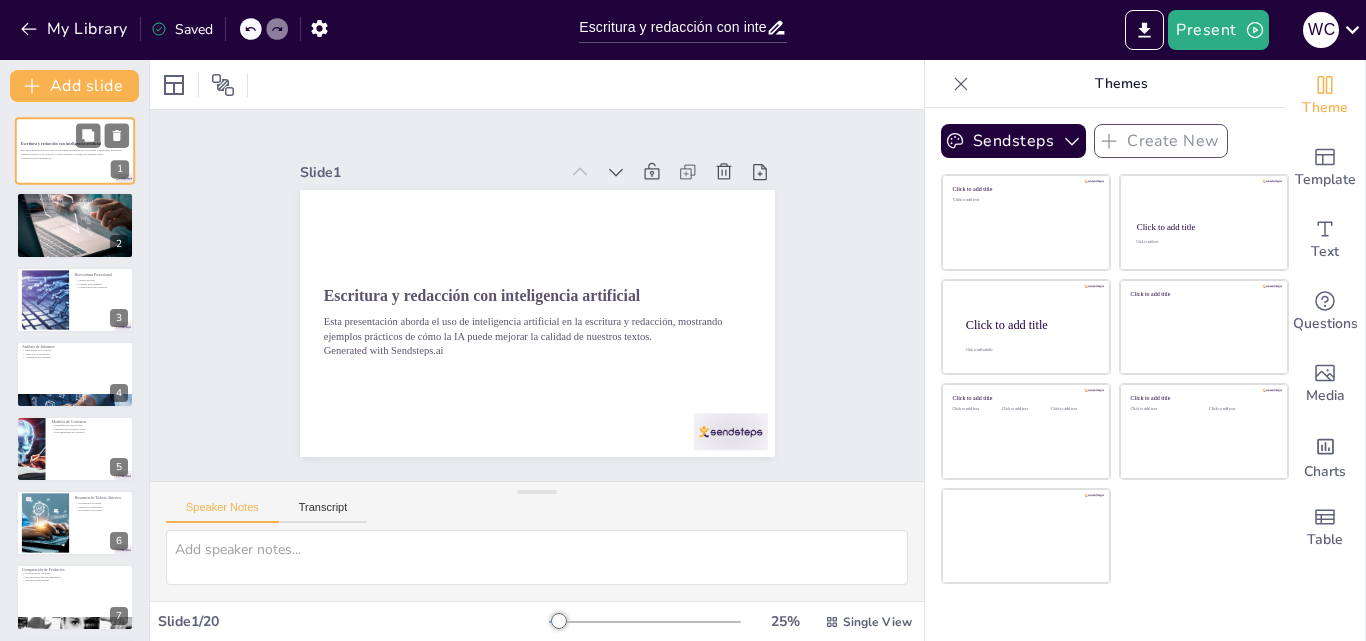 checkbox on "true" 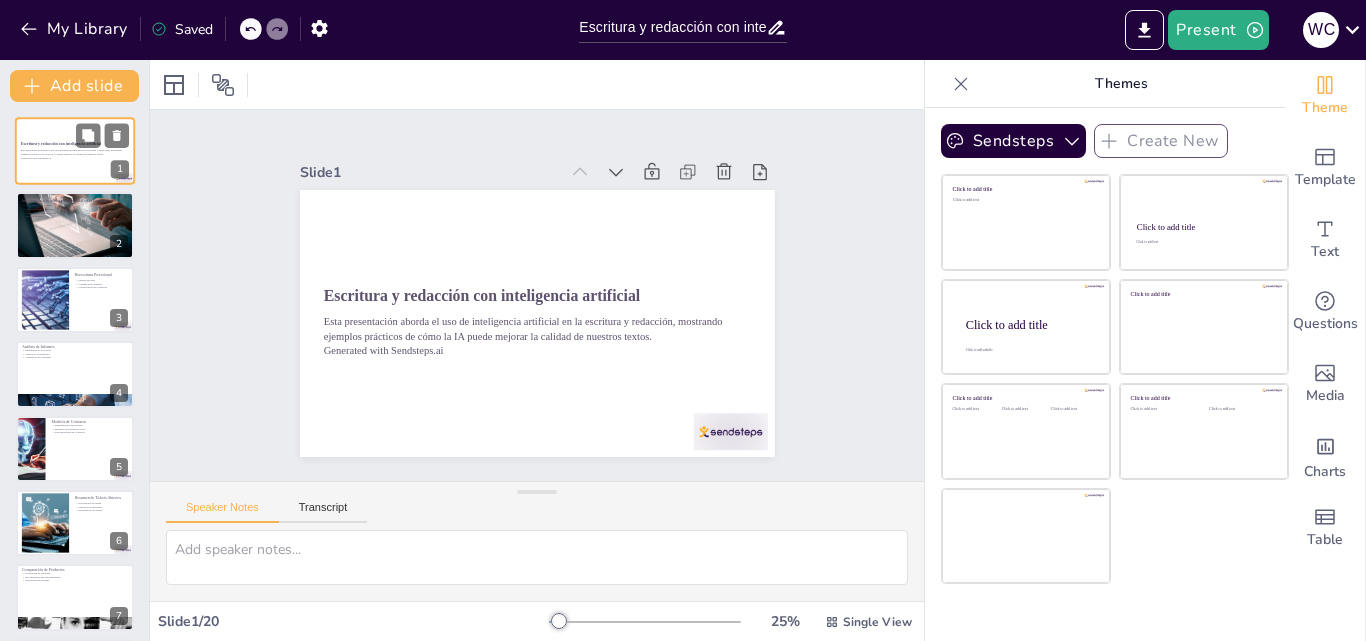 checkbox on "true" 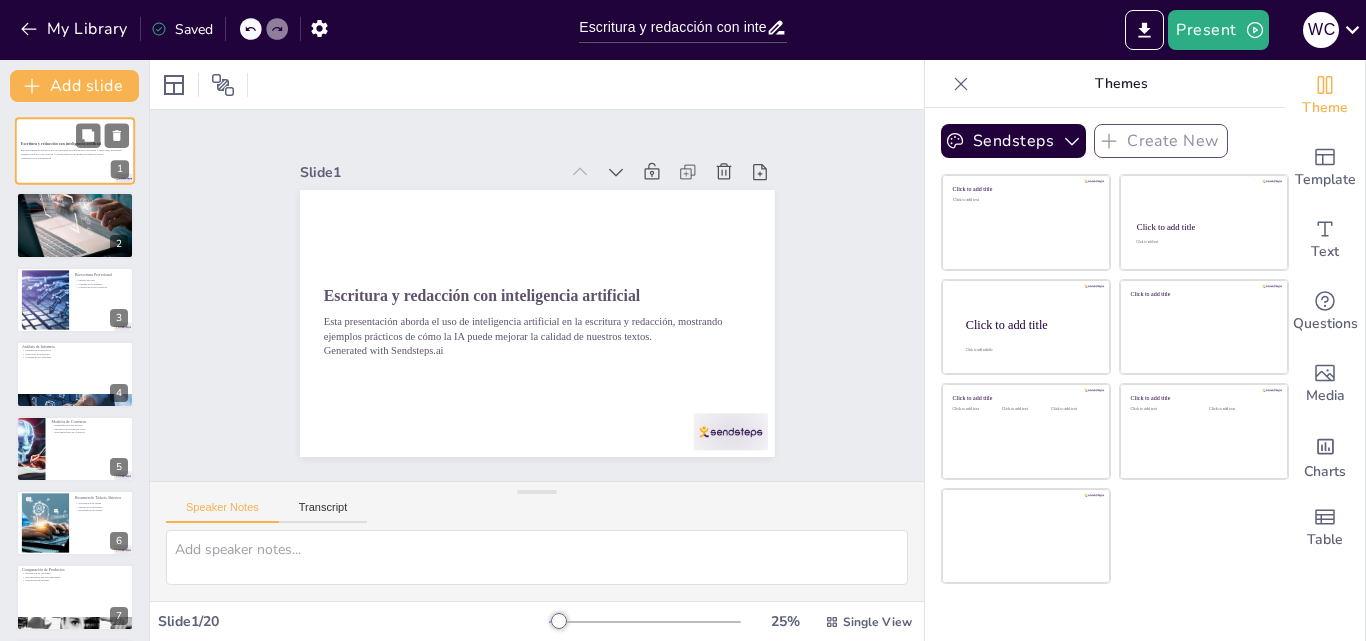 checkbox on "true" 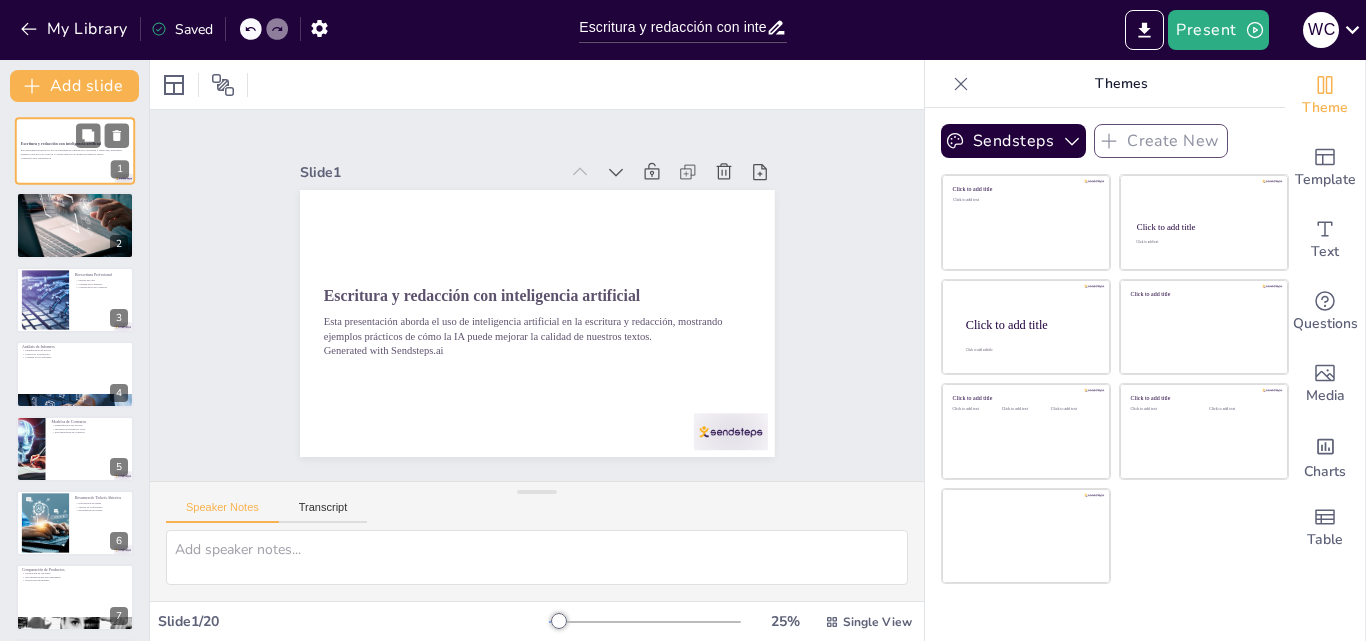 checkbox on "true" 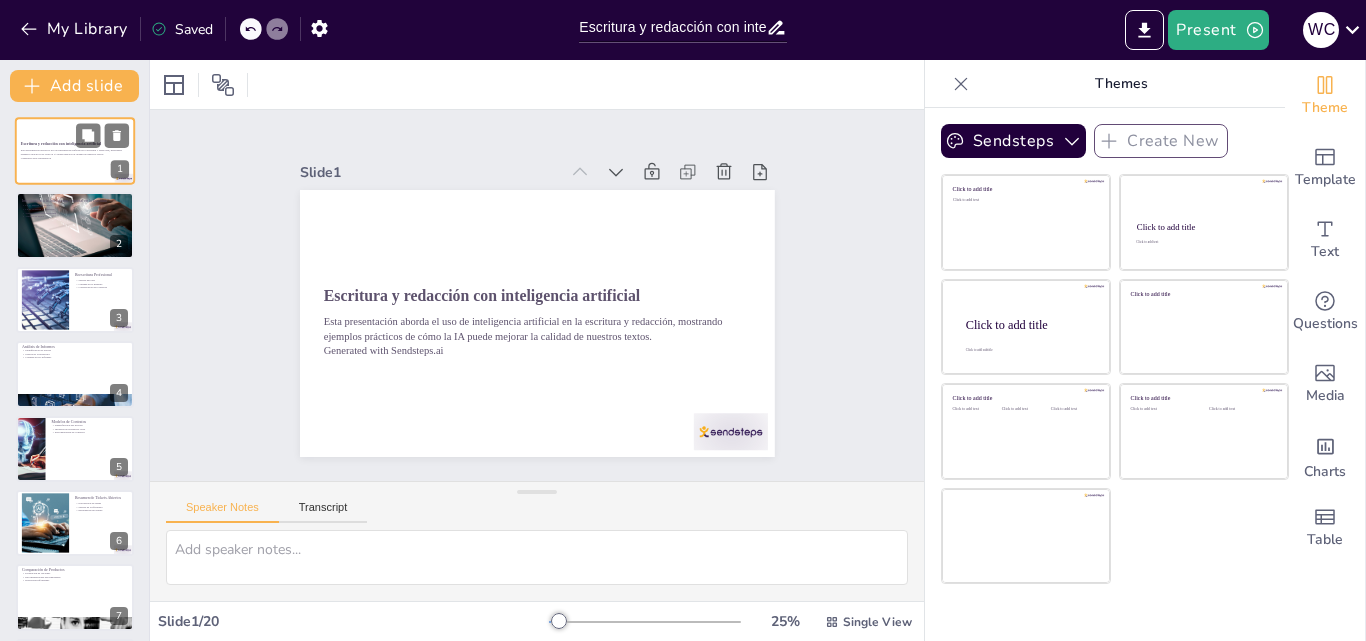 checkbox on "true" 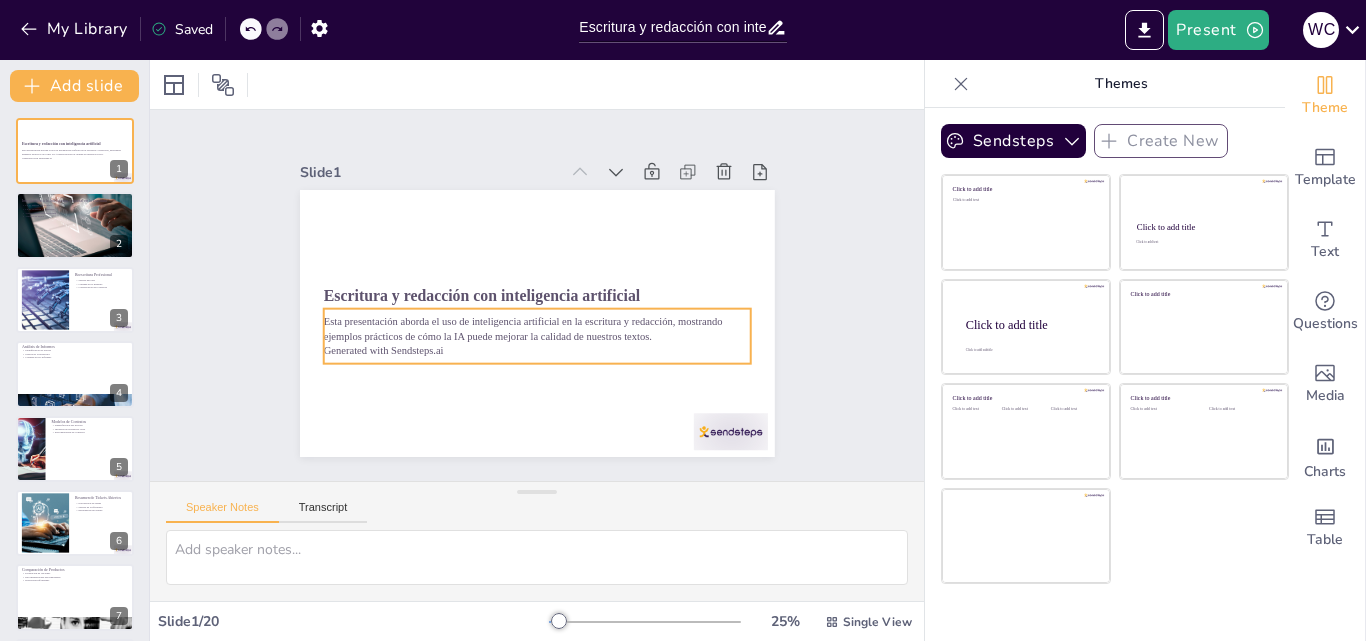 checkbox on "true" 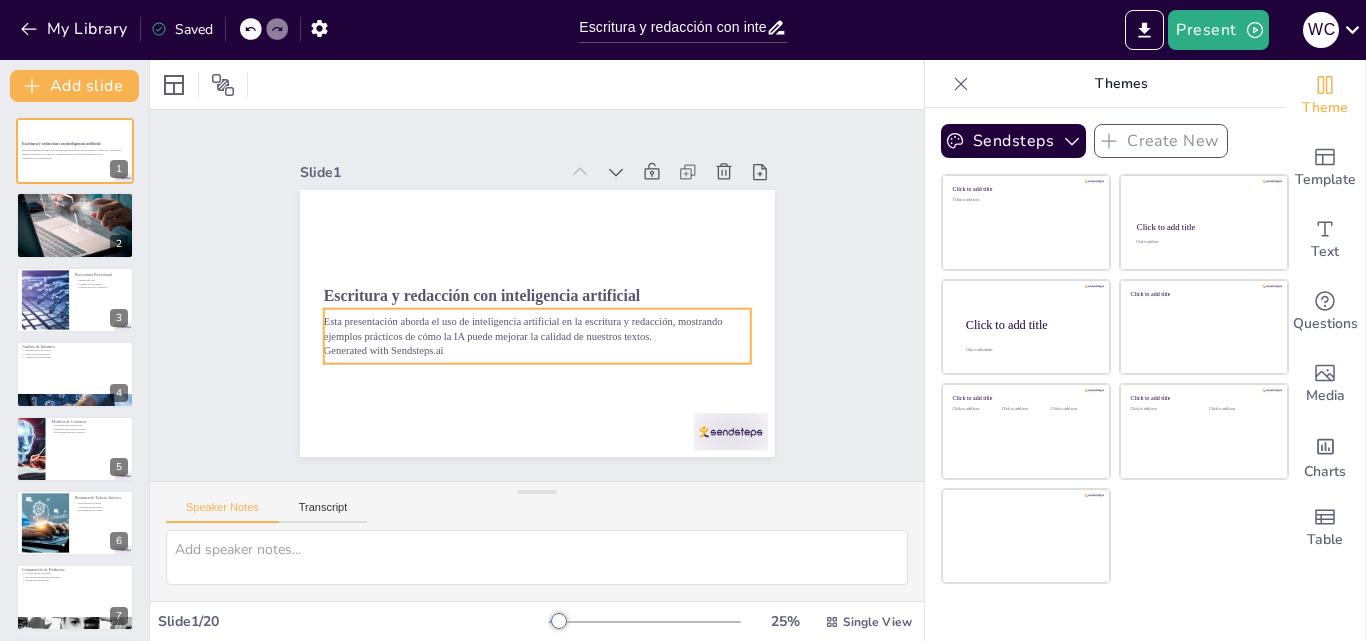 checkbox on "true" 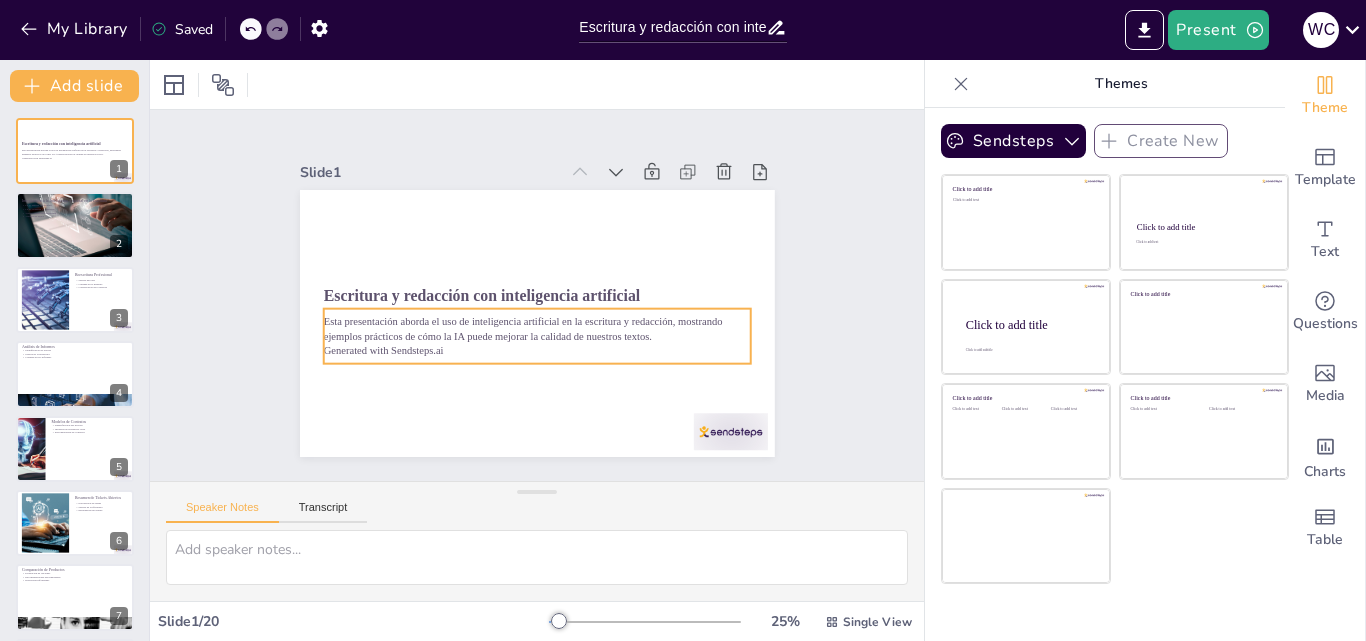 checkbox on "true" 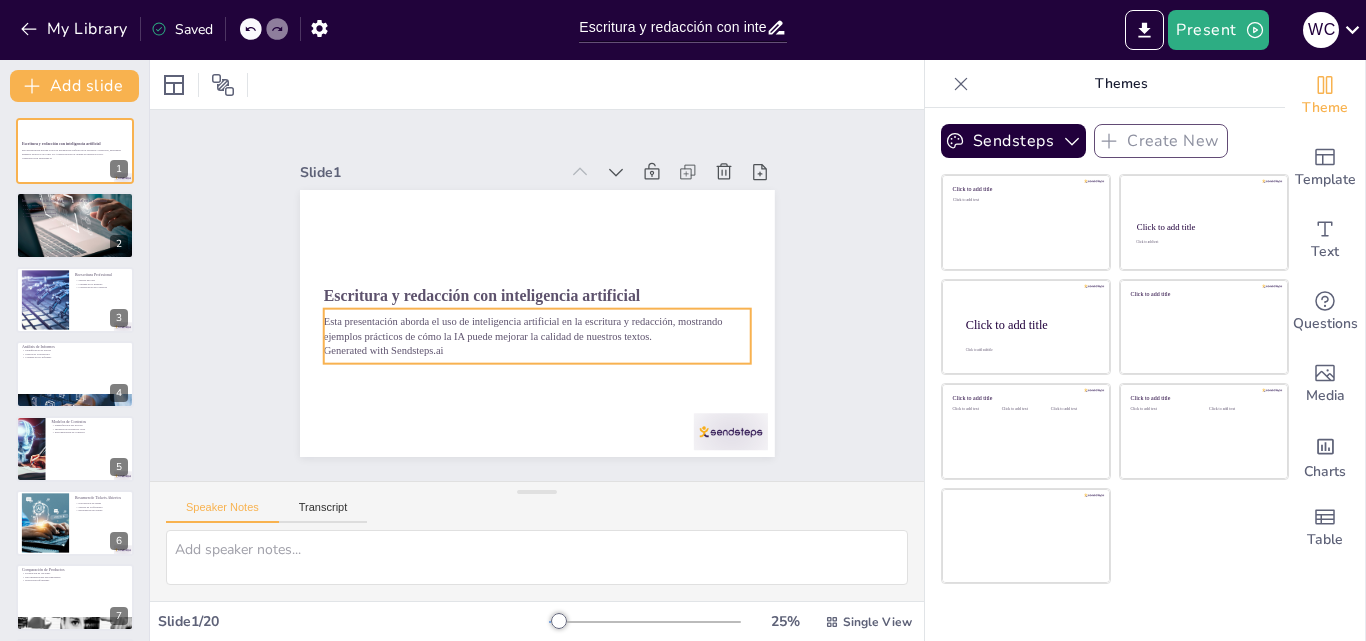 checkbox on "true" 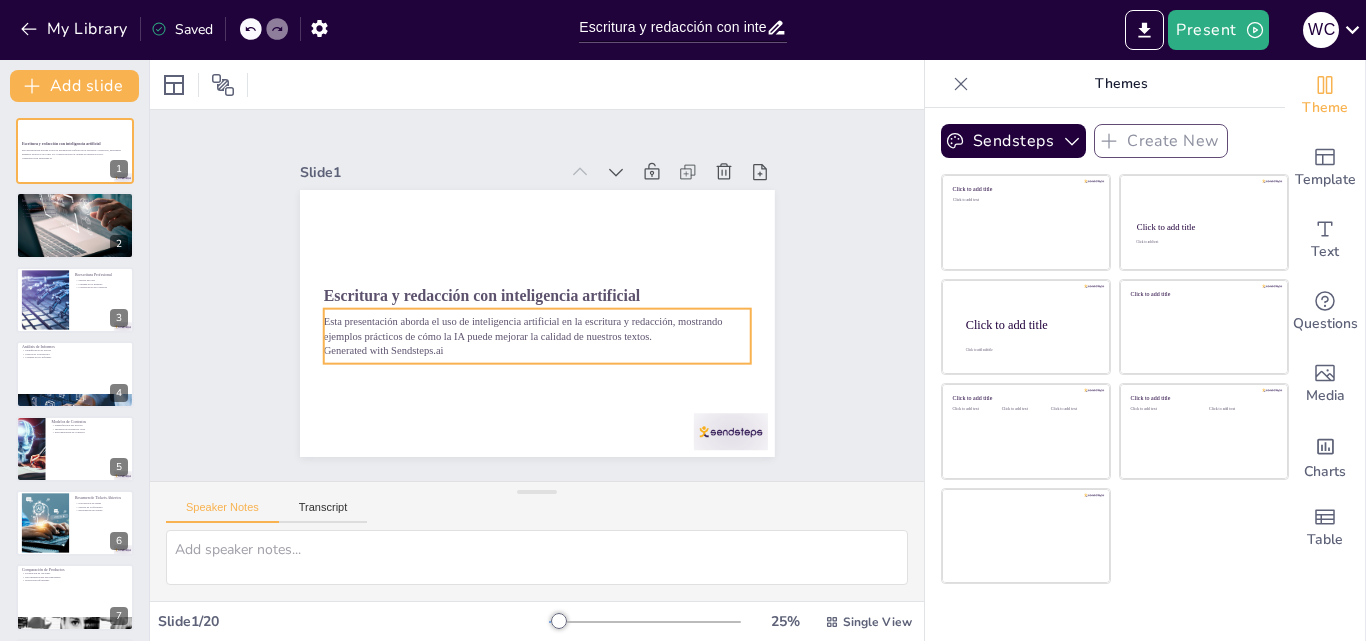 checkbox on "true" 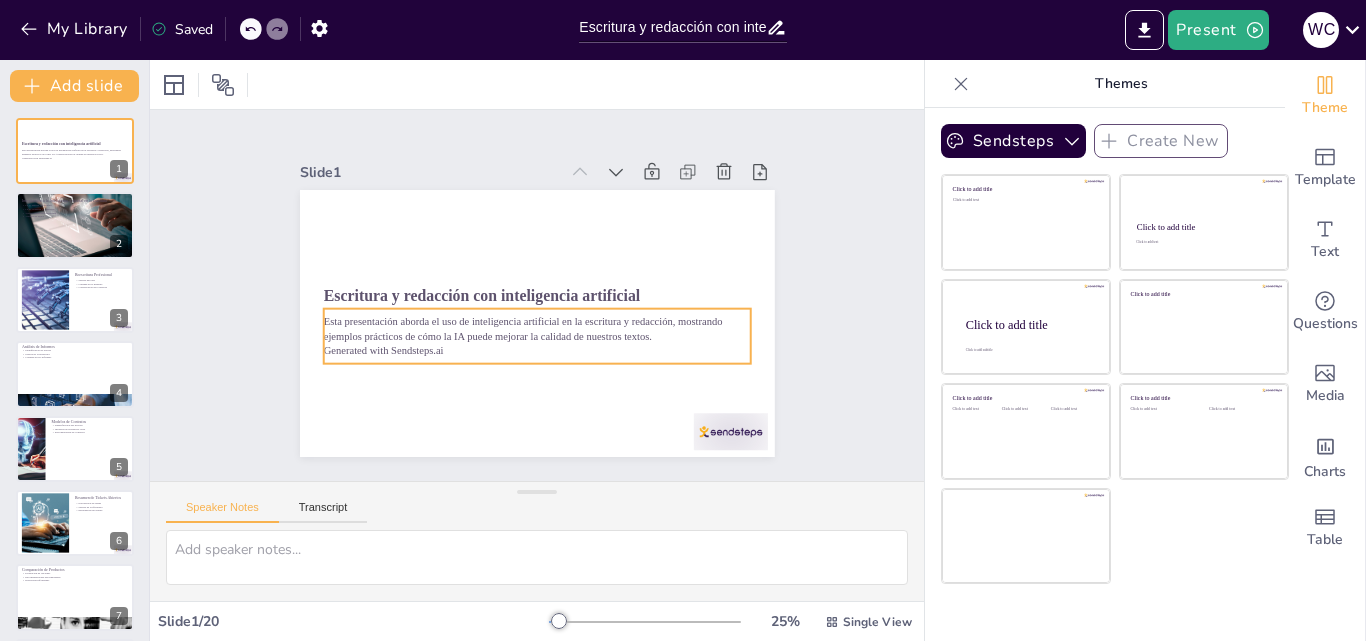 checkbox on "true" 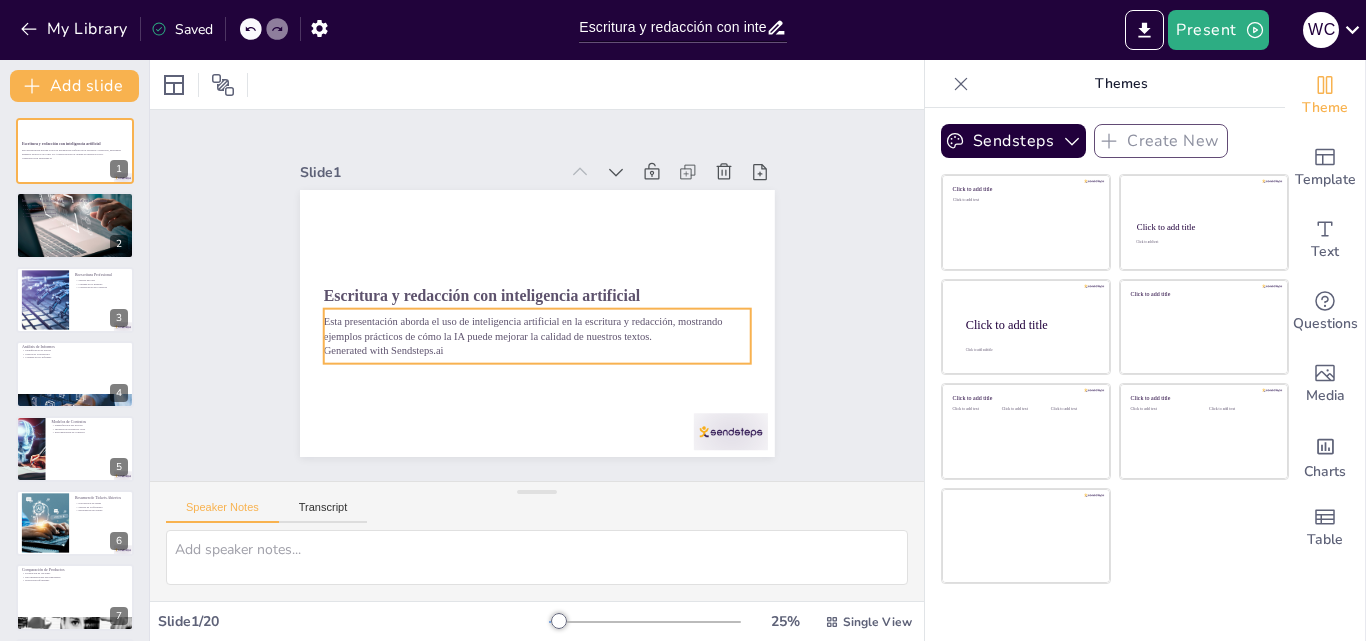 checkbox on "true" 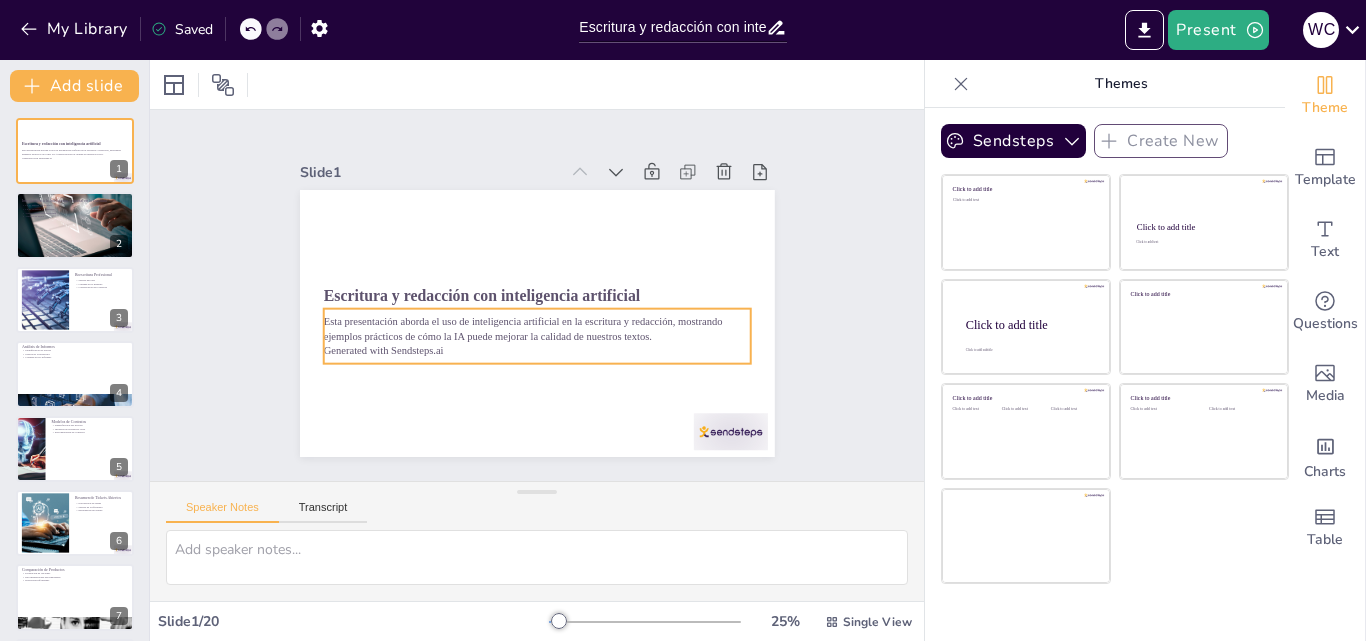 checkbox on "true" 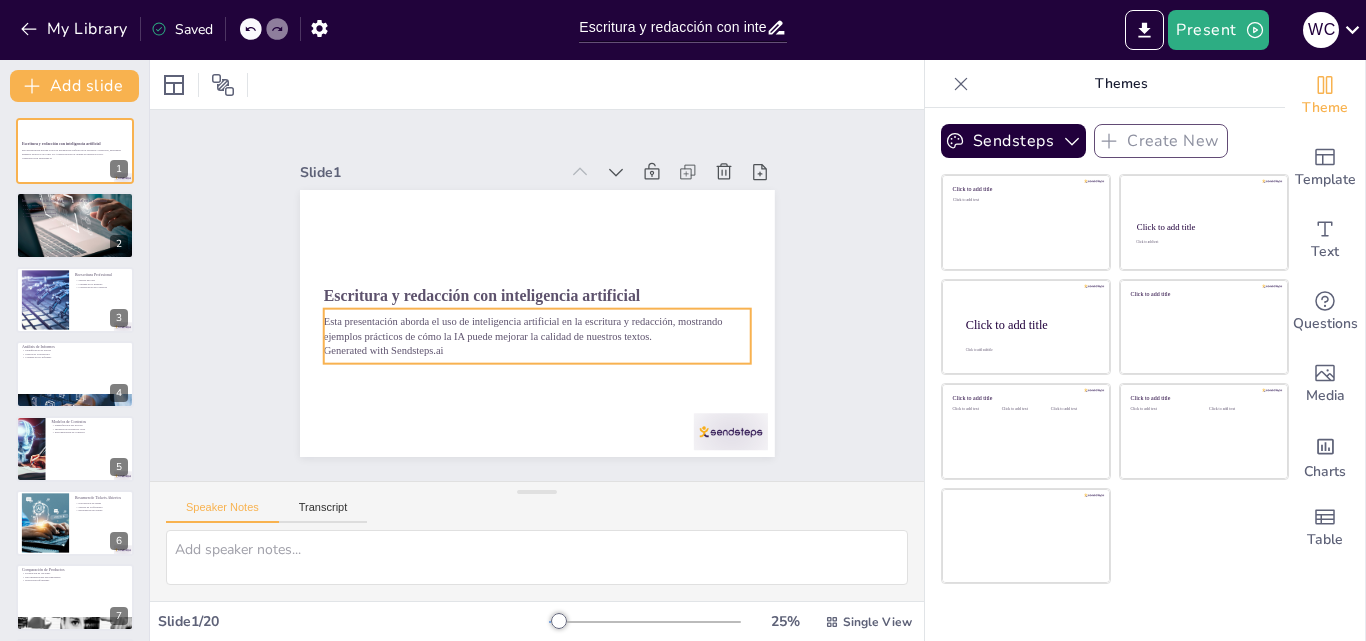checkbox on "true" 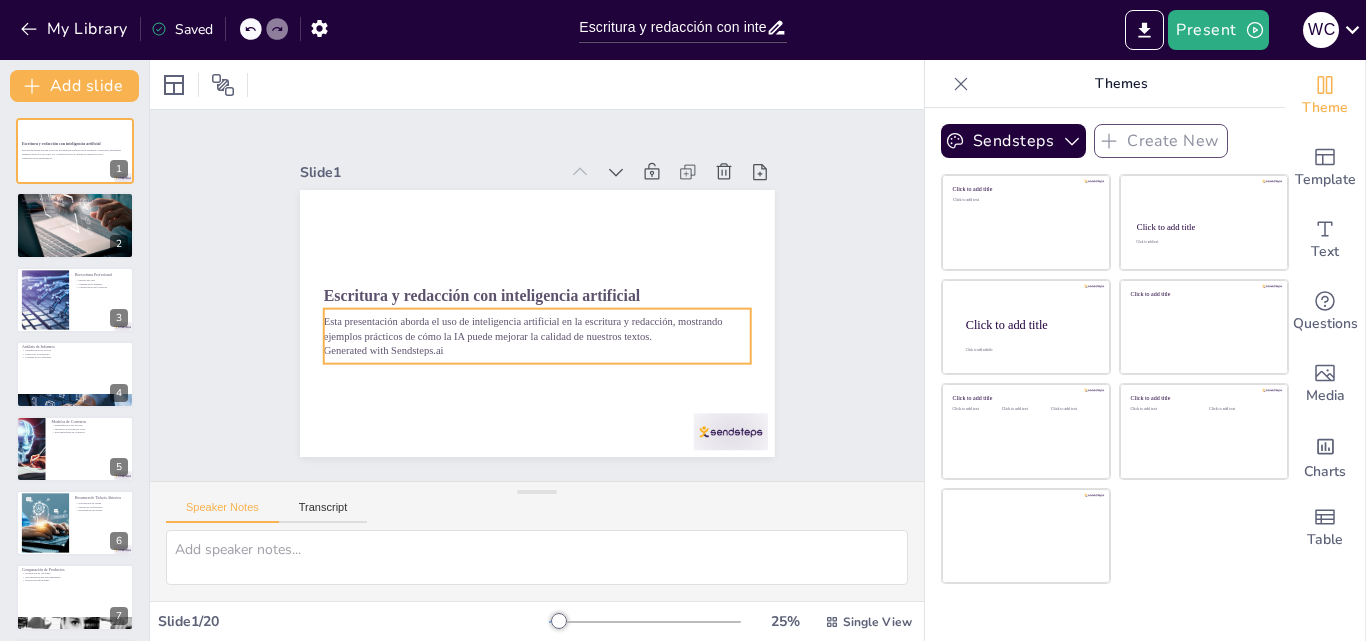 checkbox on "true" 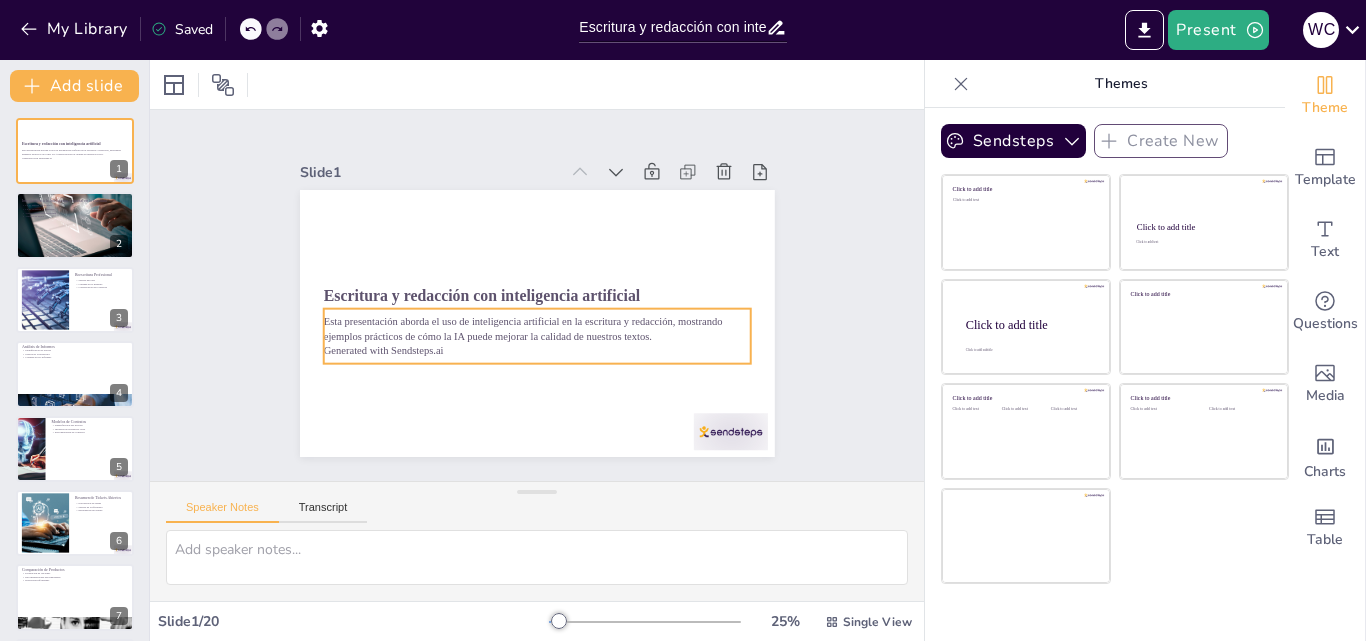 checkbox on "true" 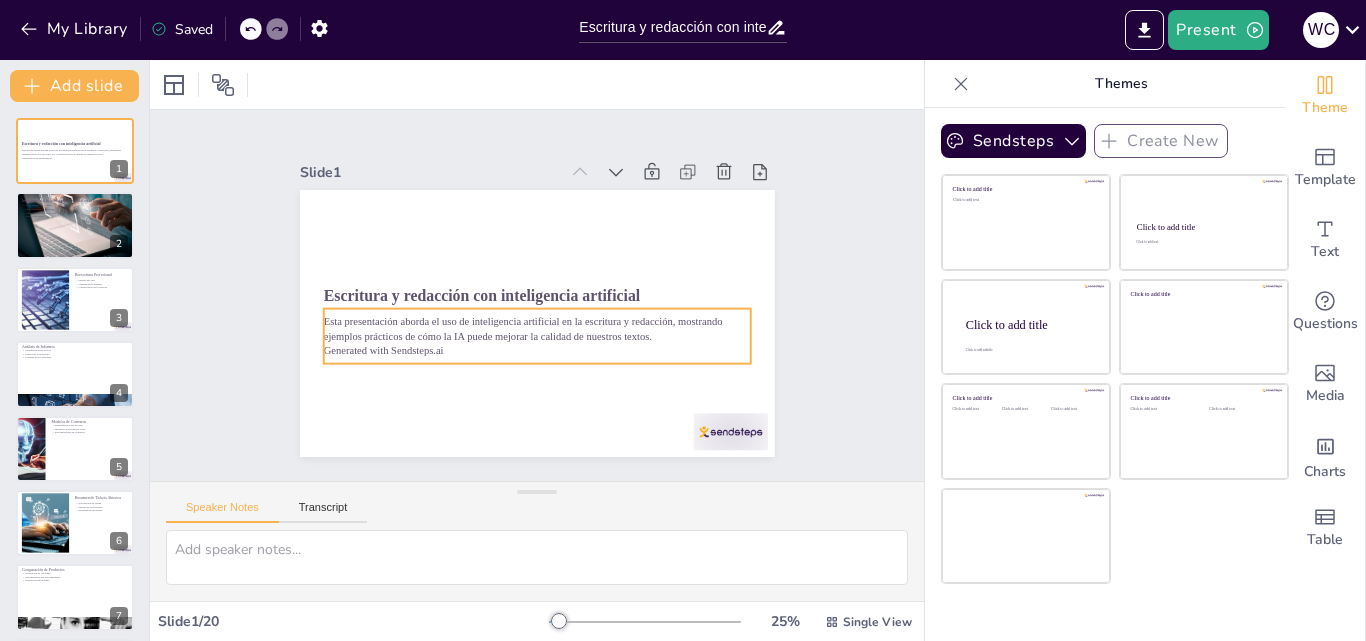 checkbox on "true" 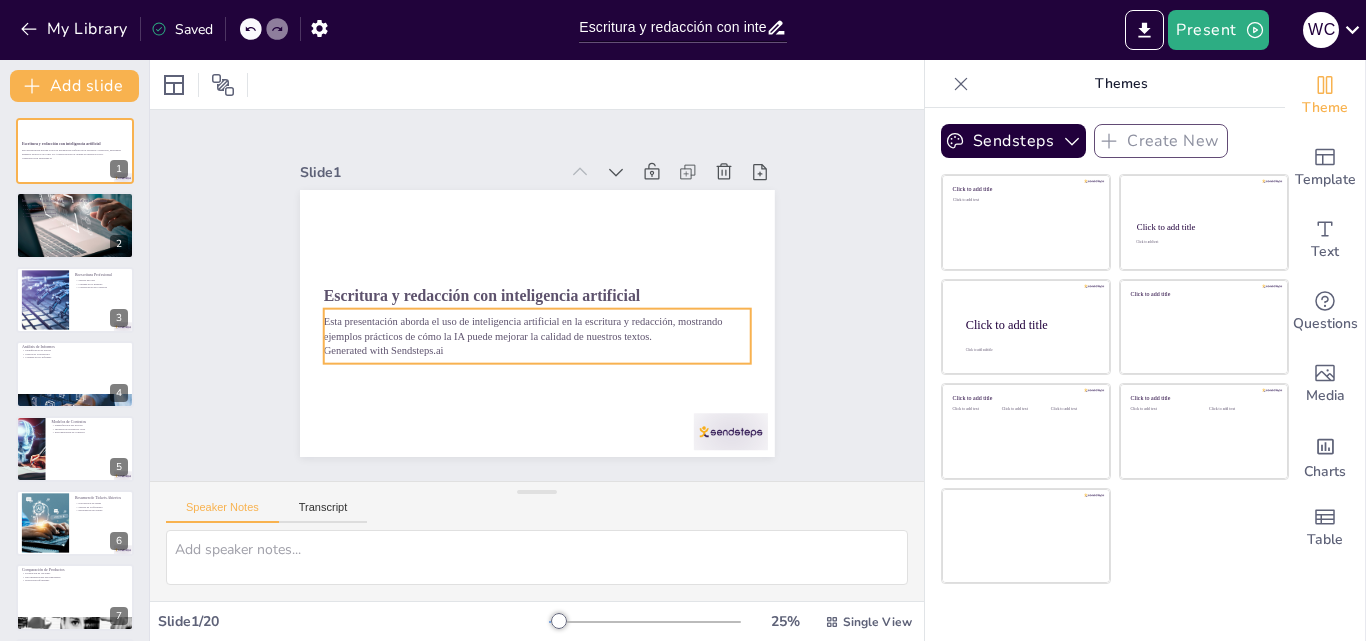 checkbox on "true" 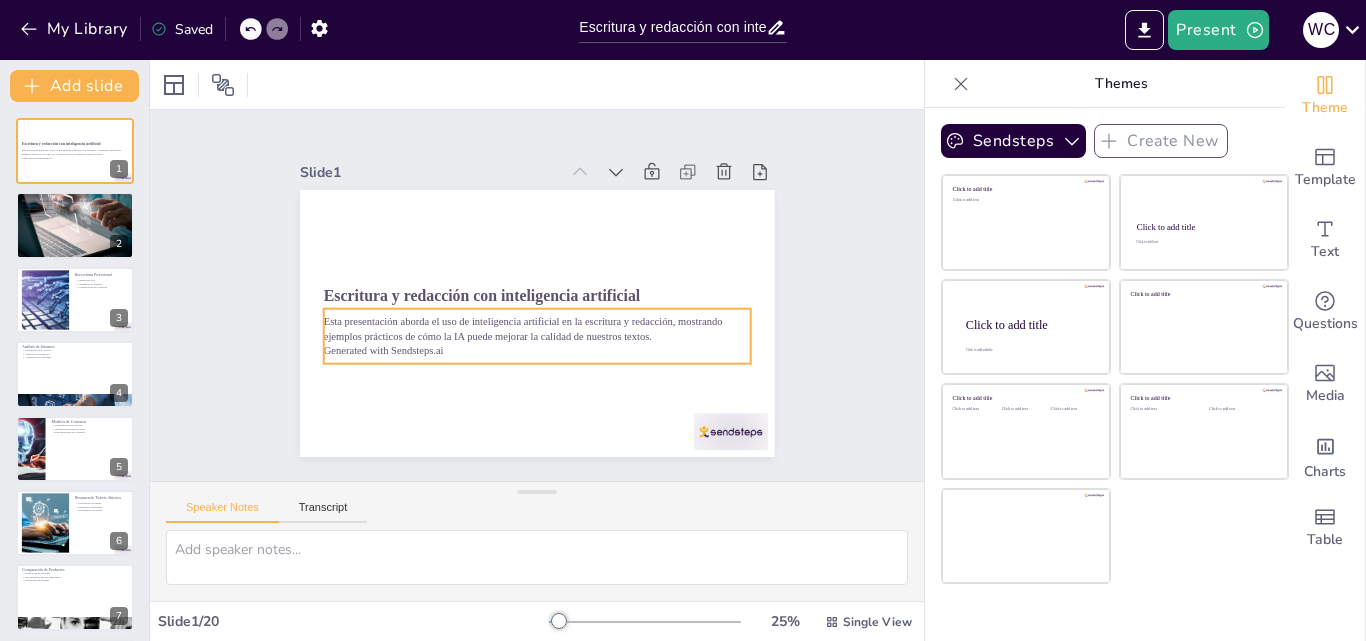 checkbox on "true" 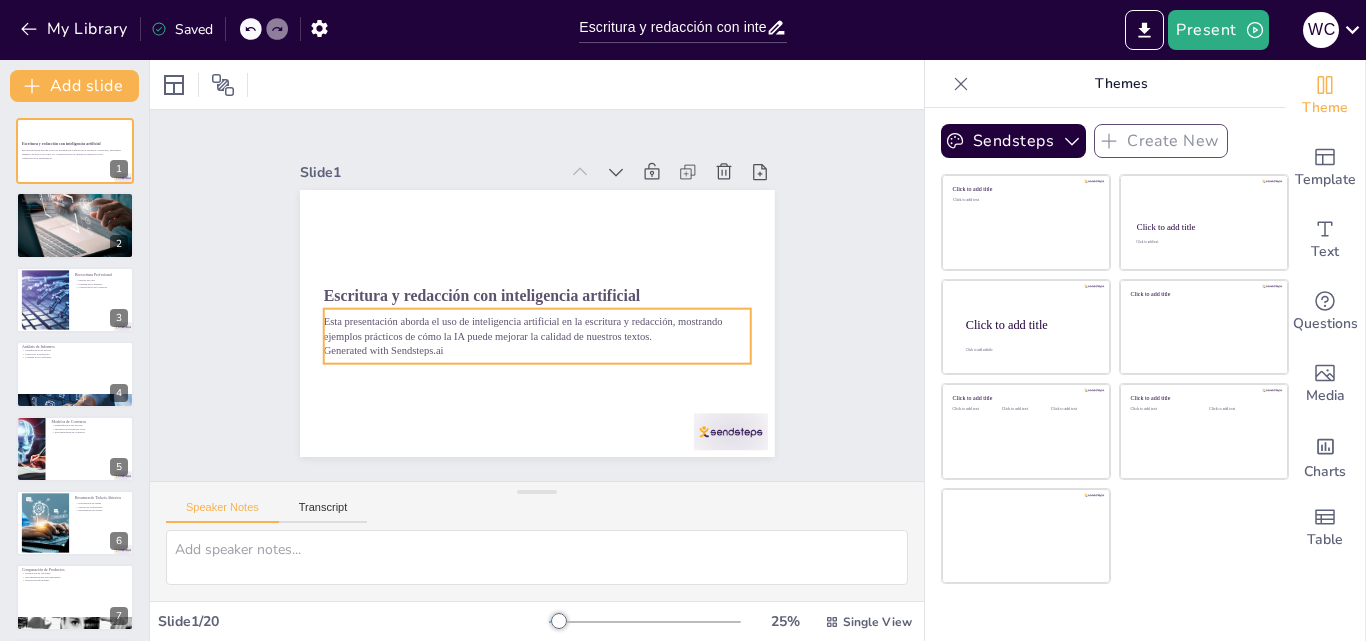 checkbox on "true" 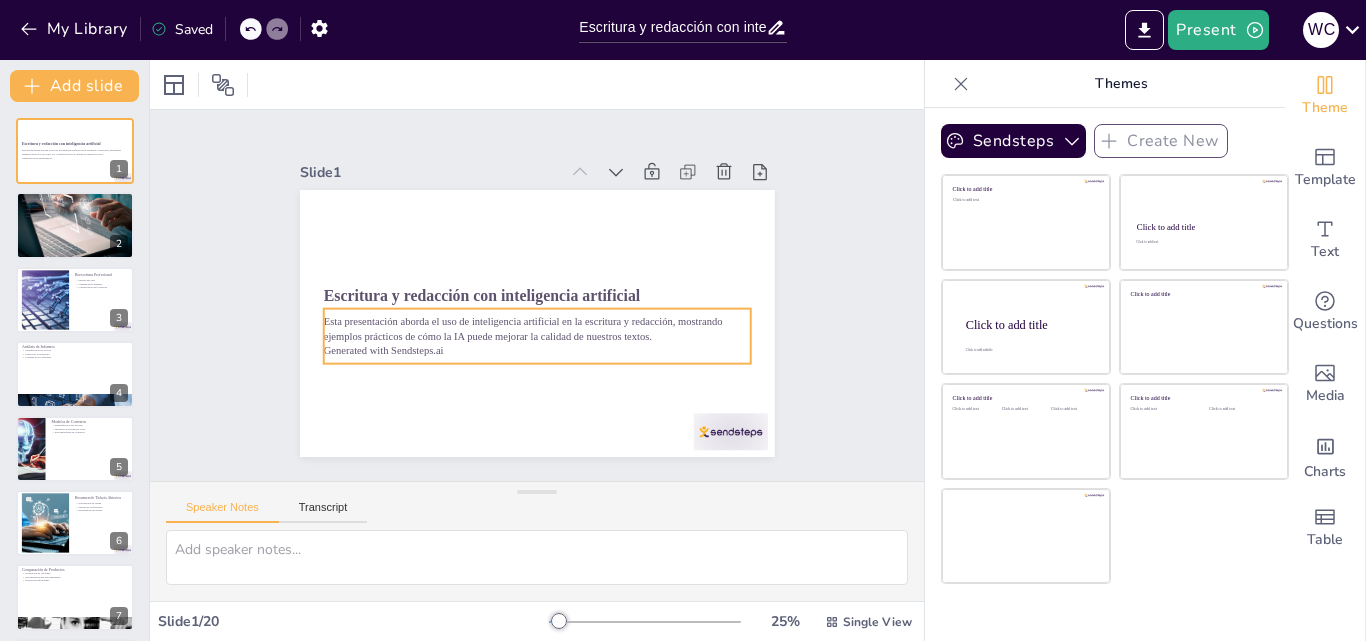 checkbox on "true" 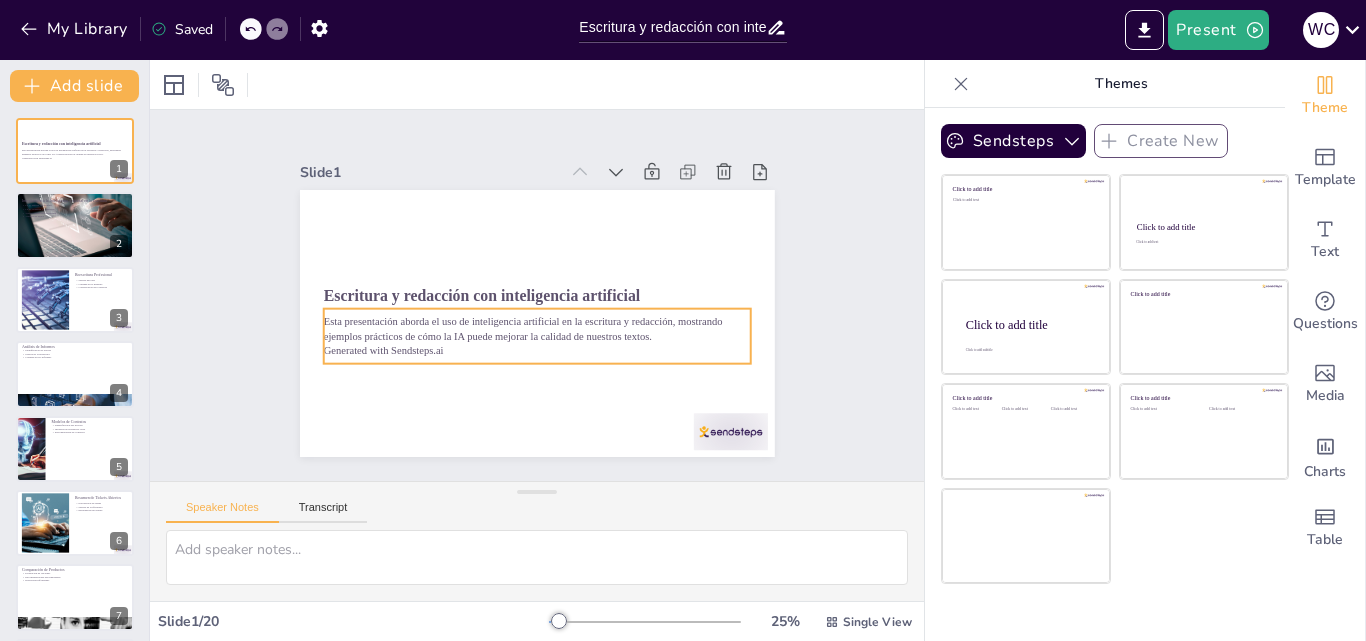 checkbox on "true" 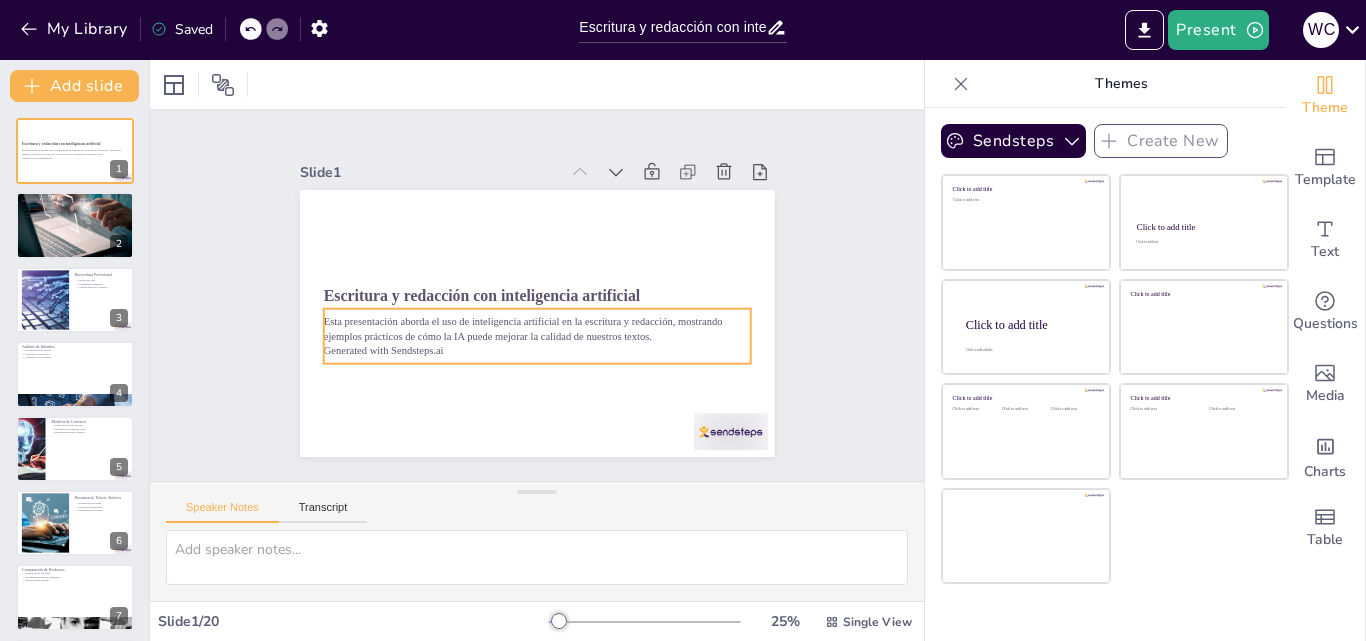 checkbox on "true" 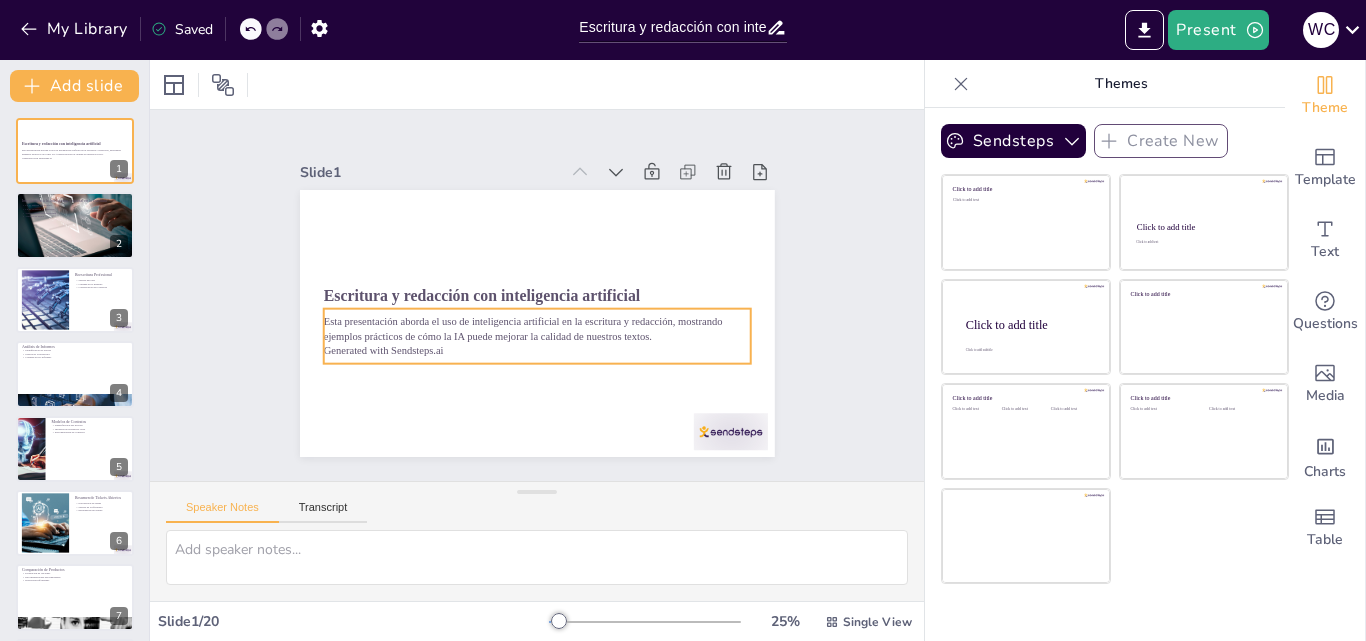checkbox on "true" 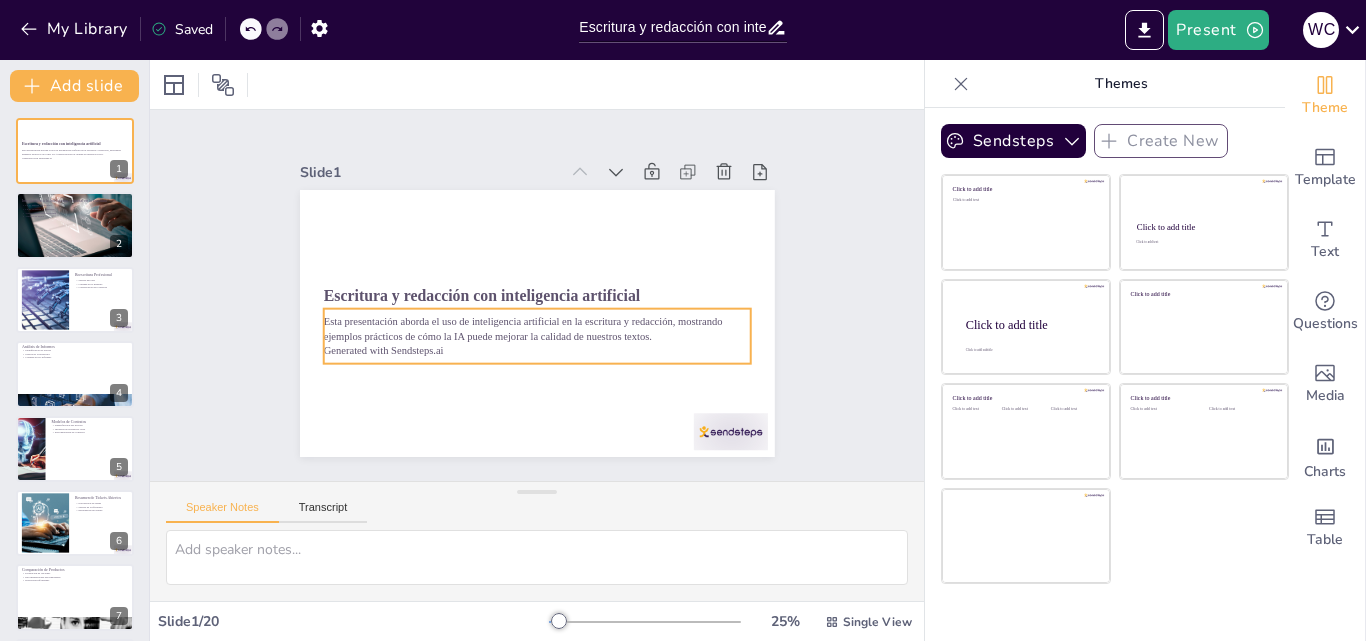 checkbox on "true" 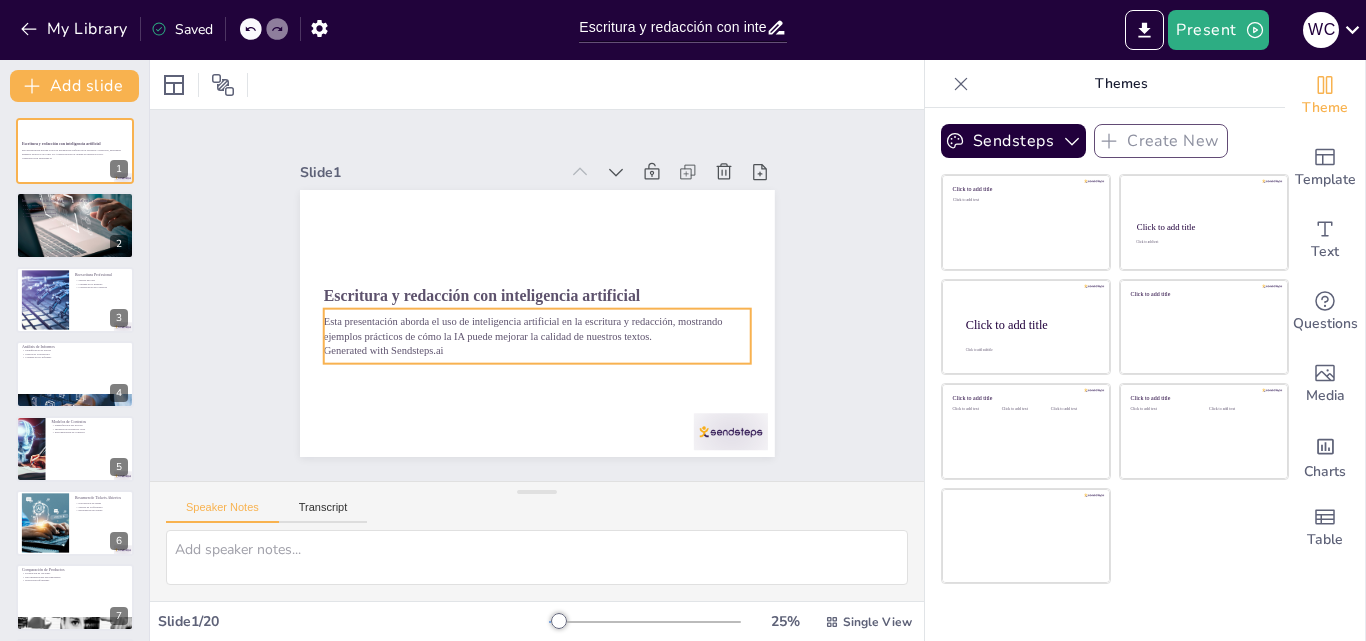 checkbox on "true" 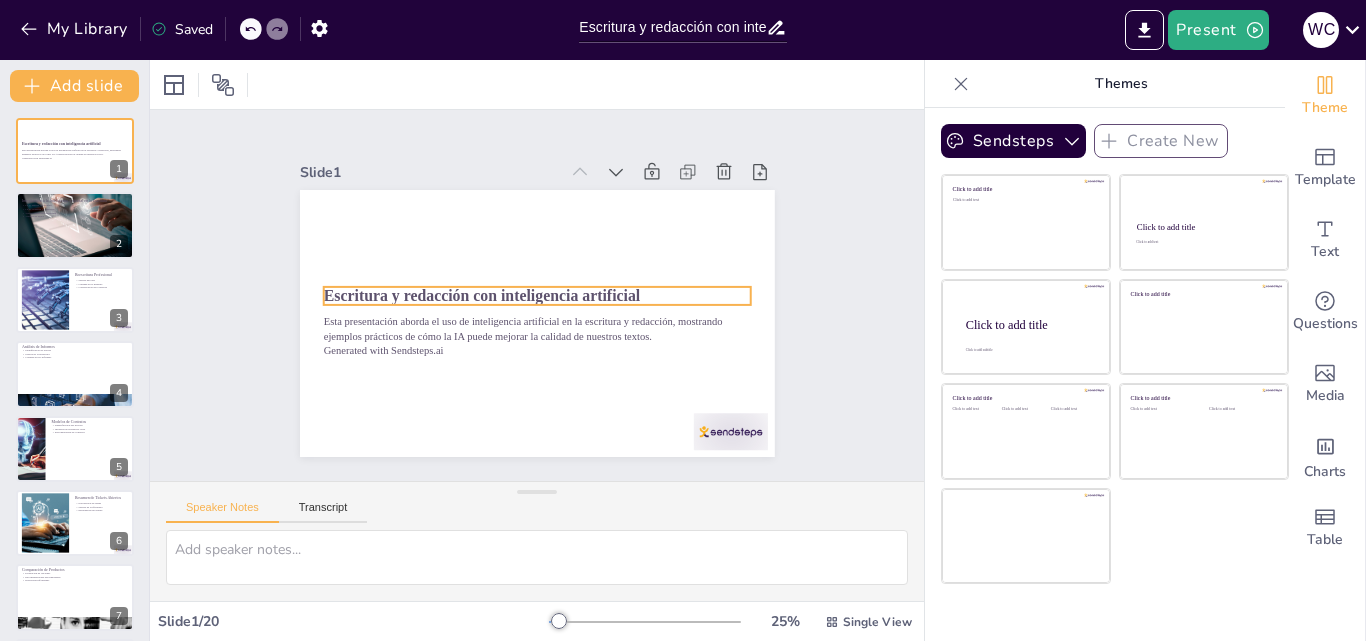 checkbox on "true" 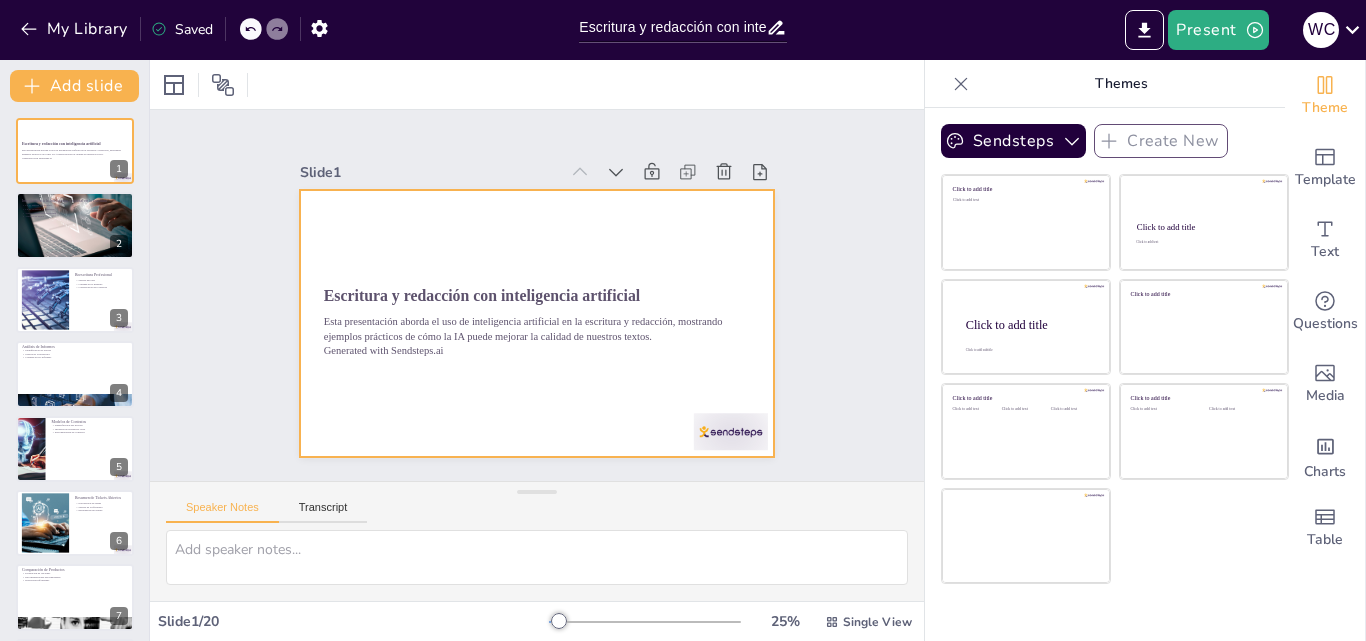checkbox on "true" 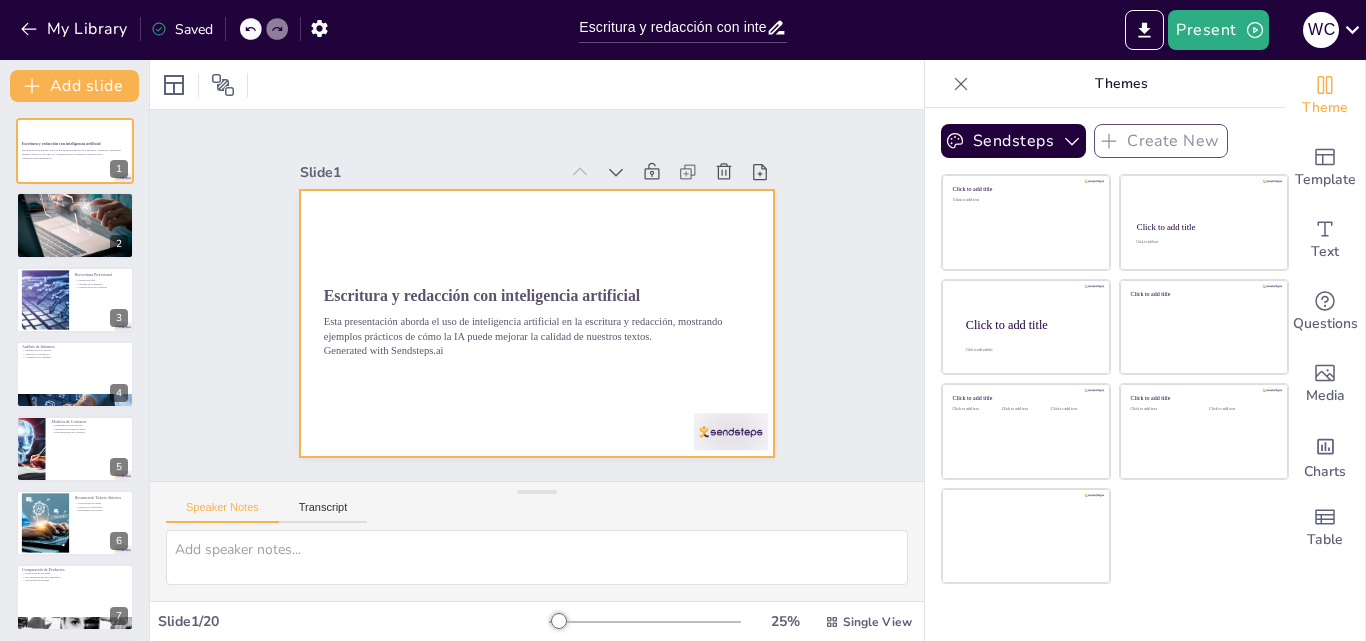 checkbox on "true" 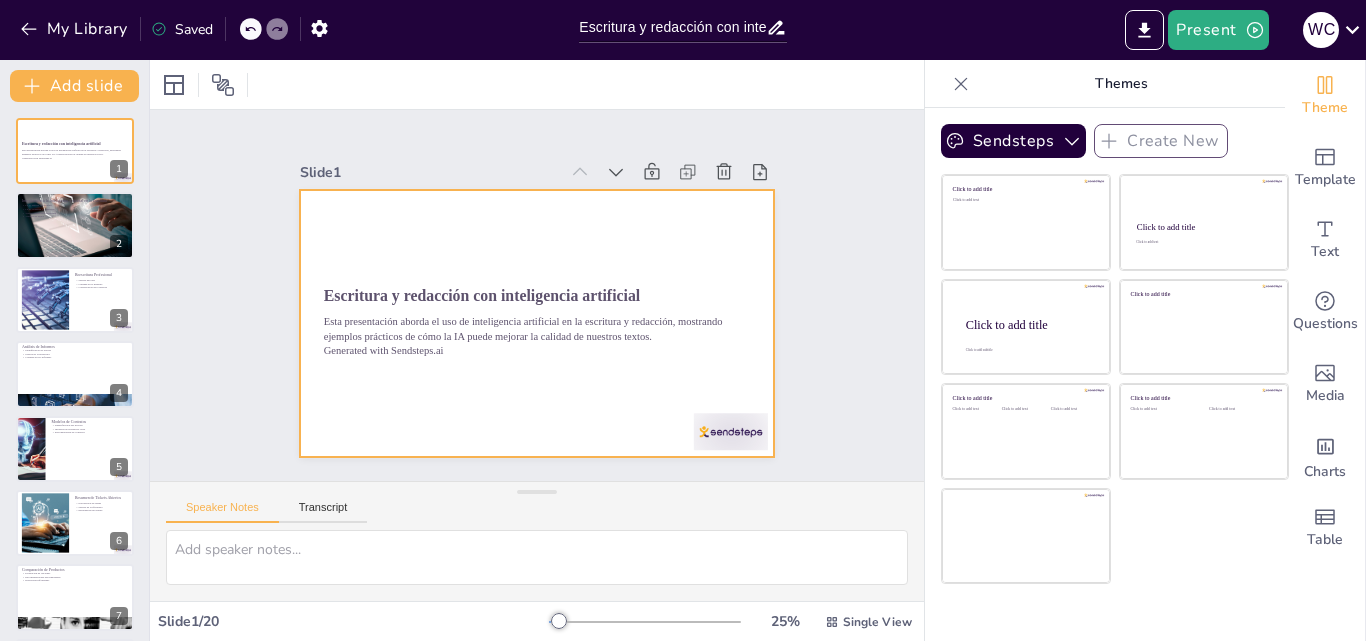 checkbox on "true" 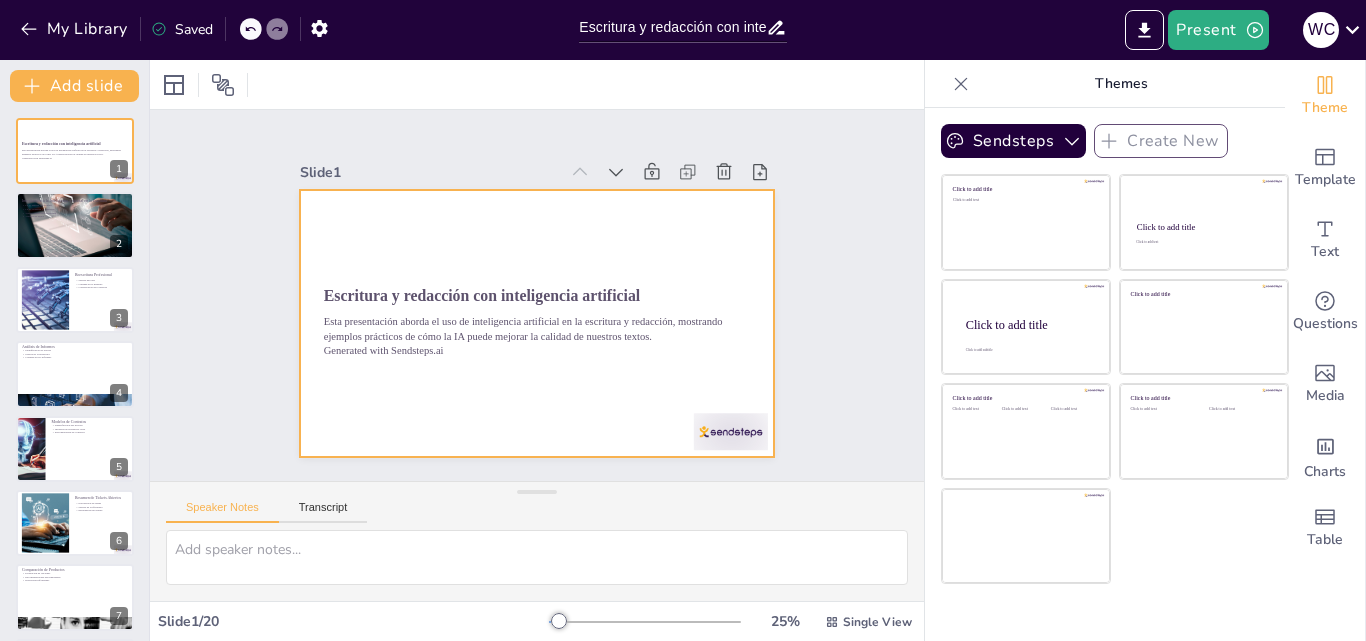 checkbox on "true" 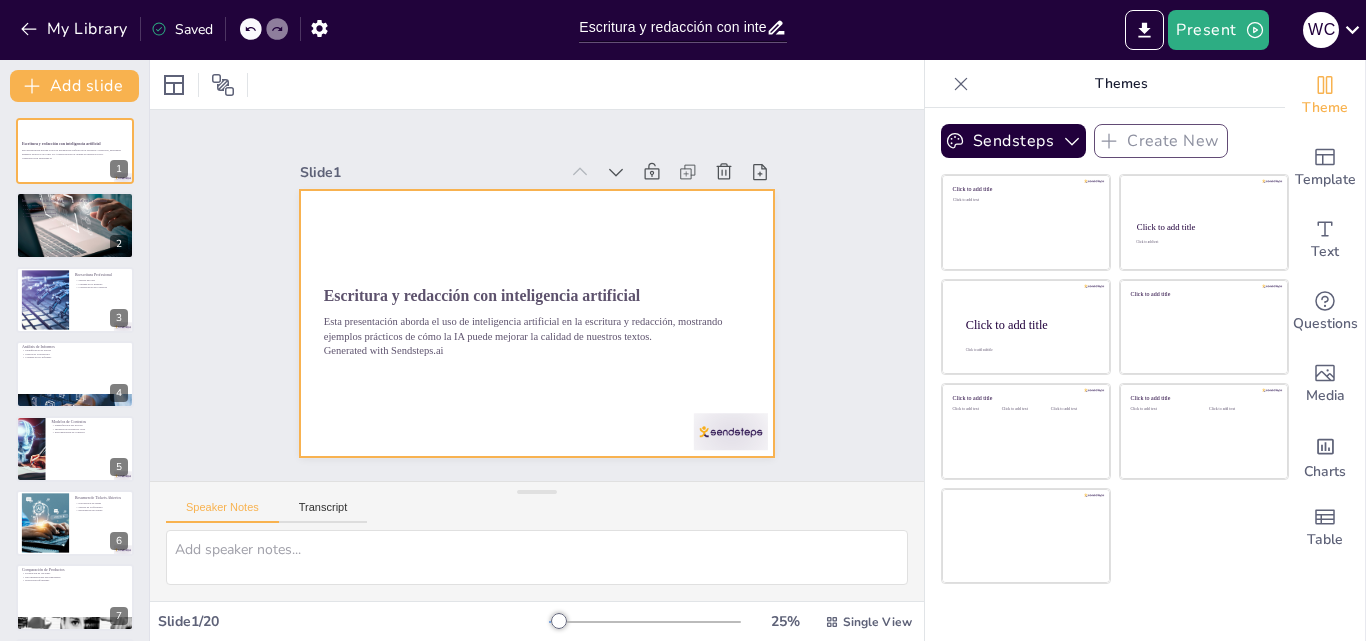 checkbox on "true" 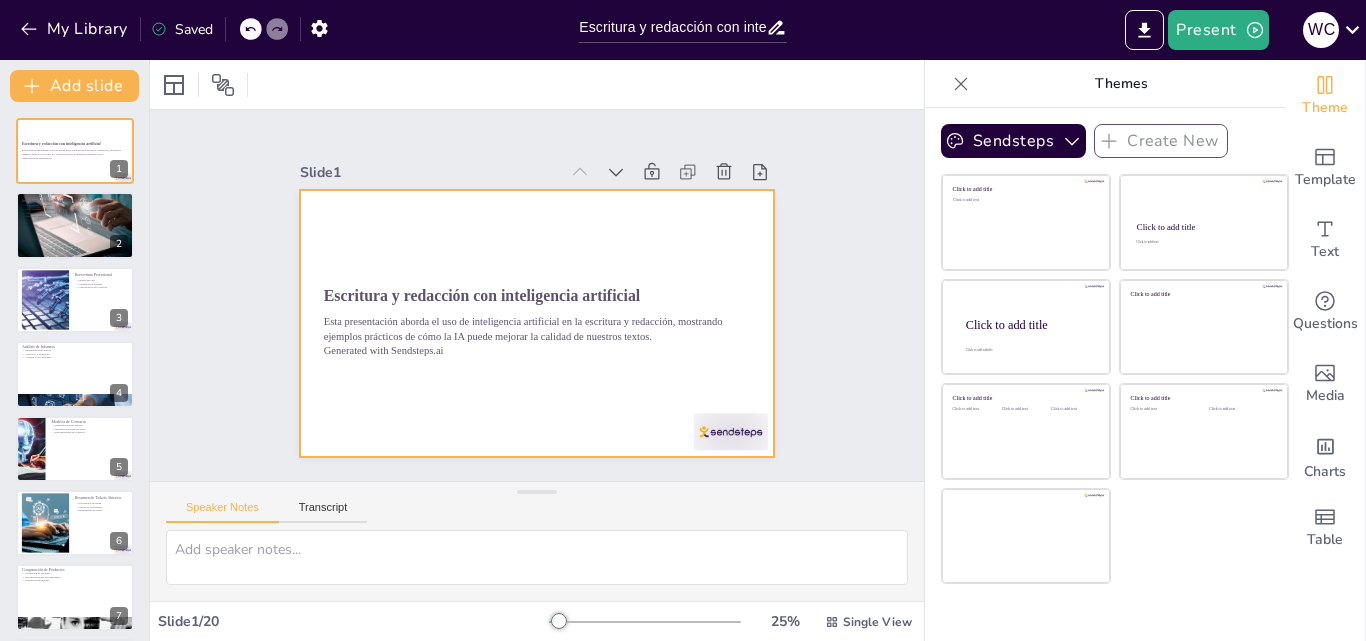 checkbox on "true" 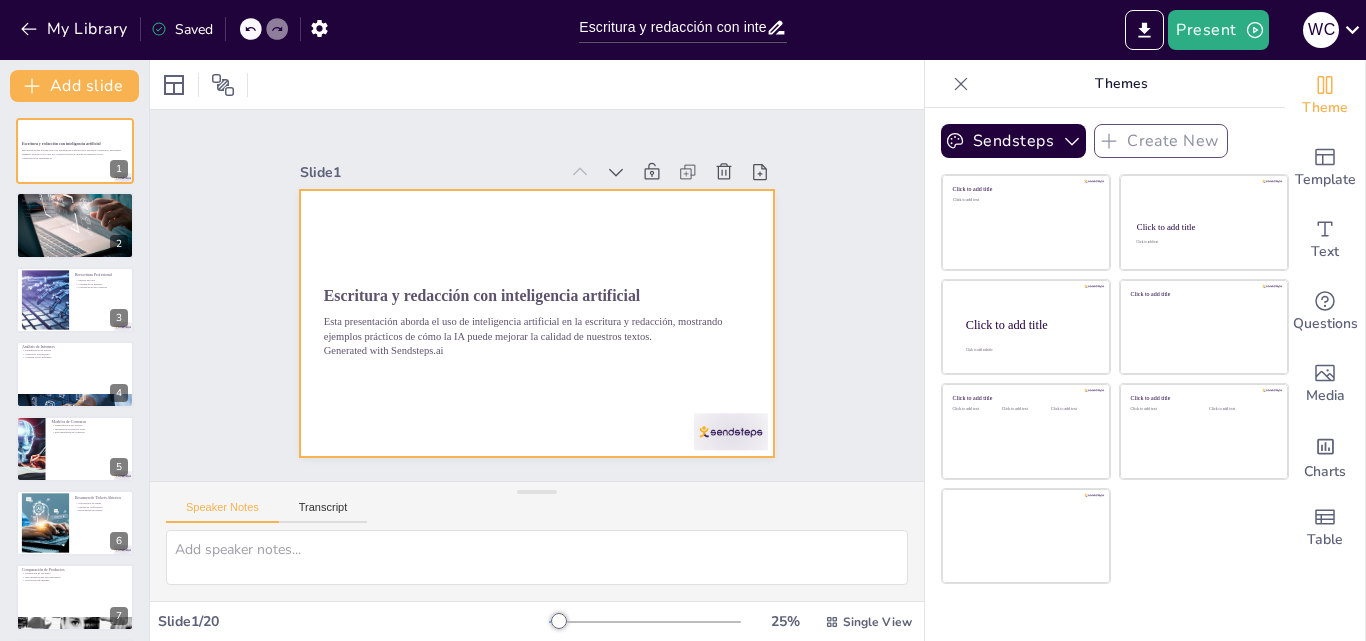 checkbox on "true" 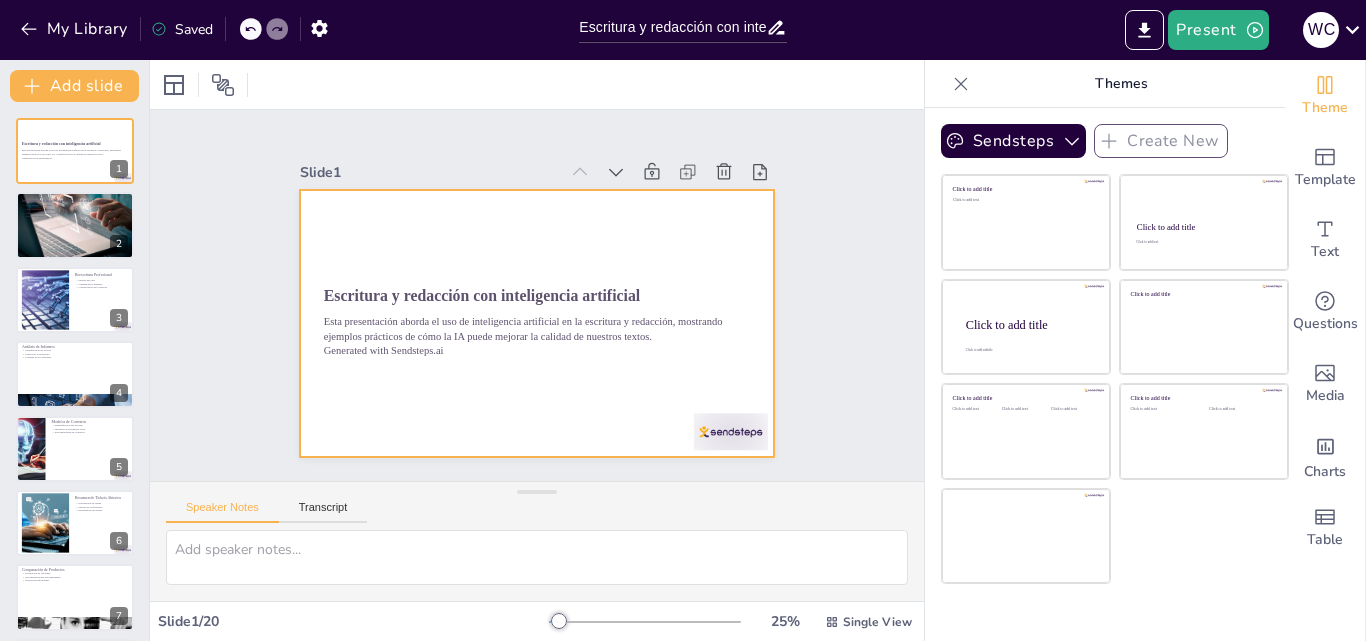 checkbox on "true" 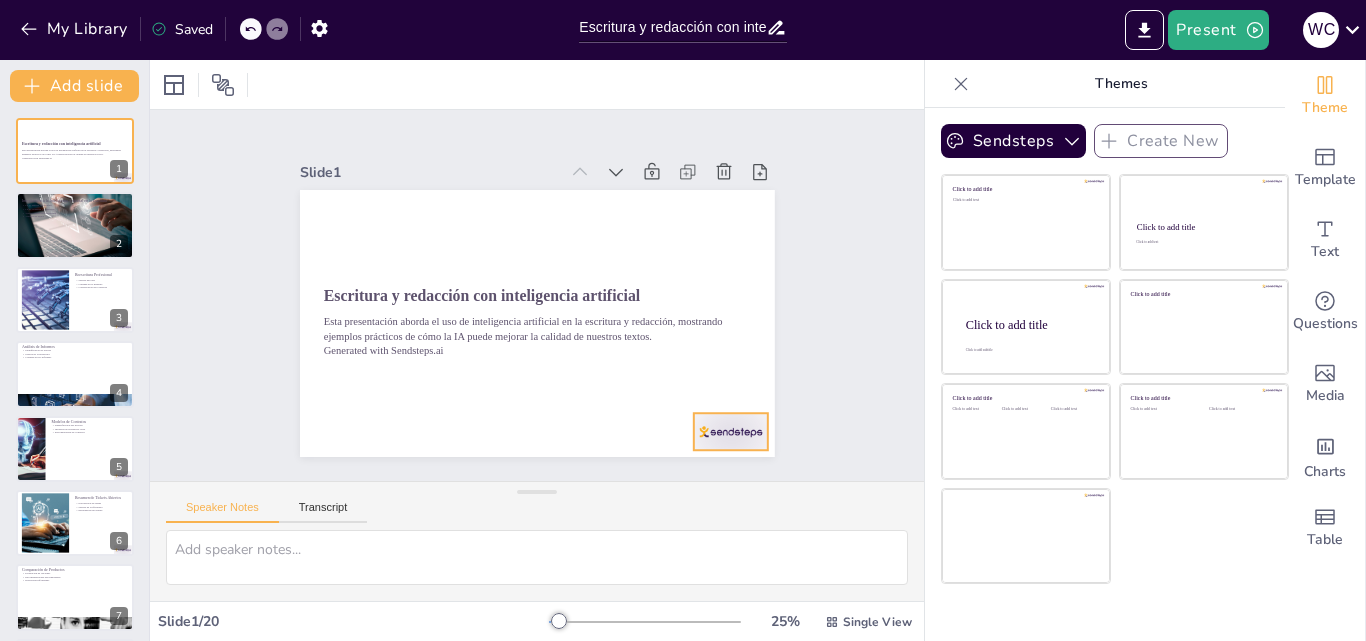 checkbox on "true" 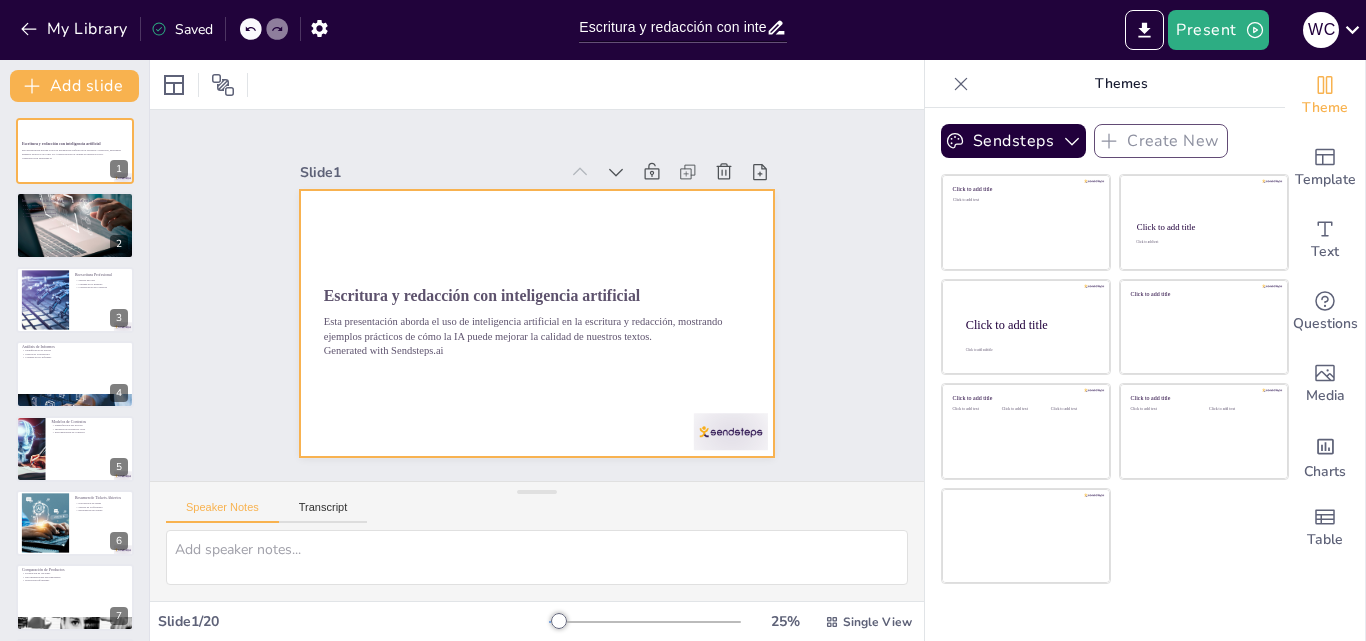 checkbox on "true" 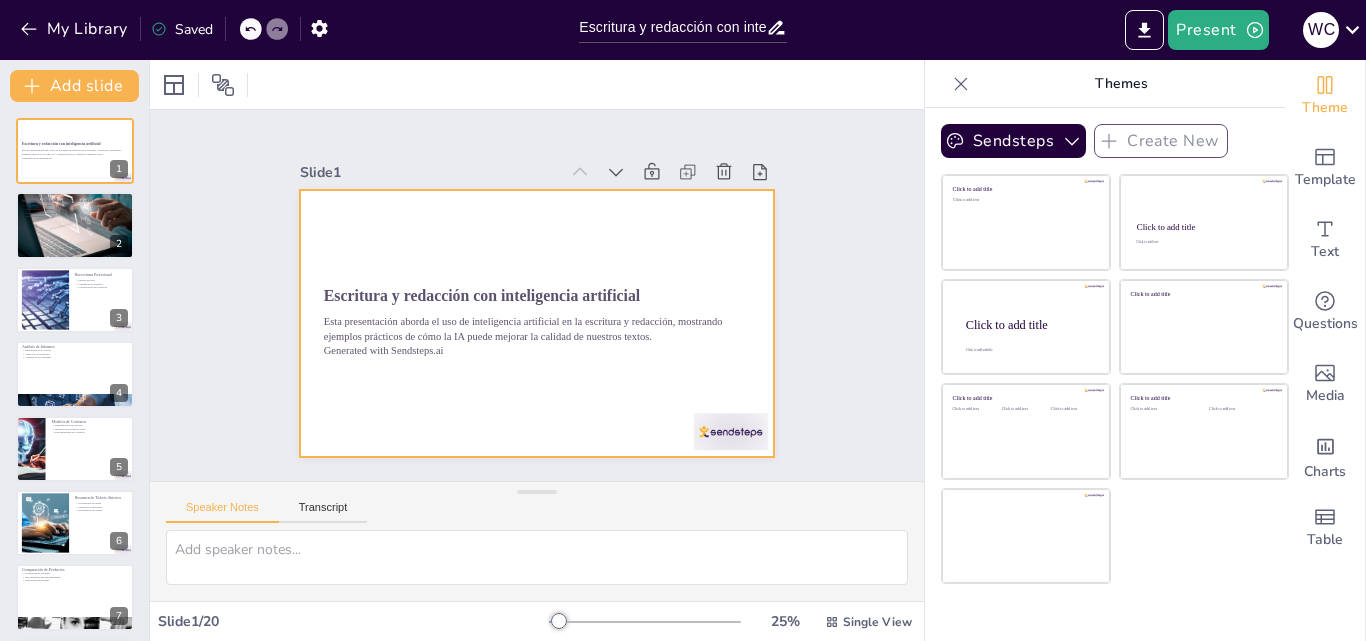 checkbox on "true" 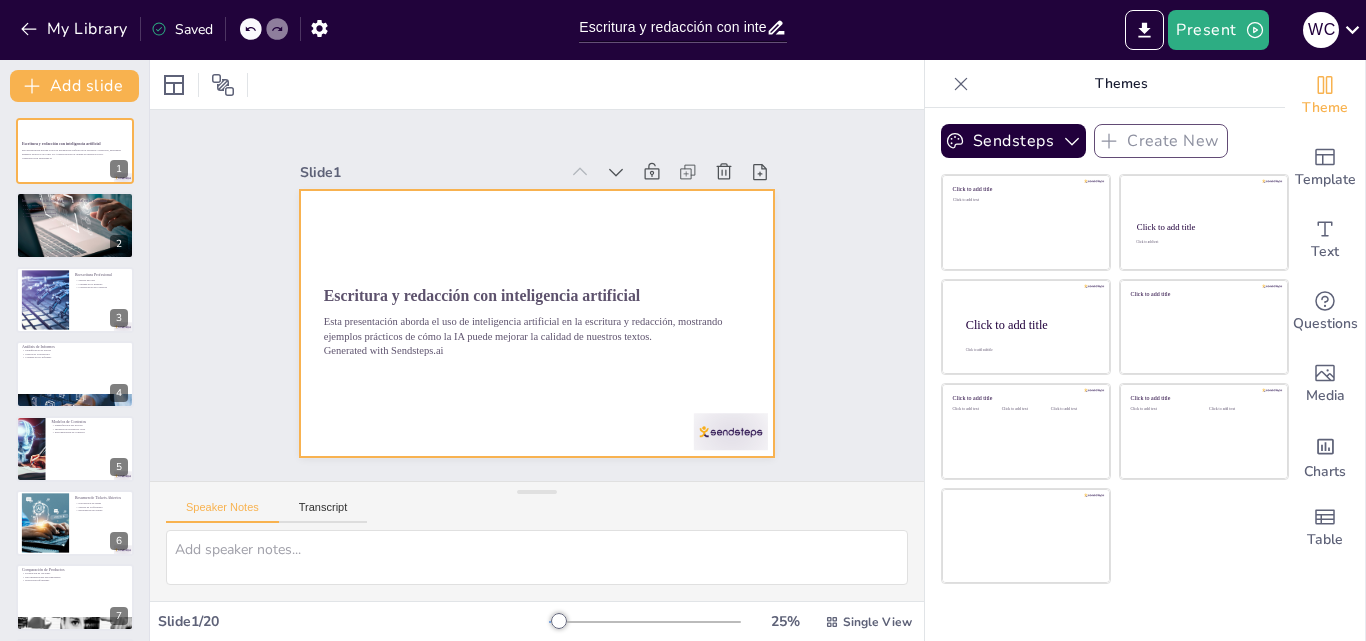checkbox on "true" 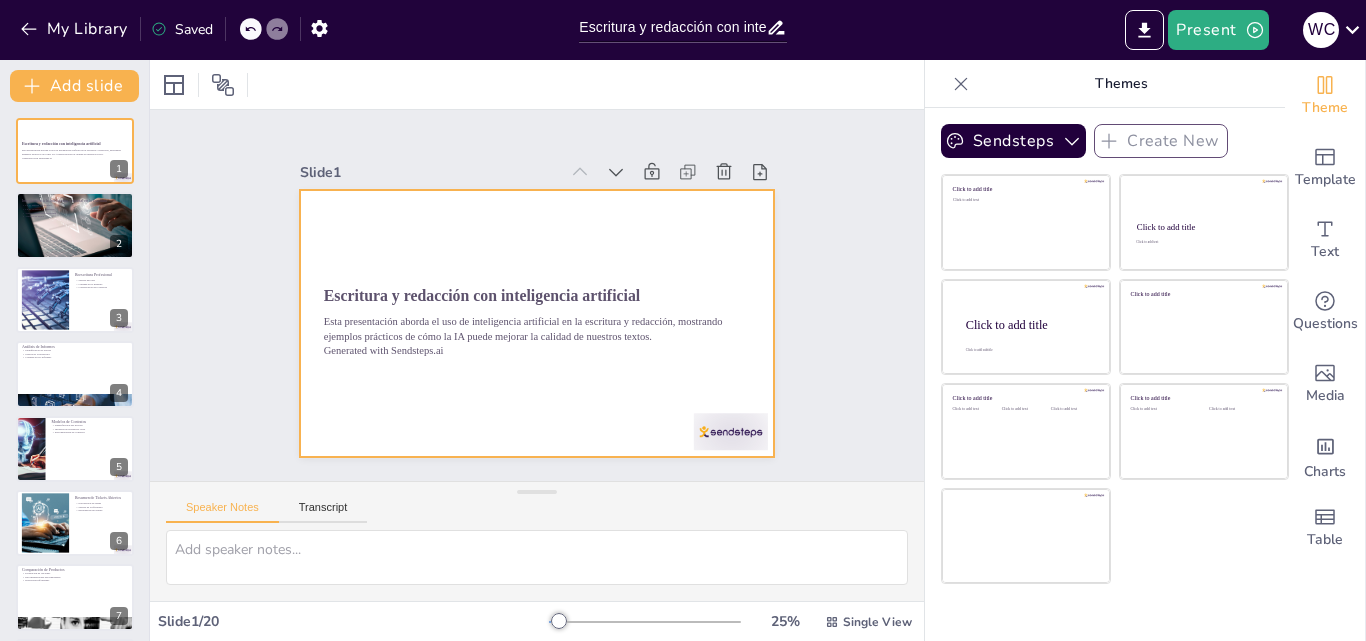 checkbox on "true" 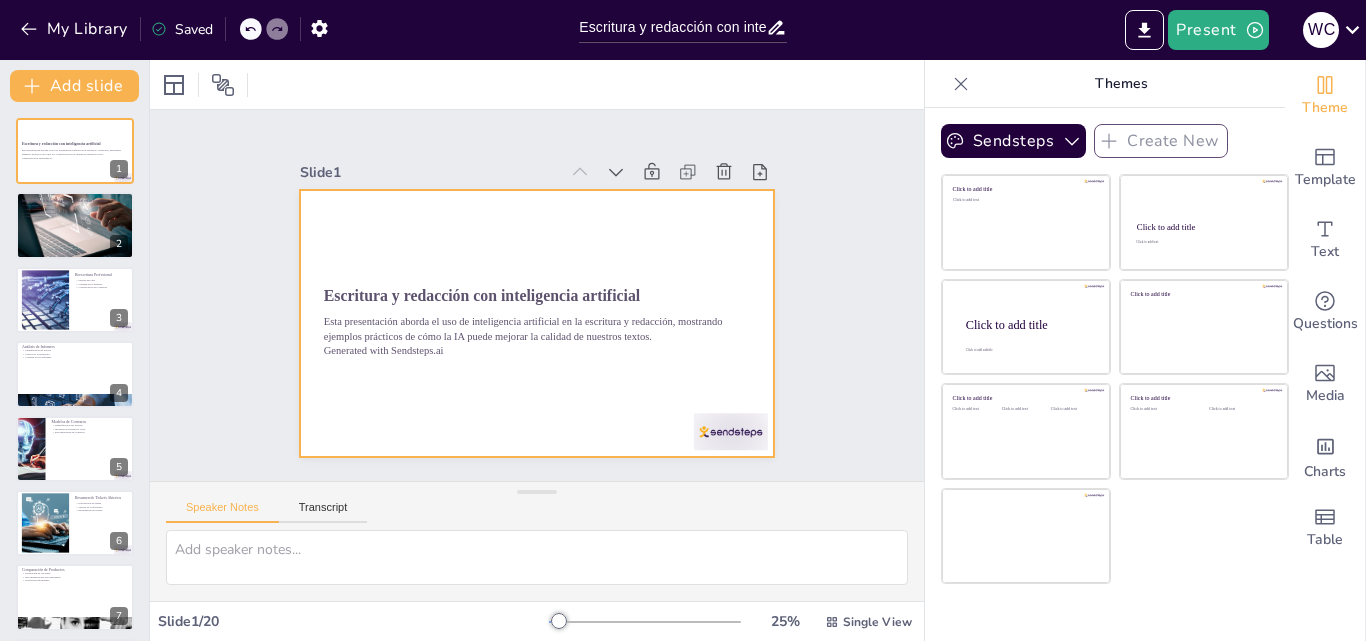 checkbox on "true" 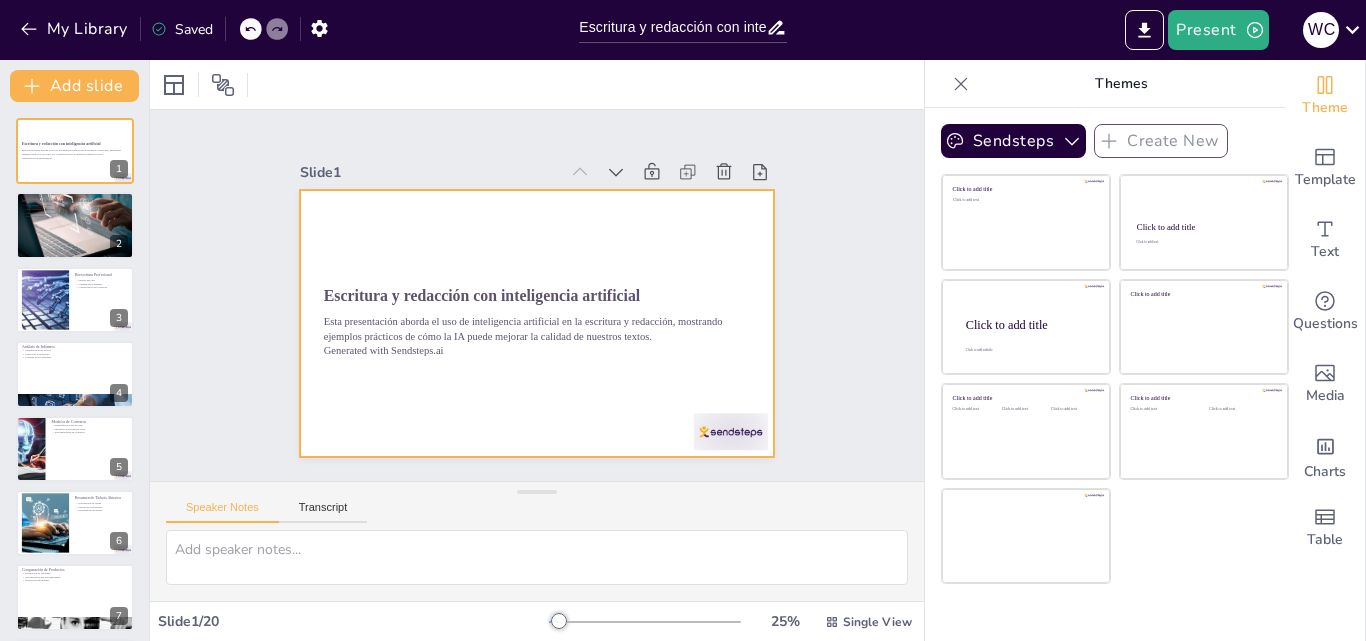 checkbox on "true" 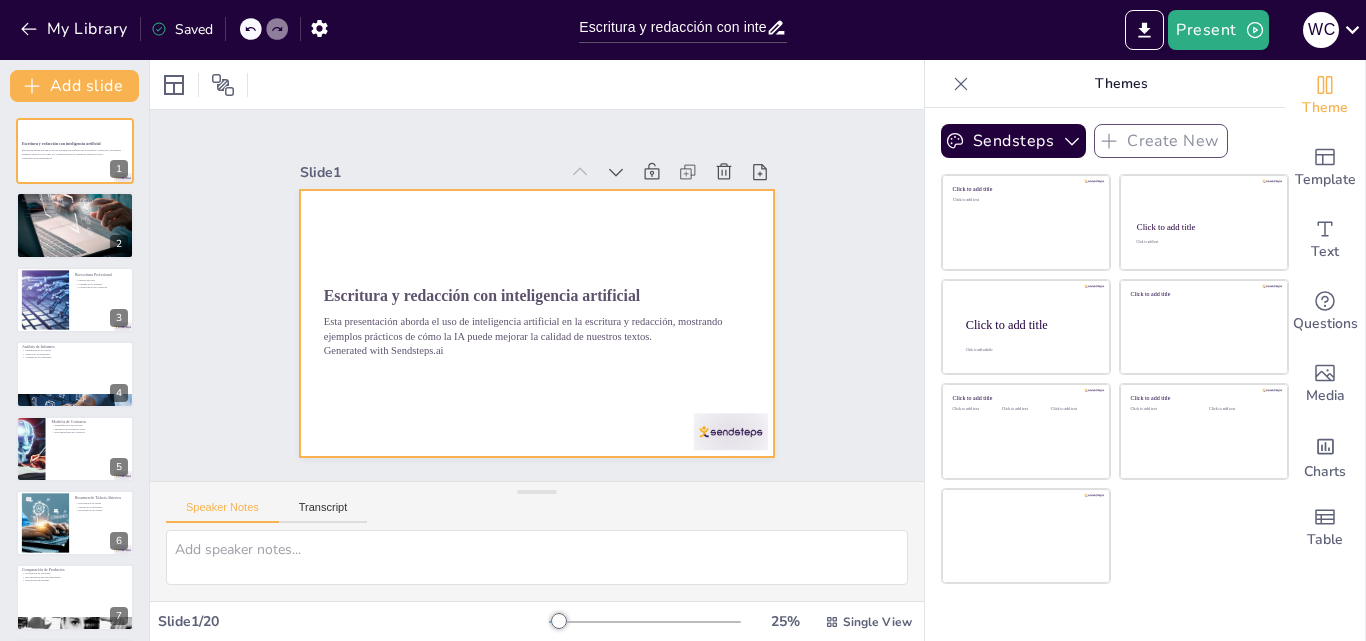 checkbox on "true" 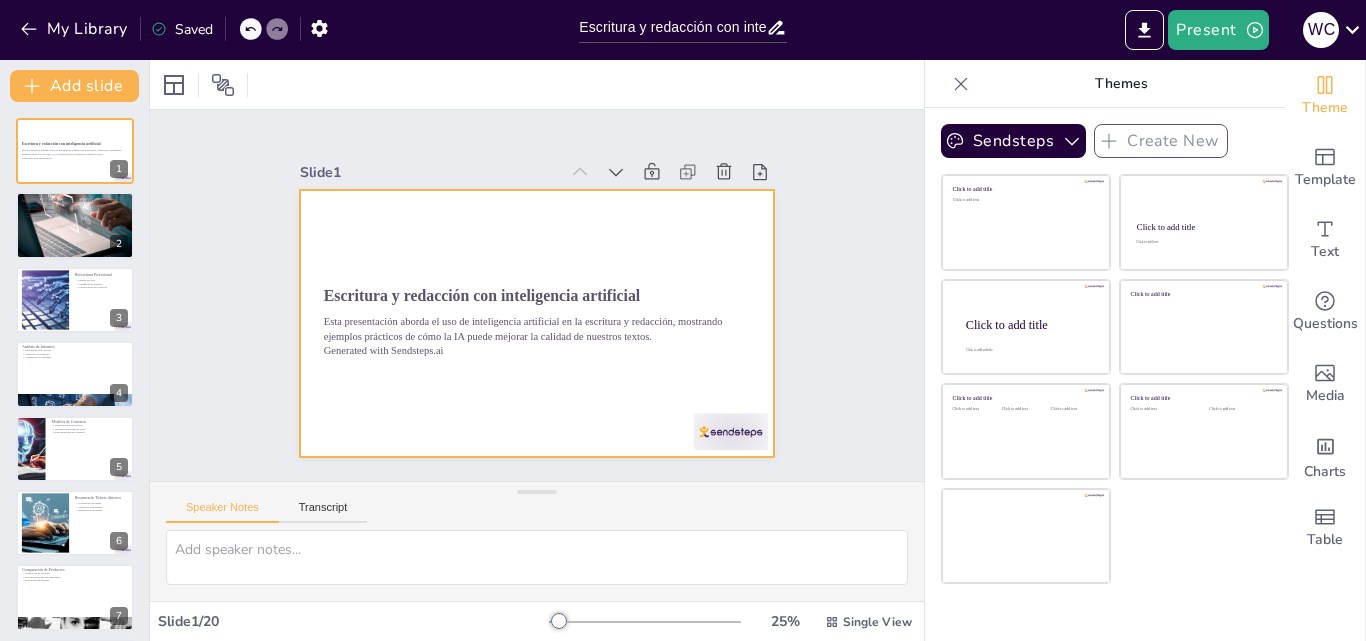 checkbox on "true" 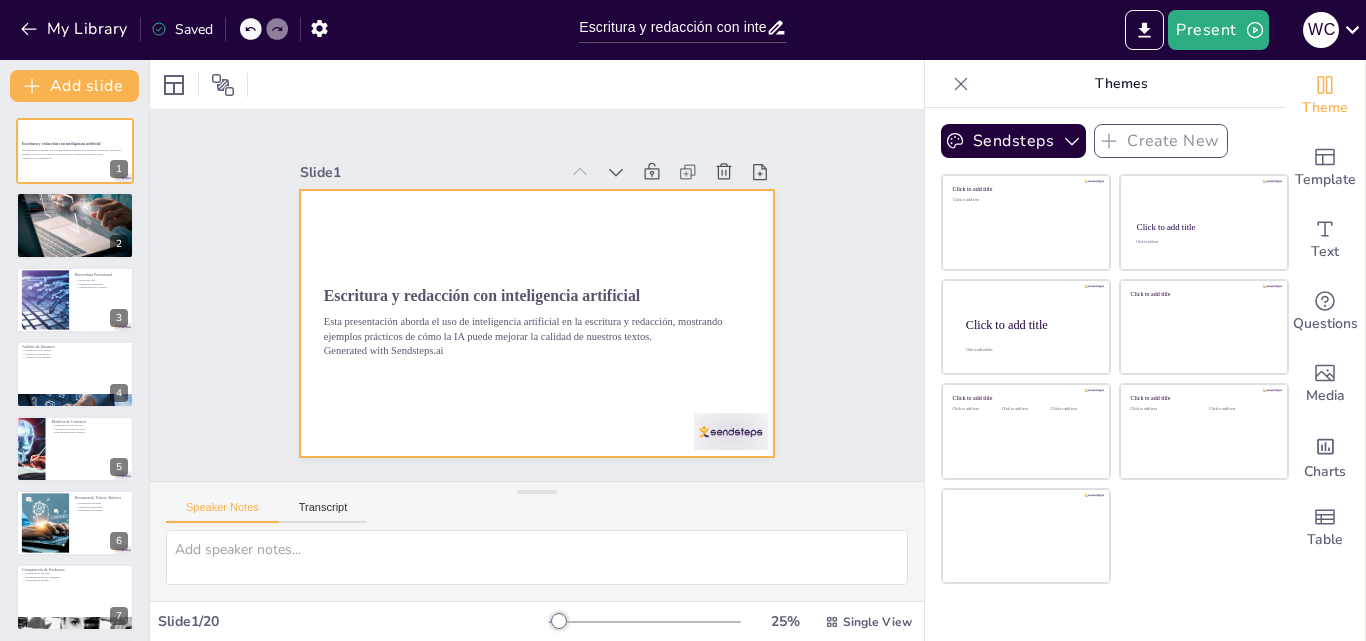 checkbox on "true" 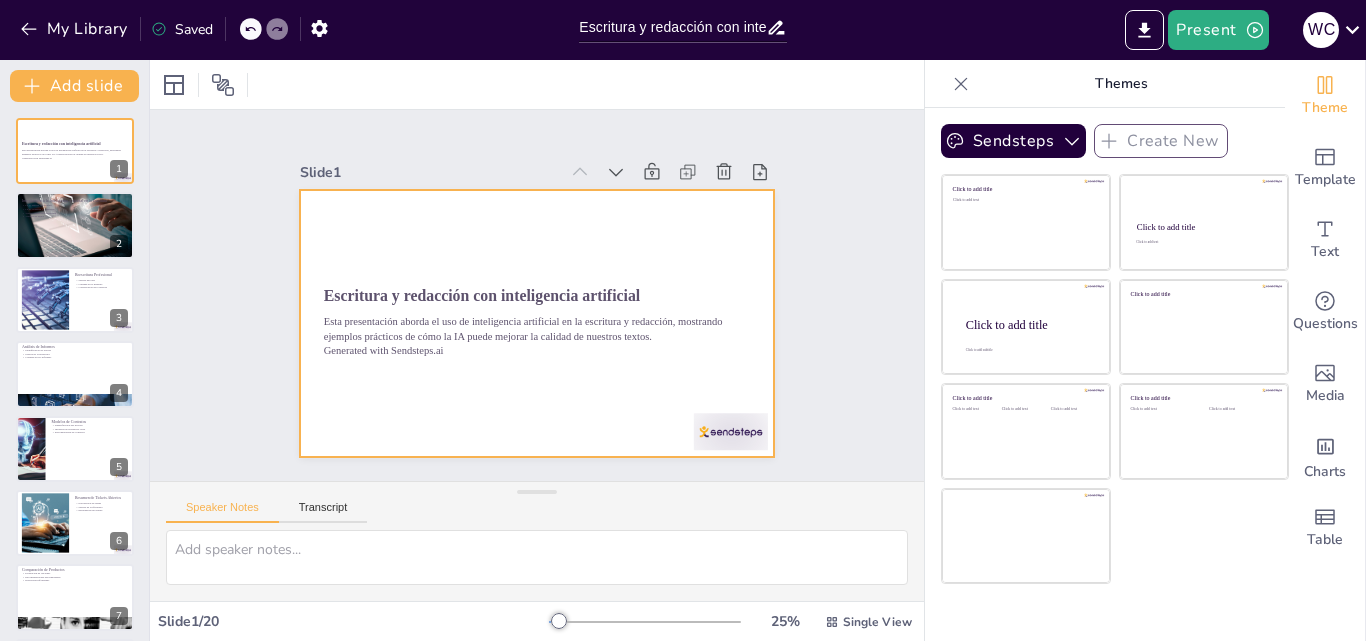 checkbox on "true" 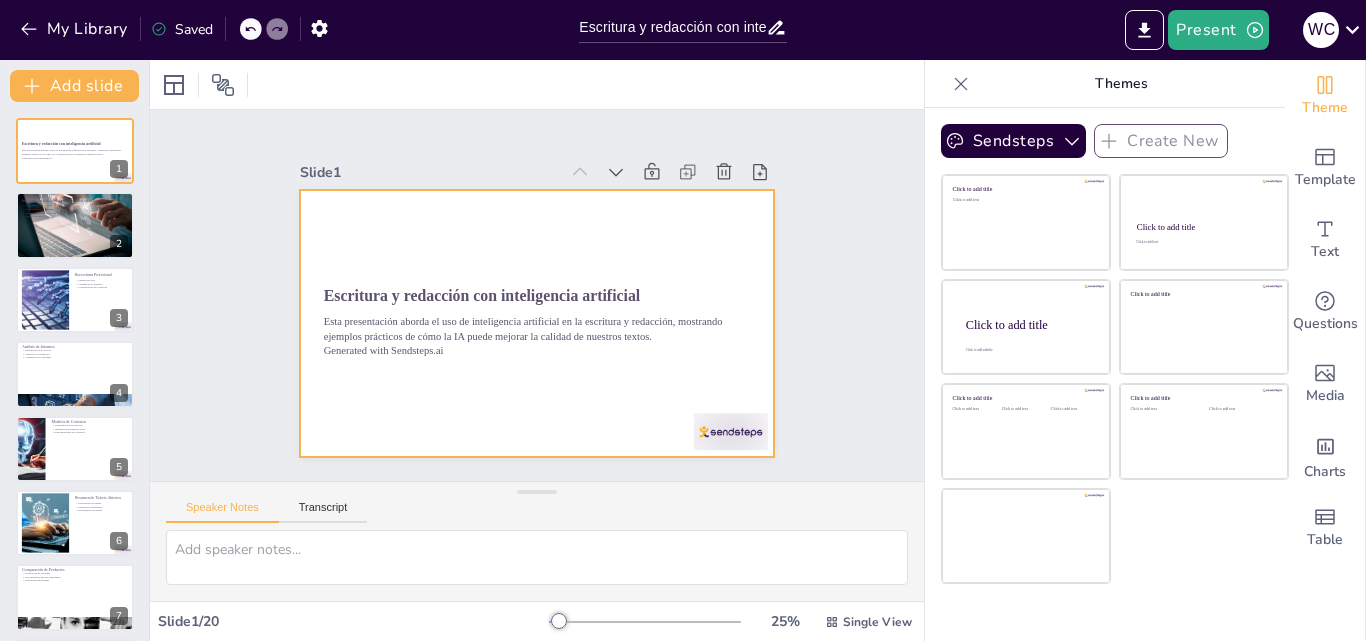 checkbox on "true" 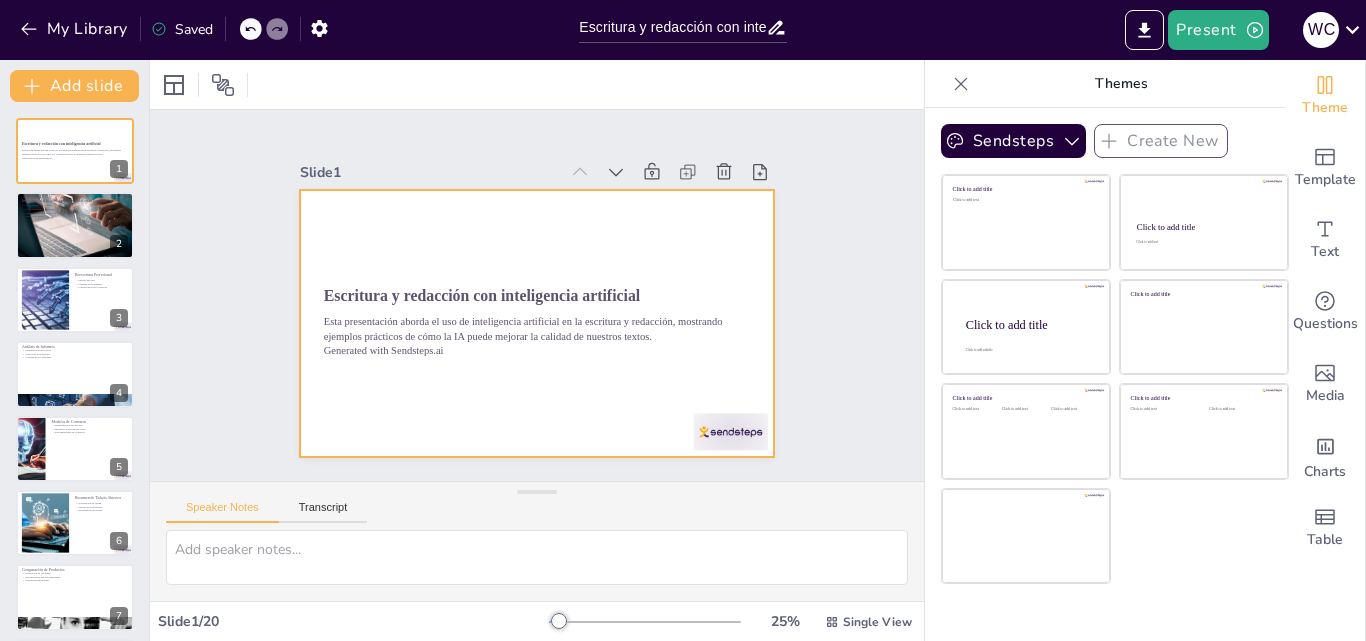 checkbox on "true" 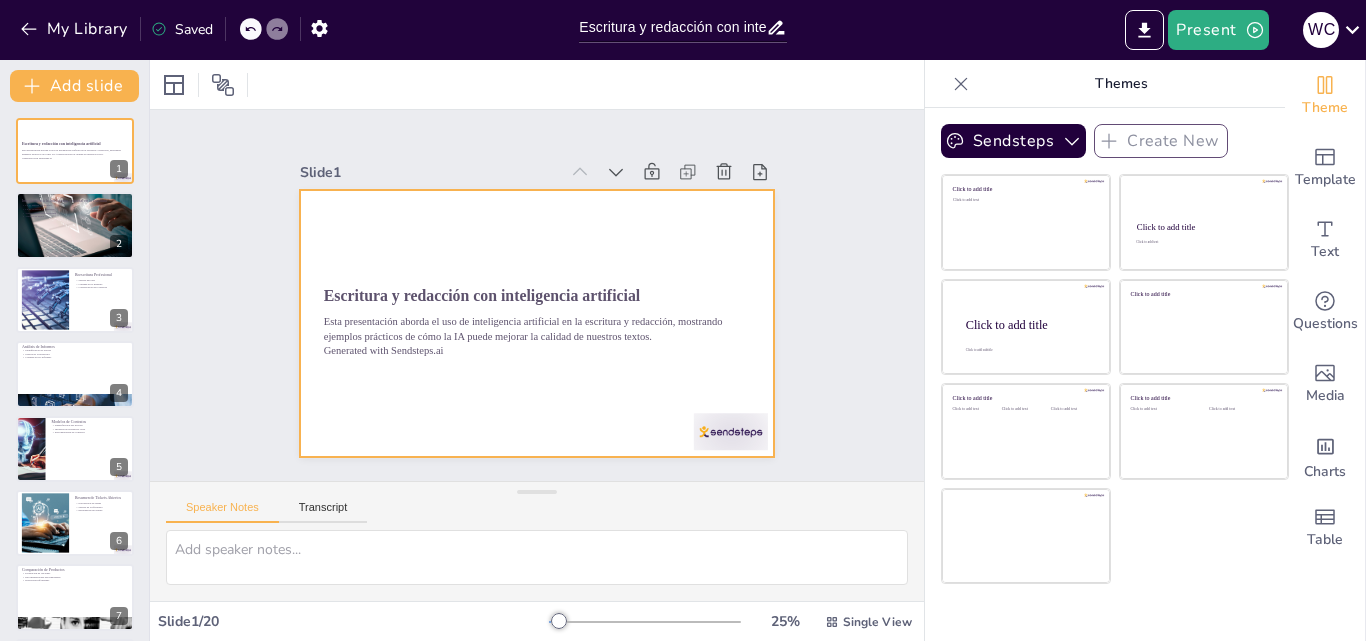 checkbox on "true" 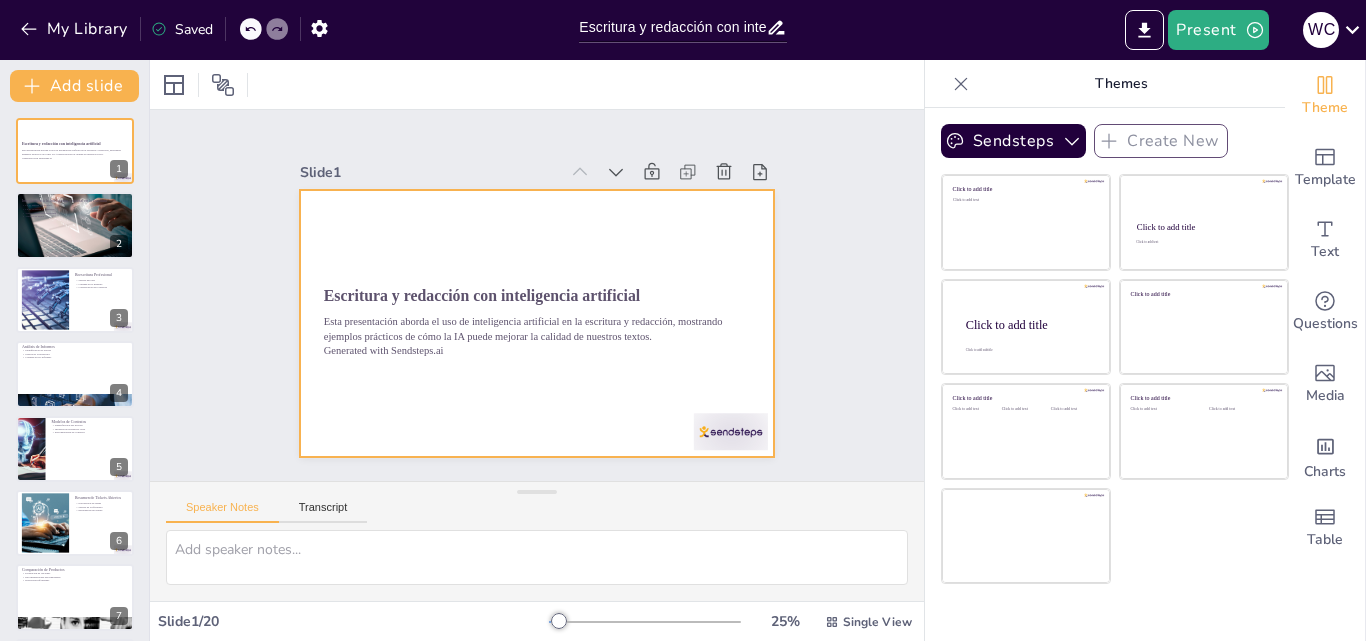 checkbox on "true" 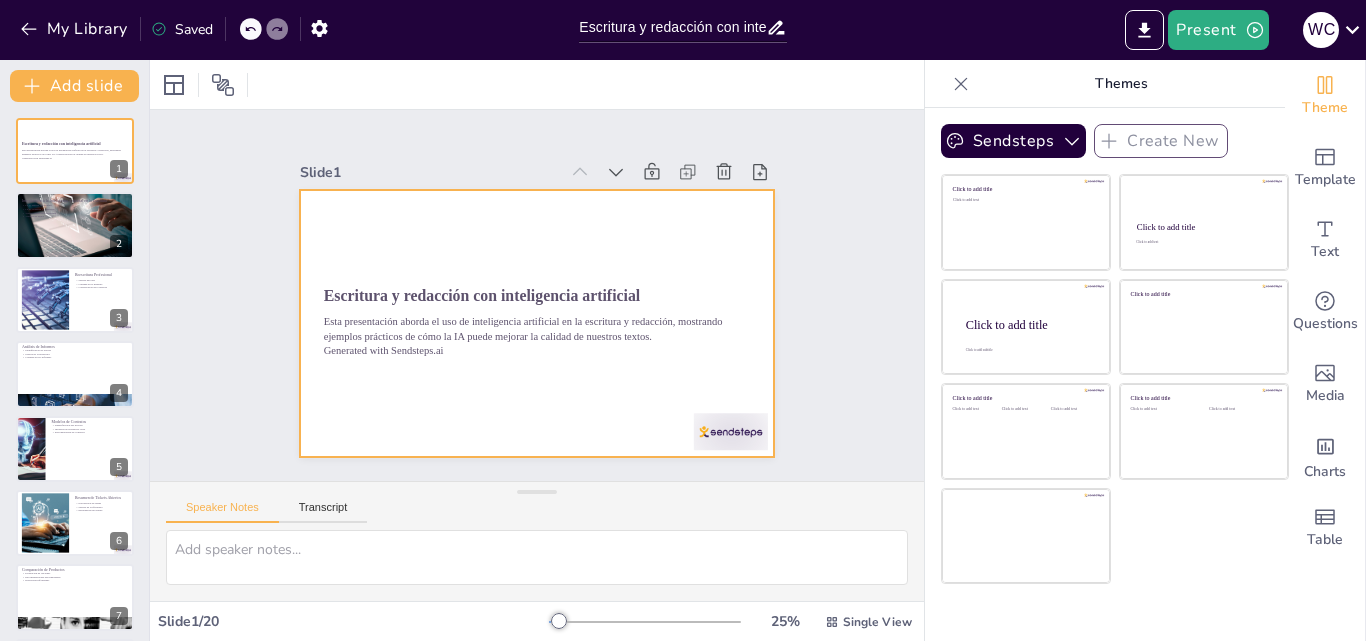 checkbox on "true" 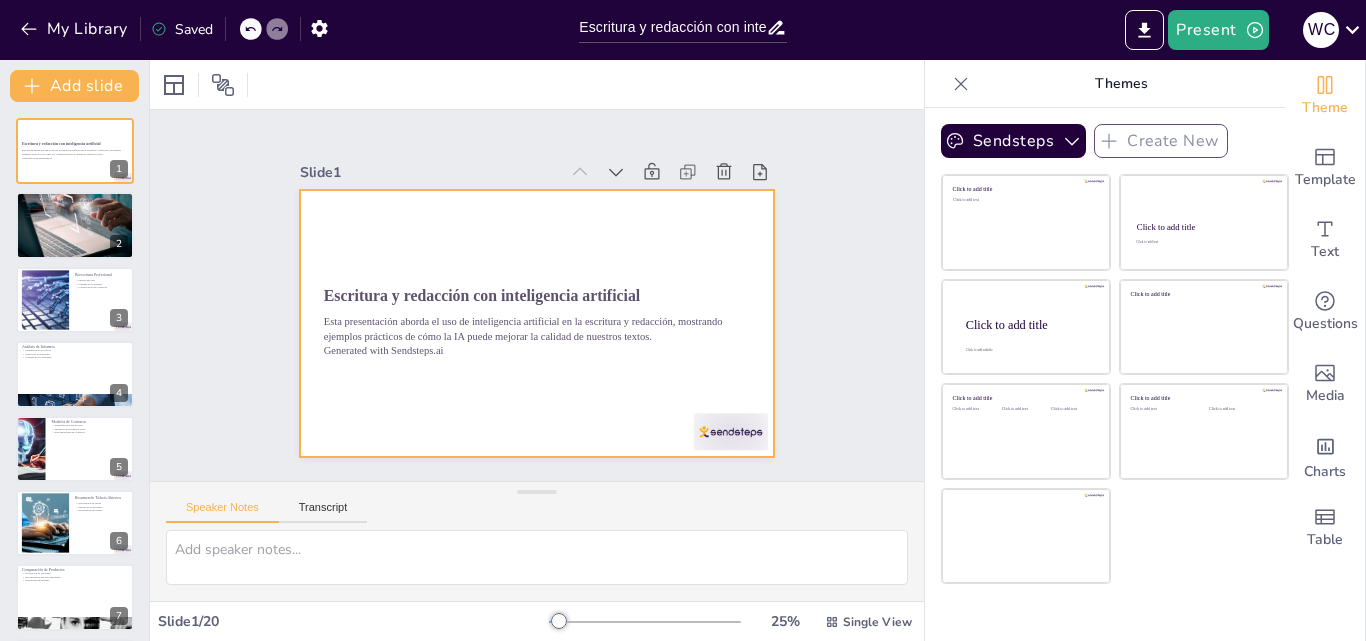 checkbox on "true" 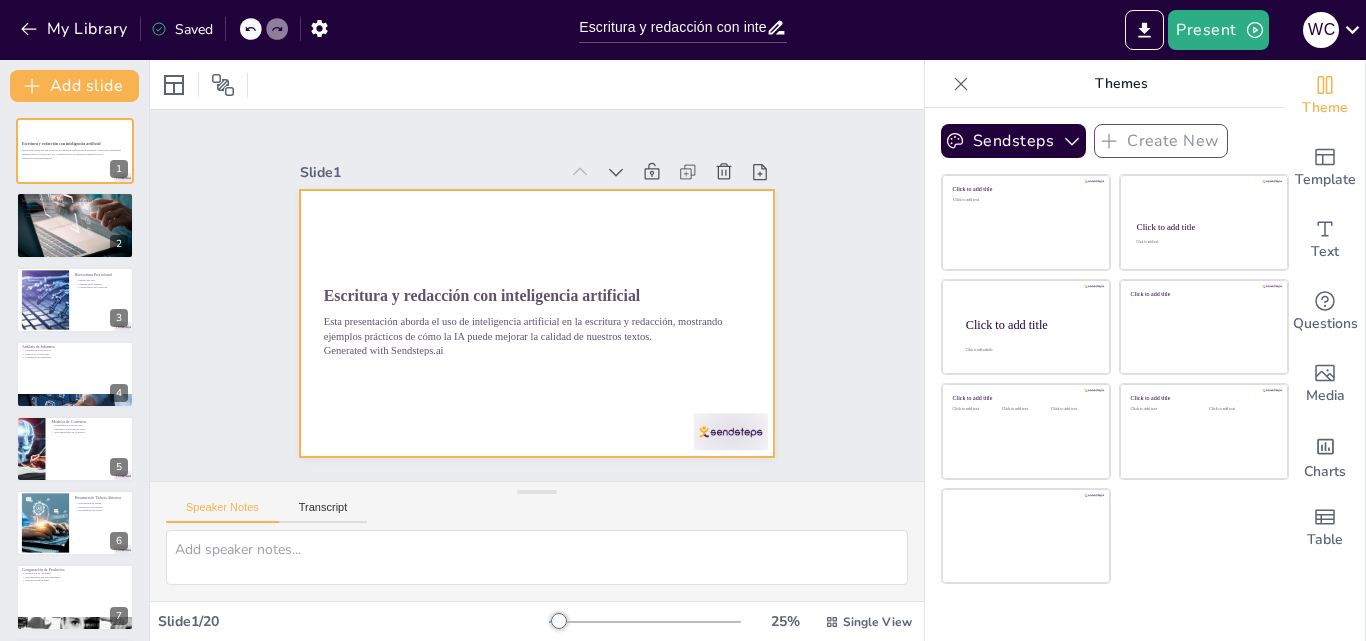 checkbox on "true" 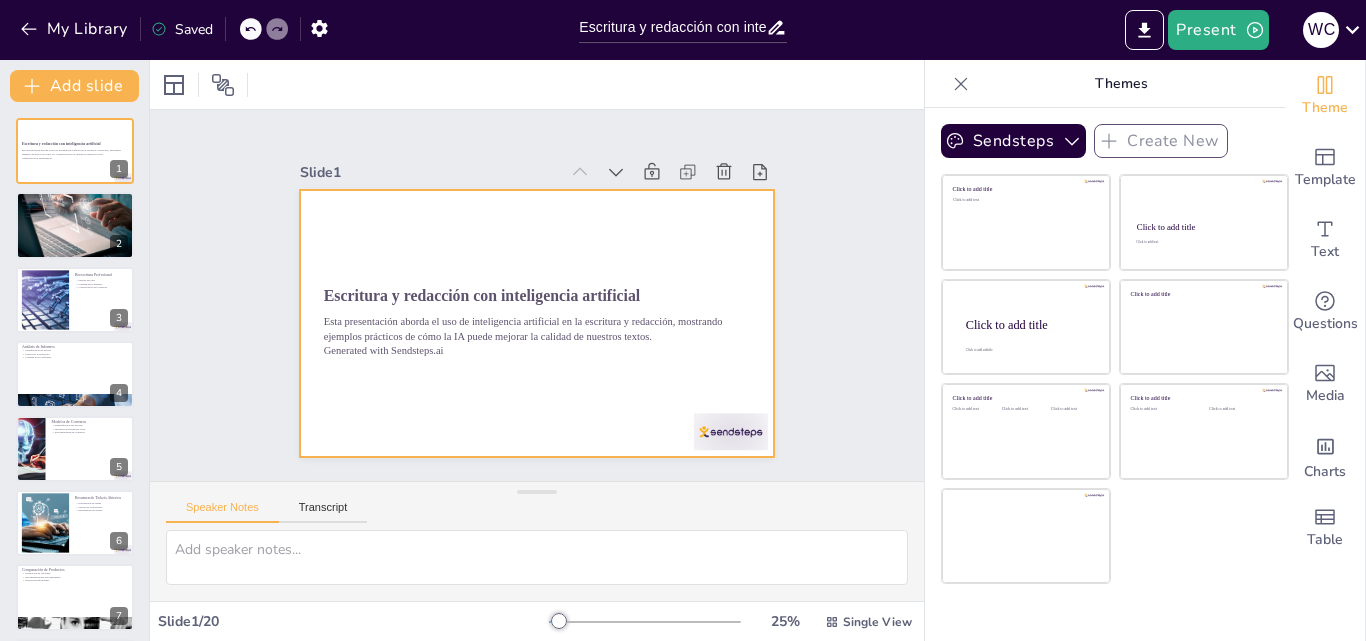 checkbox on "true" 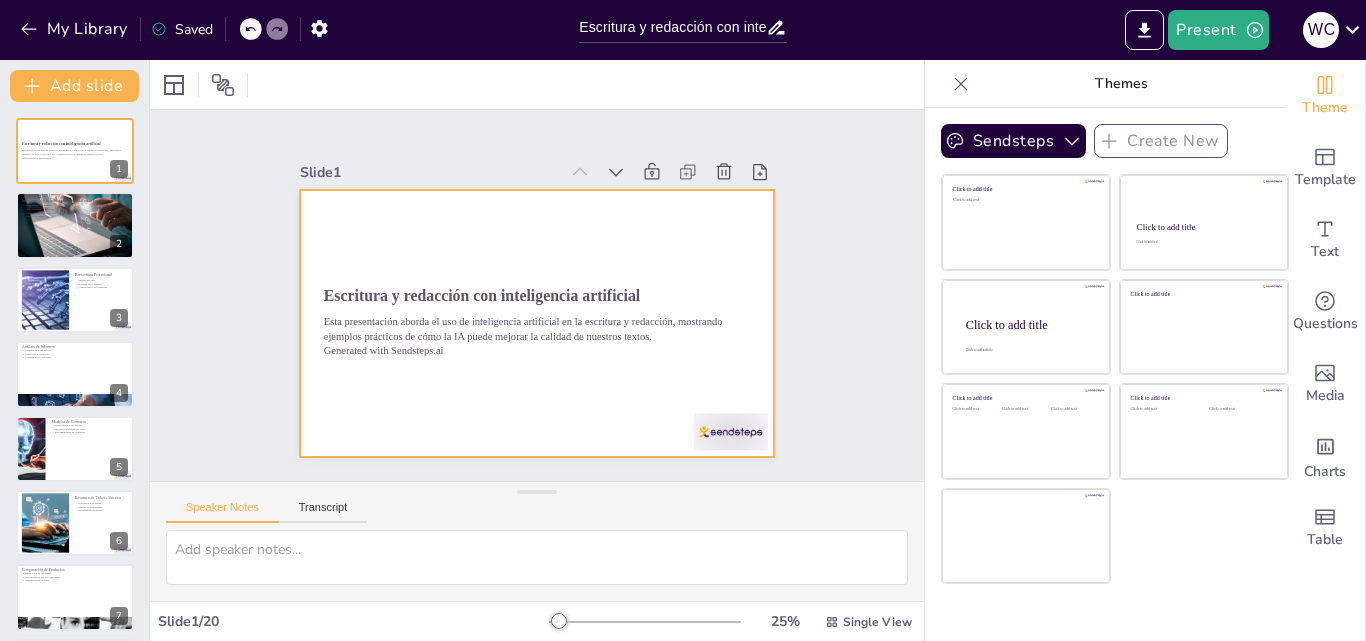 checkbox on "true" 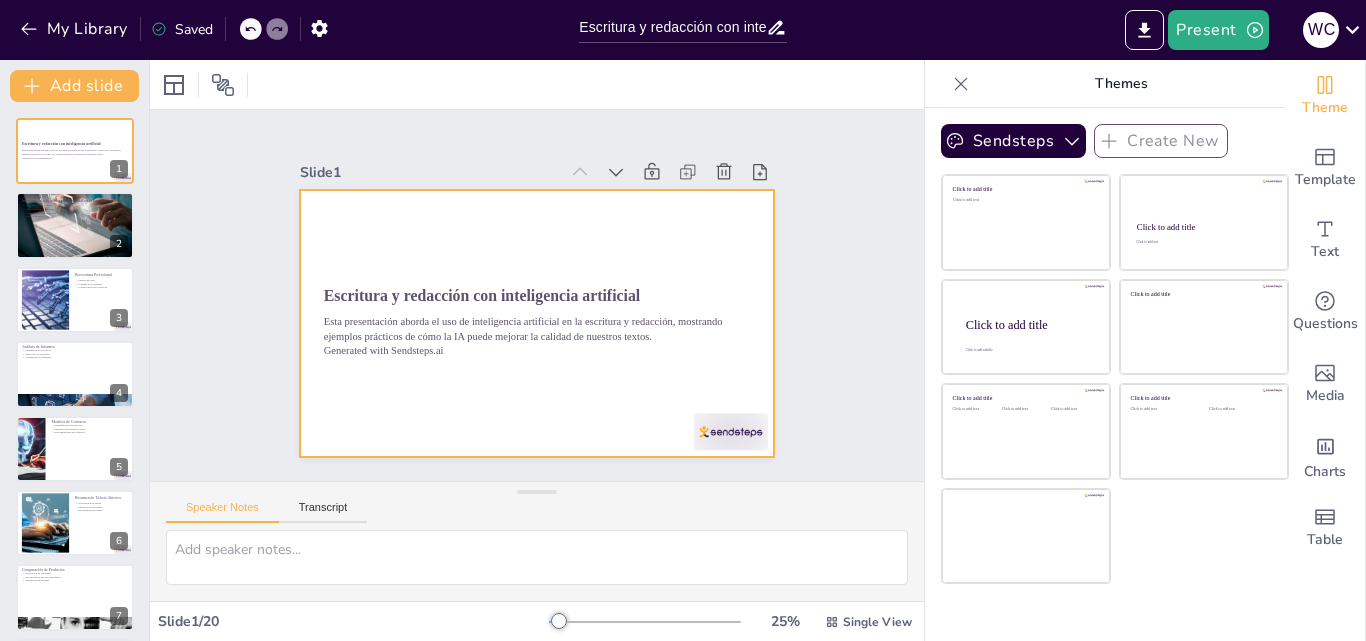 checkbox on "true" 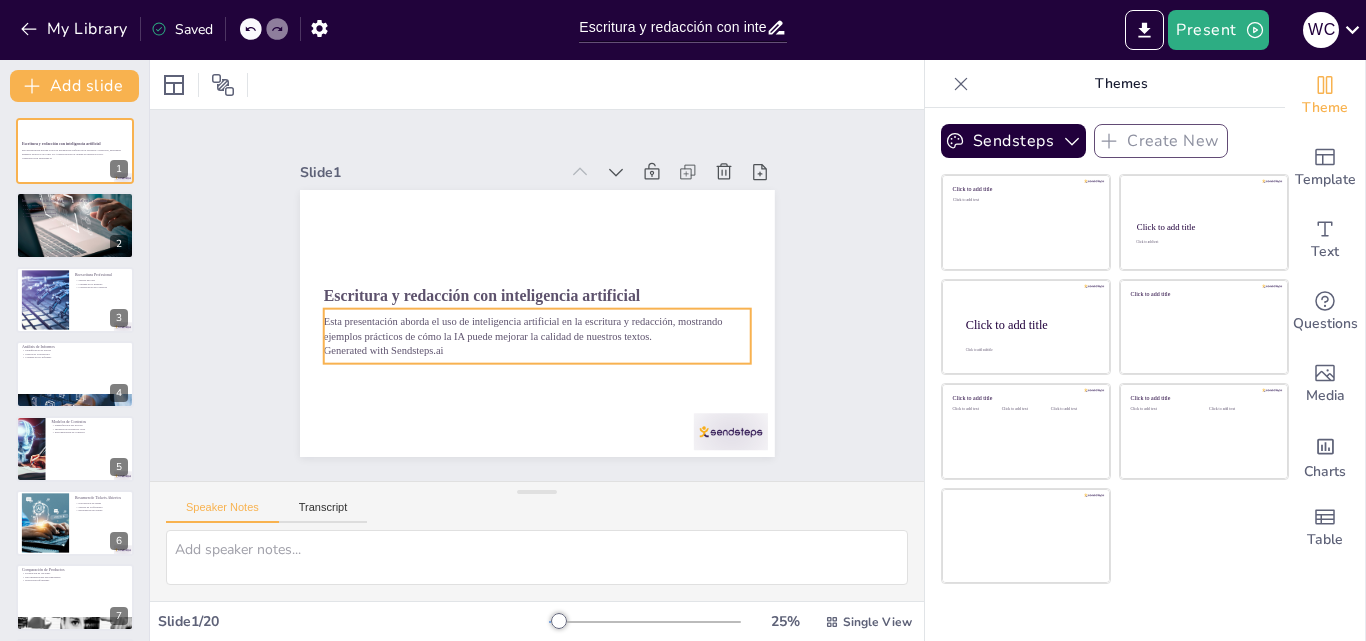 checkbox on "true" 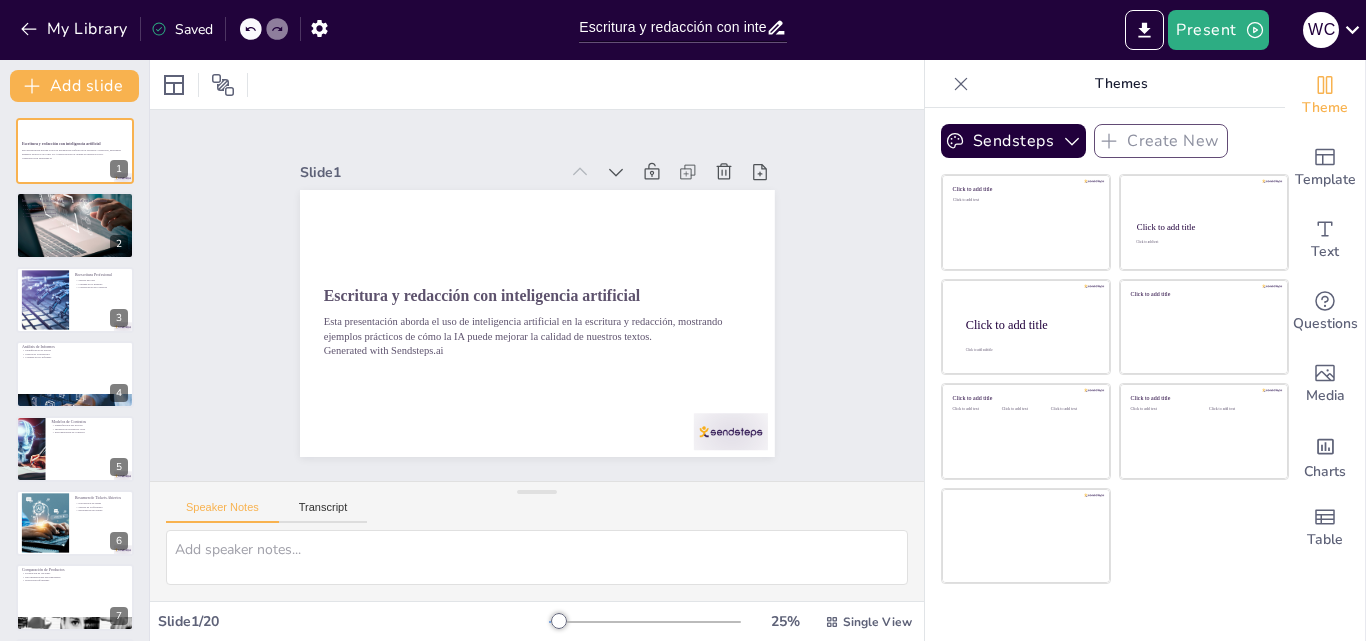 checkbox on "true" 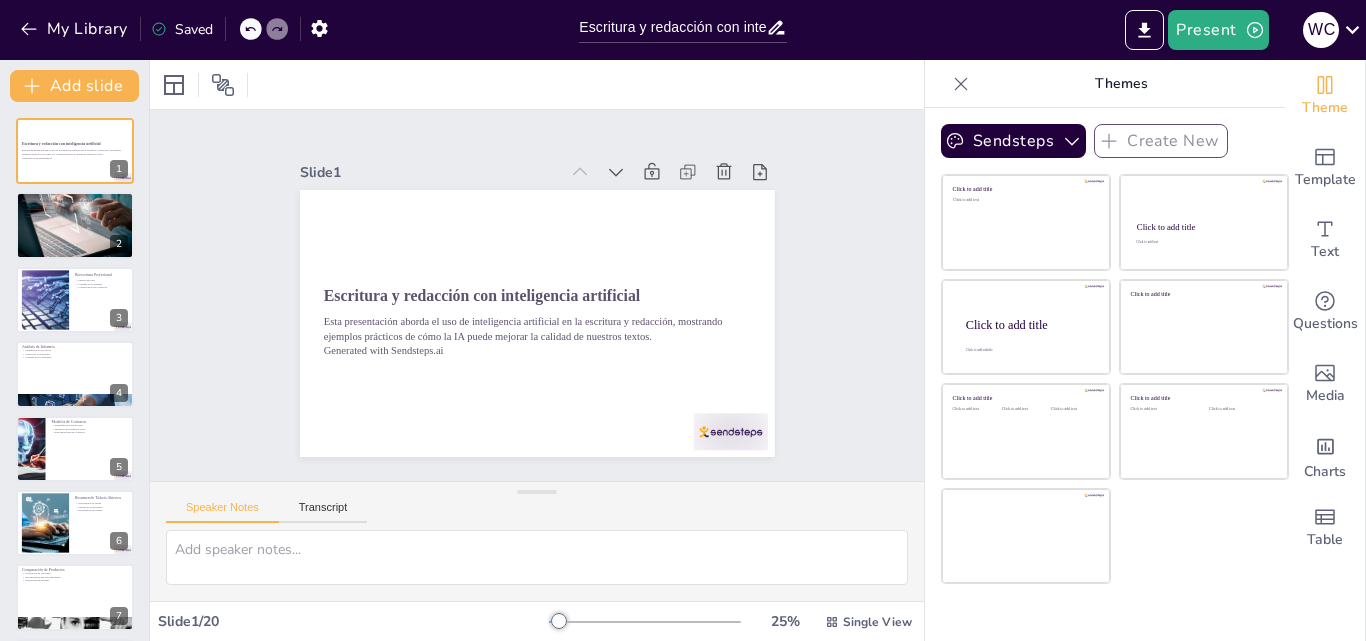 checkbox on "true" 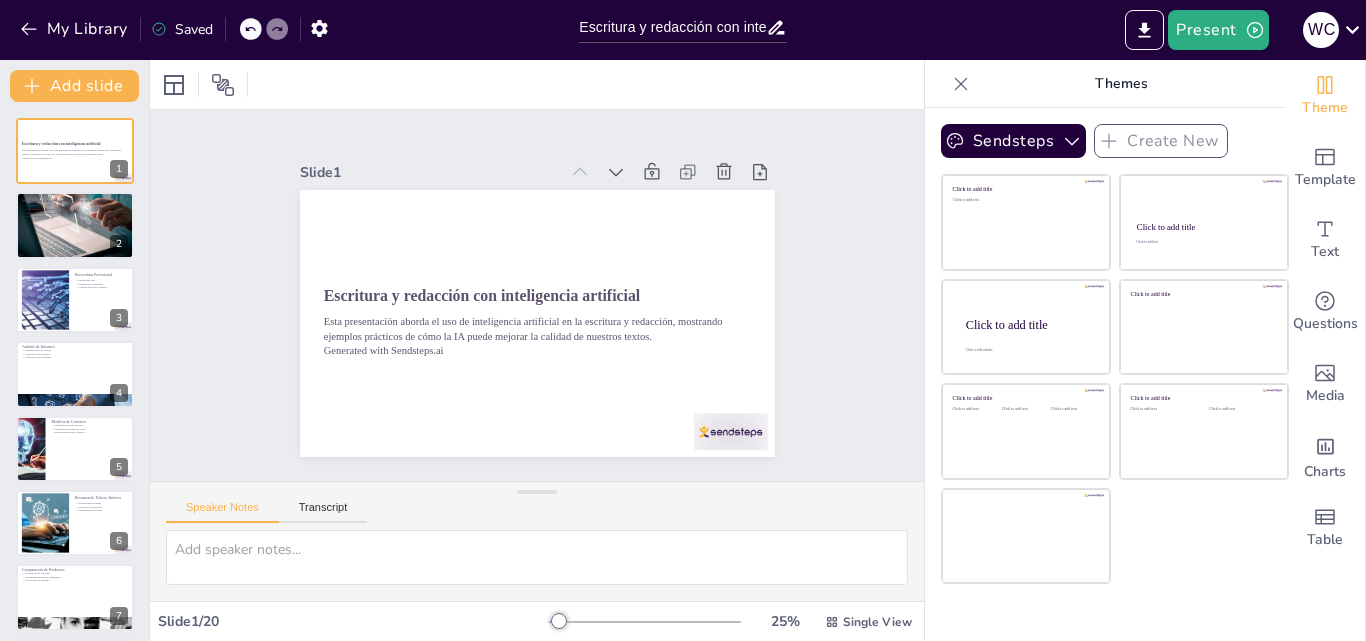 checkbox on "true" 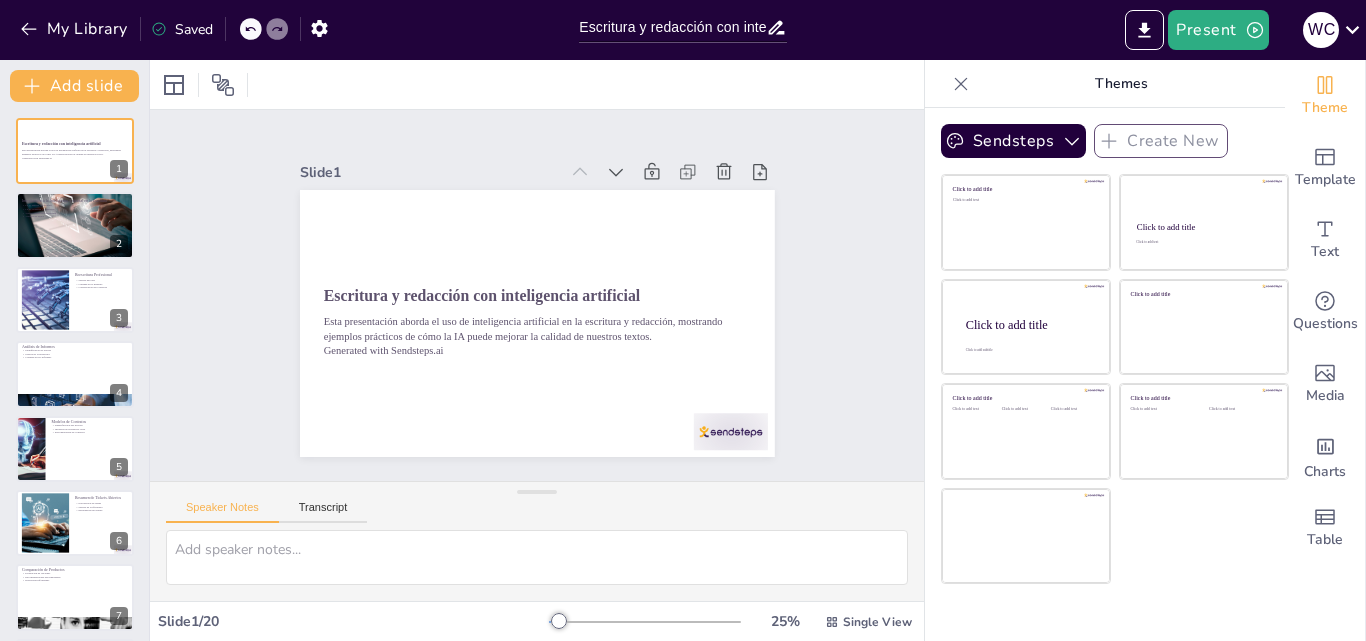 checkbox on "true" 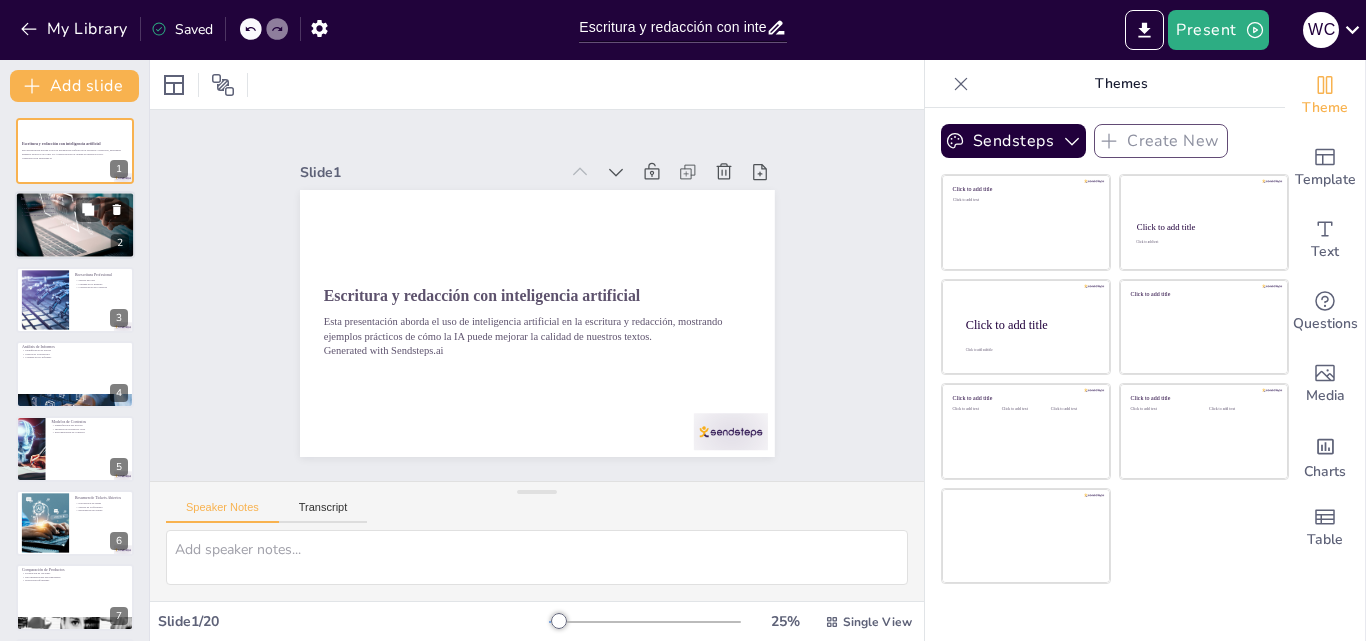 checkbox on "true" 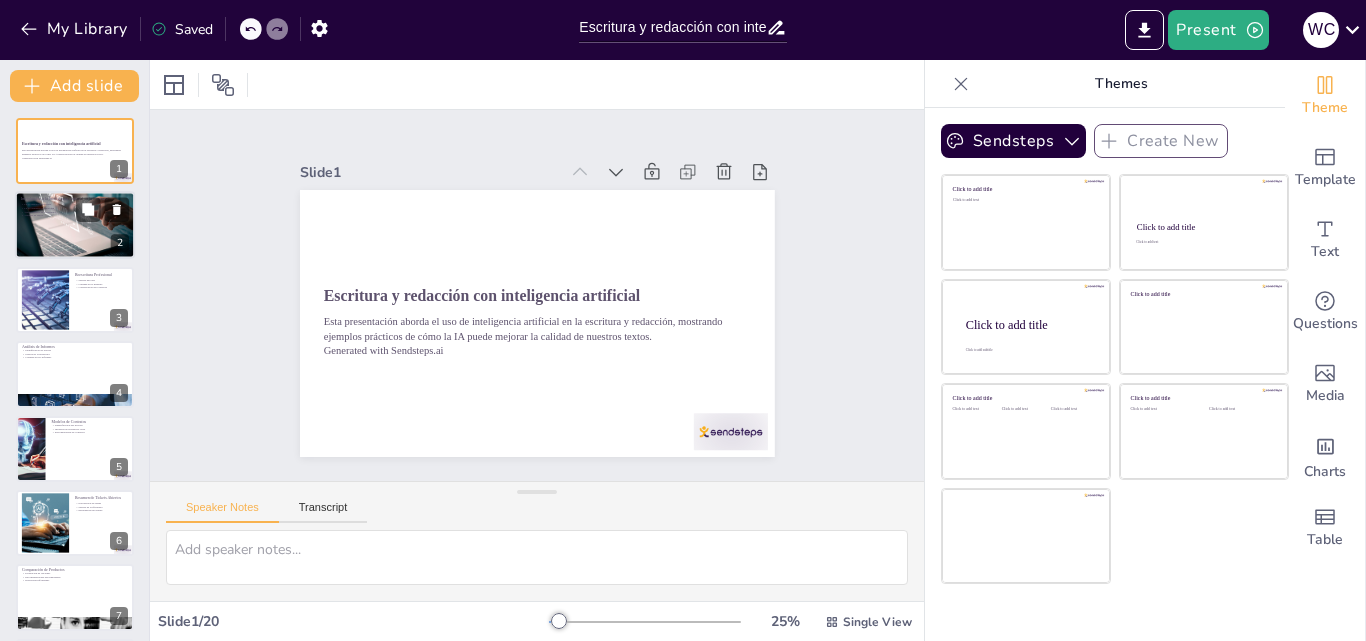 checkbox on "true" 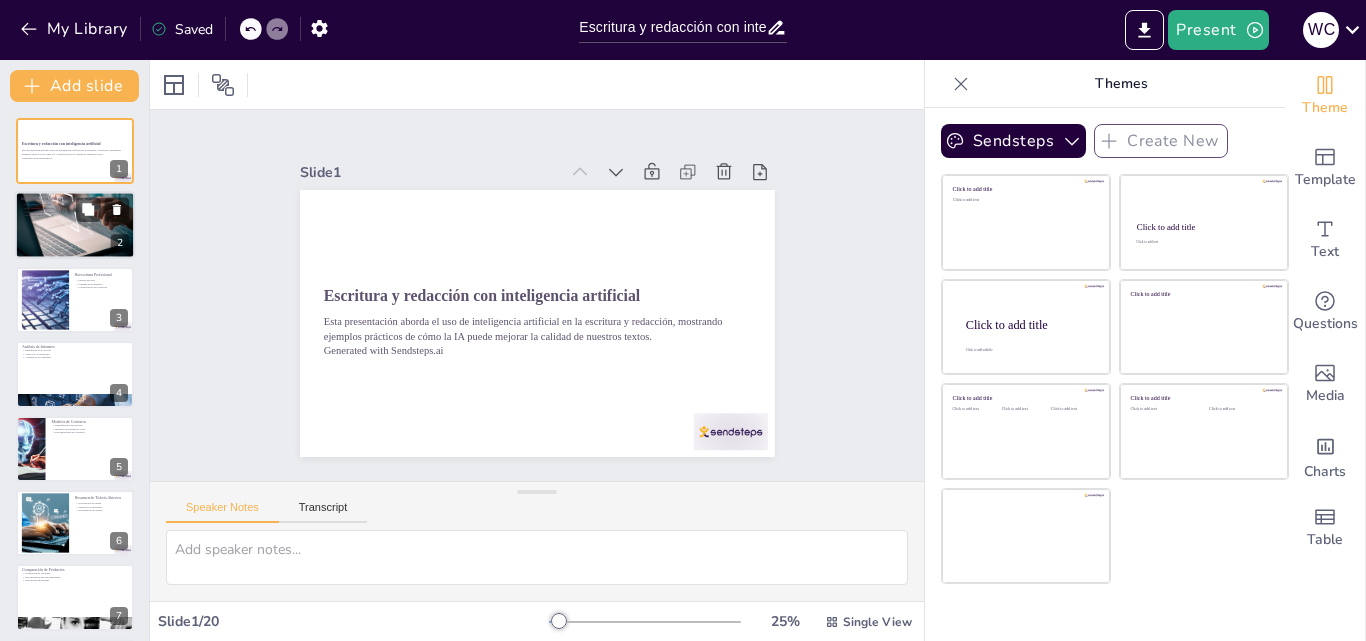checkbox on "true" 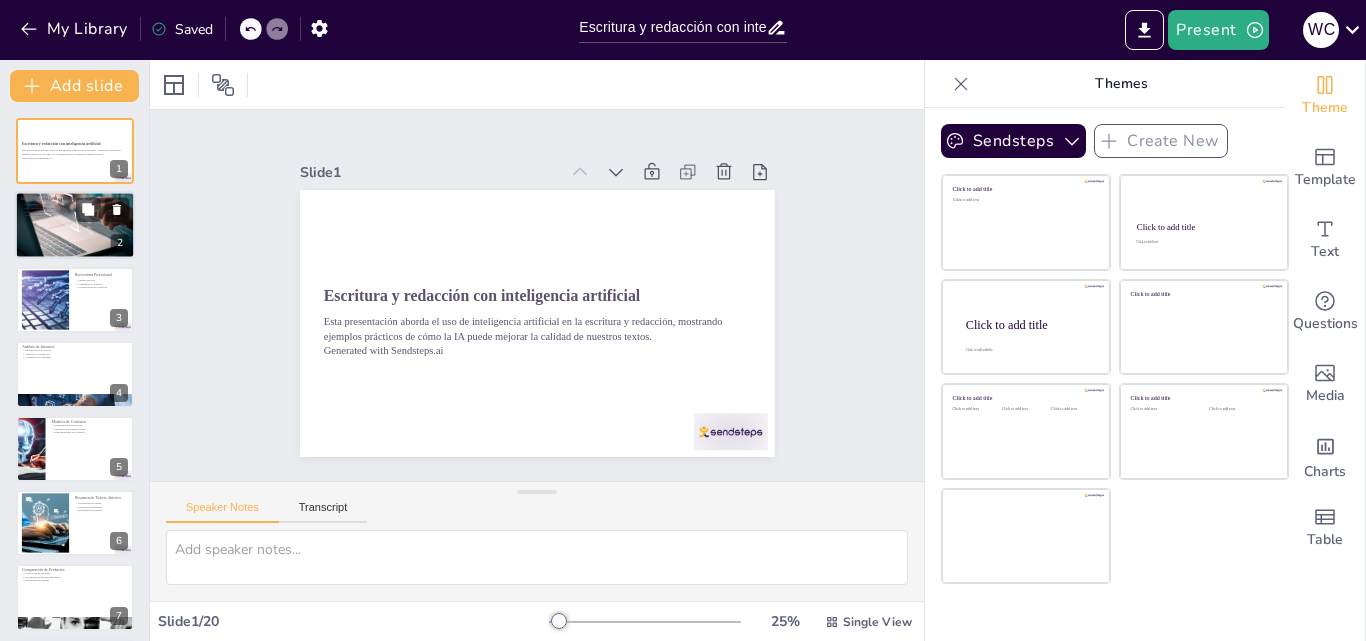 checkbox on "true" 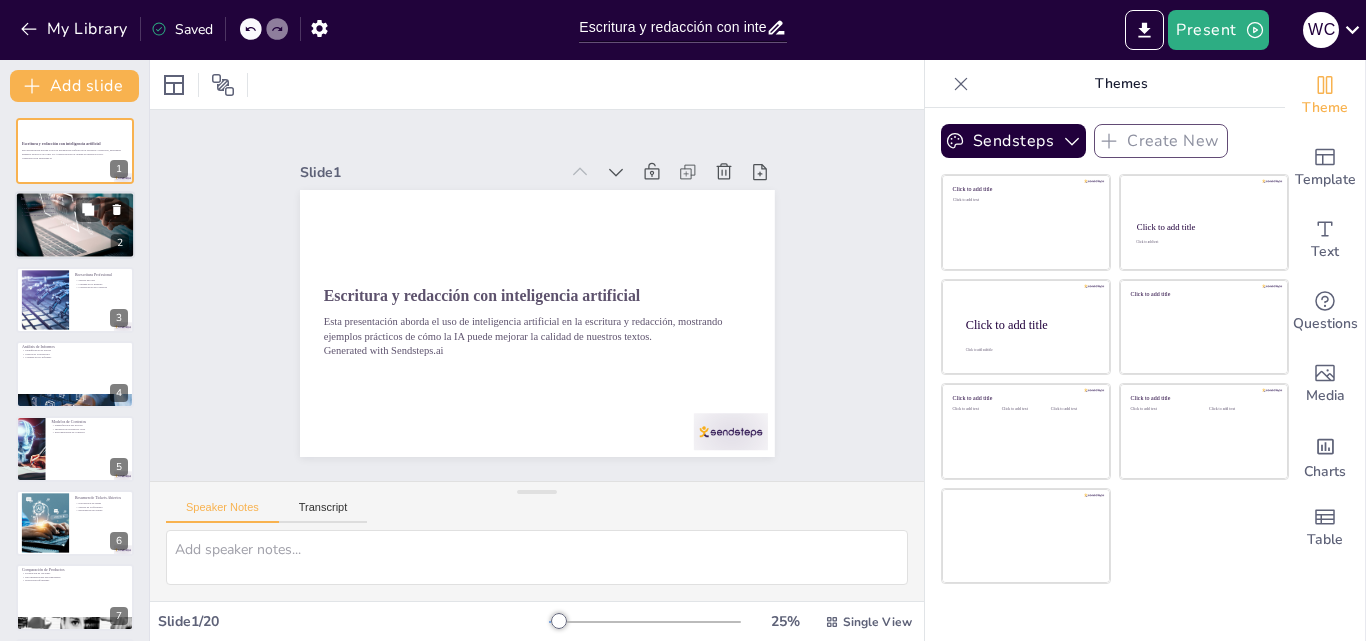 click at bounding box center (74, 226) 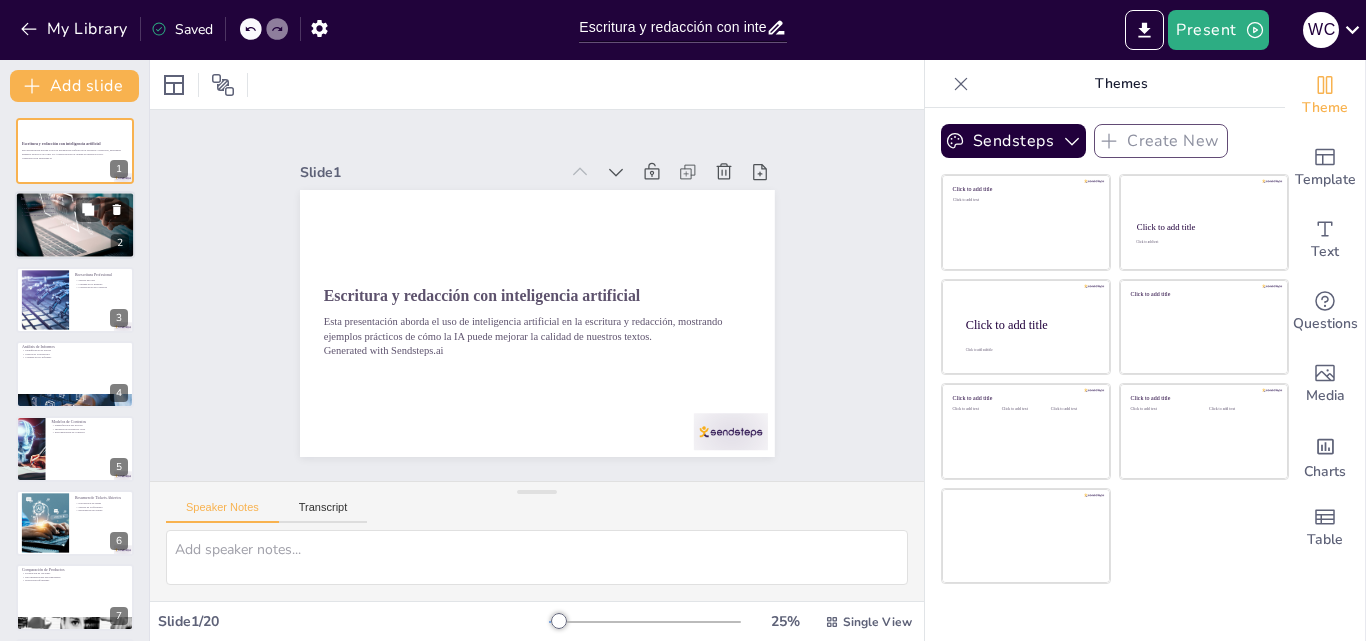 type on "La inteligencia artificial se ha convertido en una herramienta esencial para mejorar la calidad de la escritura. Su capacidad para analizar y sugerir mejoras en el texto permite a los escritores enfocarse en la creatividad y el contenido en lugar de preocuparse por errores técnicos.
La optimización que ofrece la IA se traduce en textos más claros y coherentes. Esto es especialmente valioso en entornos laborales donde la comunicación efectiva es crucial para el éxito de un proyecto.
La eficiencia en la escritura es uno de los mayores beneficios de utilizar IA. Al reducir el tiempo dedicado a la revisión y corrección, los escritores pueden concentrarse en producir más contenido en menos tiempo.
El análisis que realiza la IA sobre textos existentes permite identificar errores y áreas de mejora. Esto no solo ayuda a mejorar la calidad del texto, sino que también educa a los escritores sobre cómo evitar errores similares en el futuro." 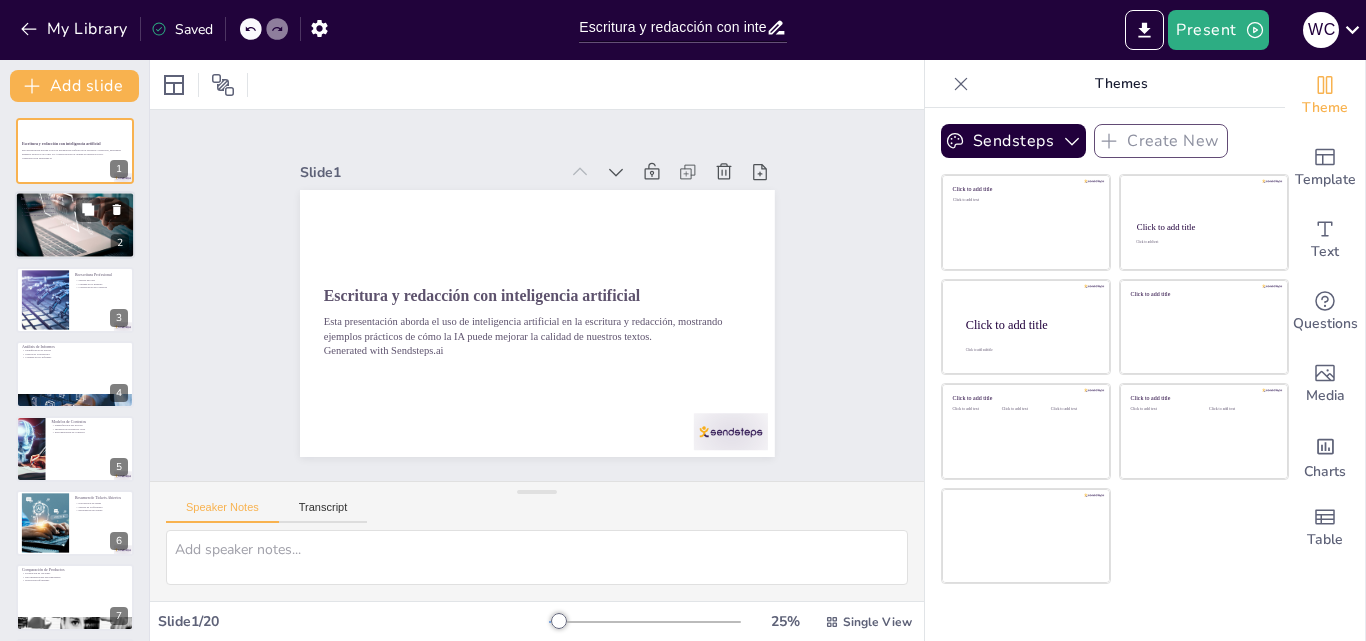 checkbox on "true" 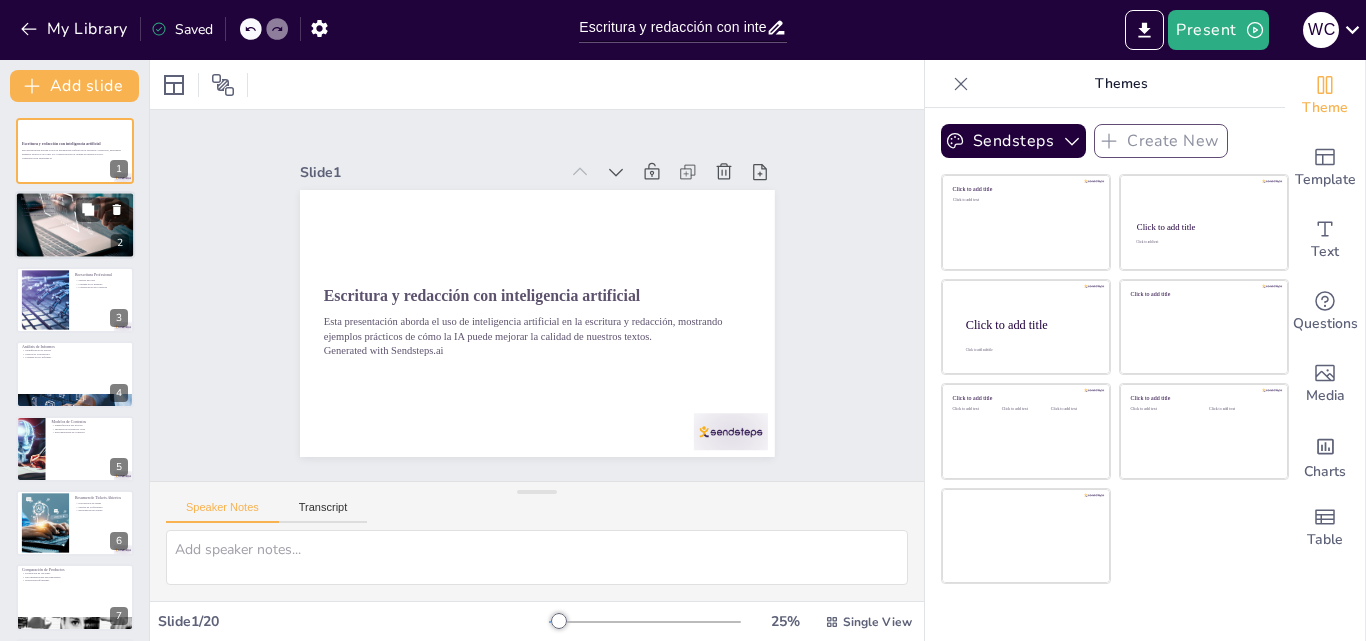 checkbox on "true" 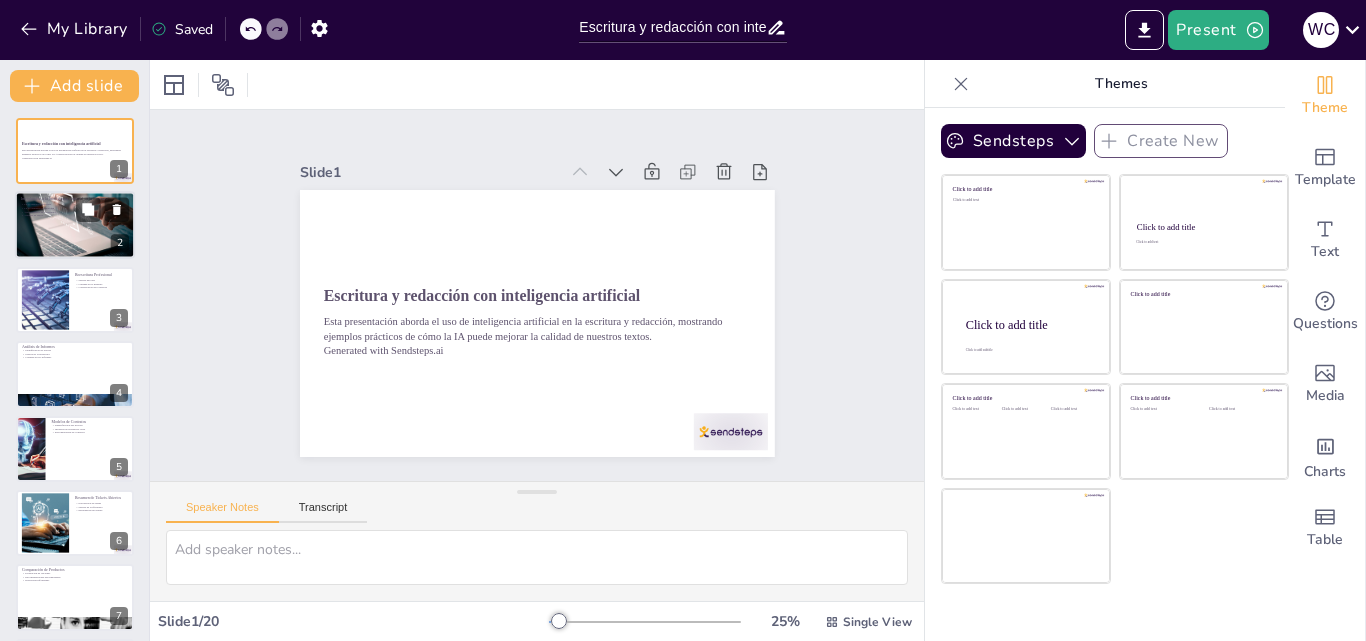 checkbox on "true" 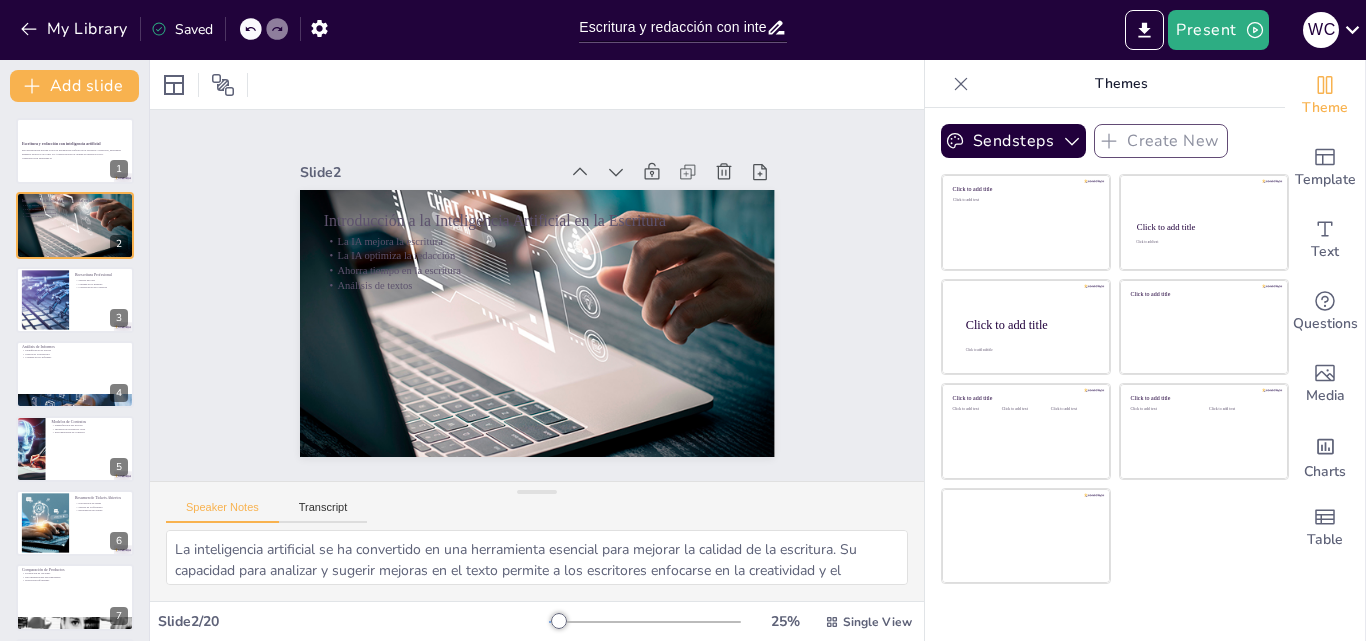 checkbox on "true" 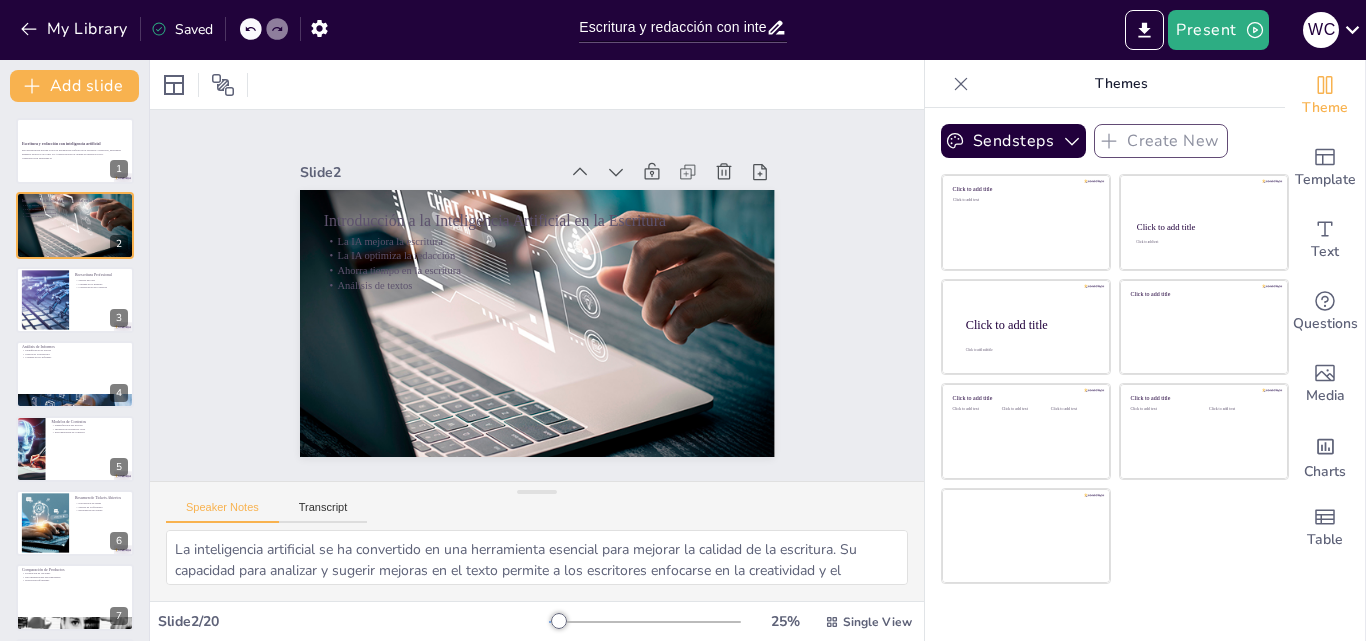 checkbox on "true" 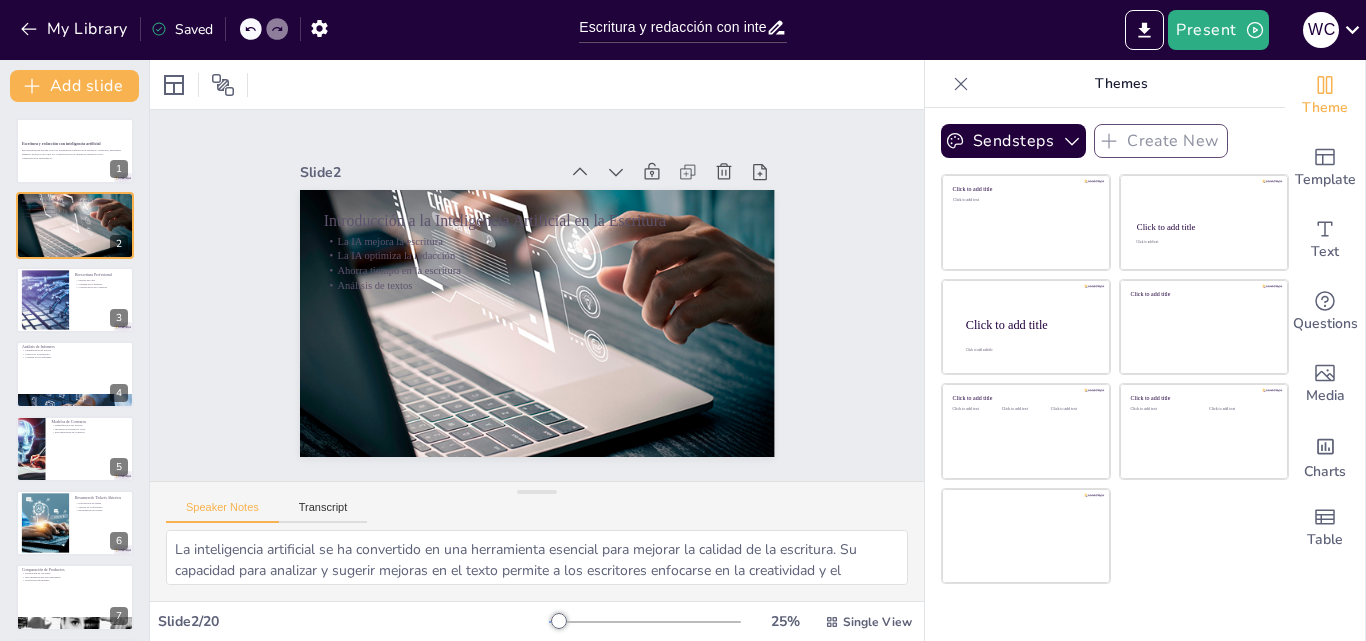 checkbox on "true" 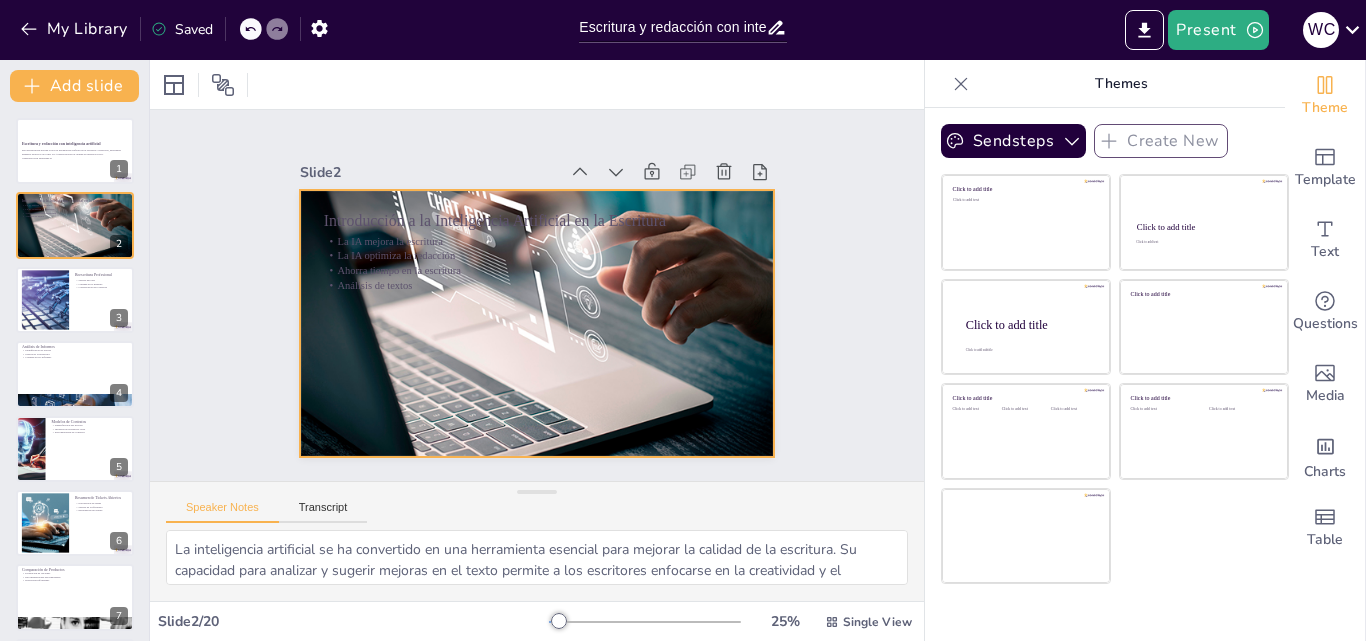 checkbox on "true" 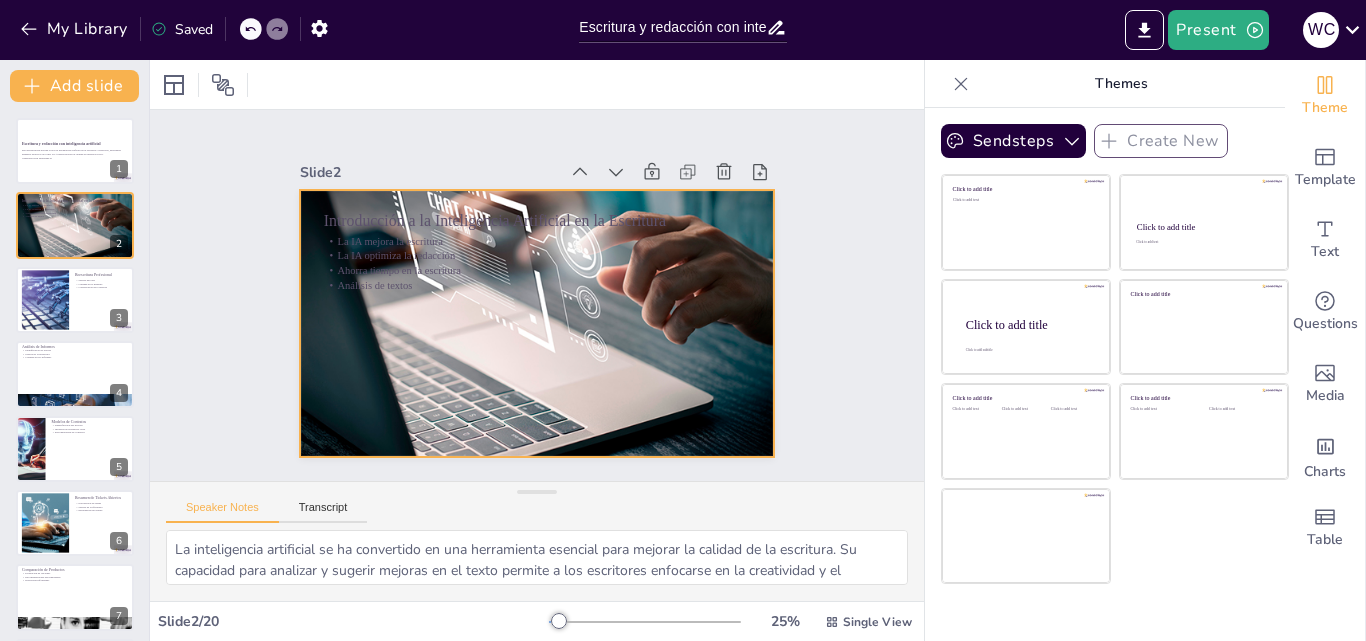 checkbox on "true" 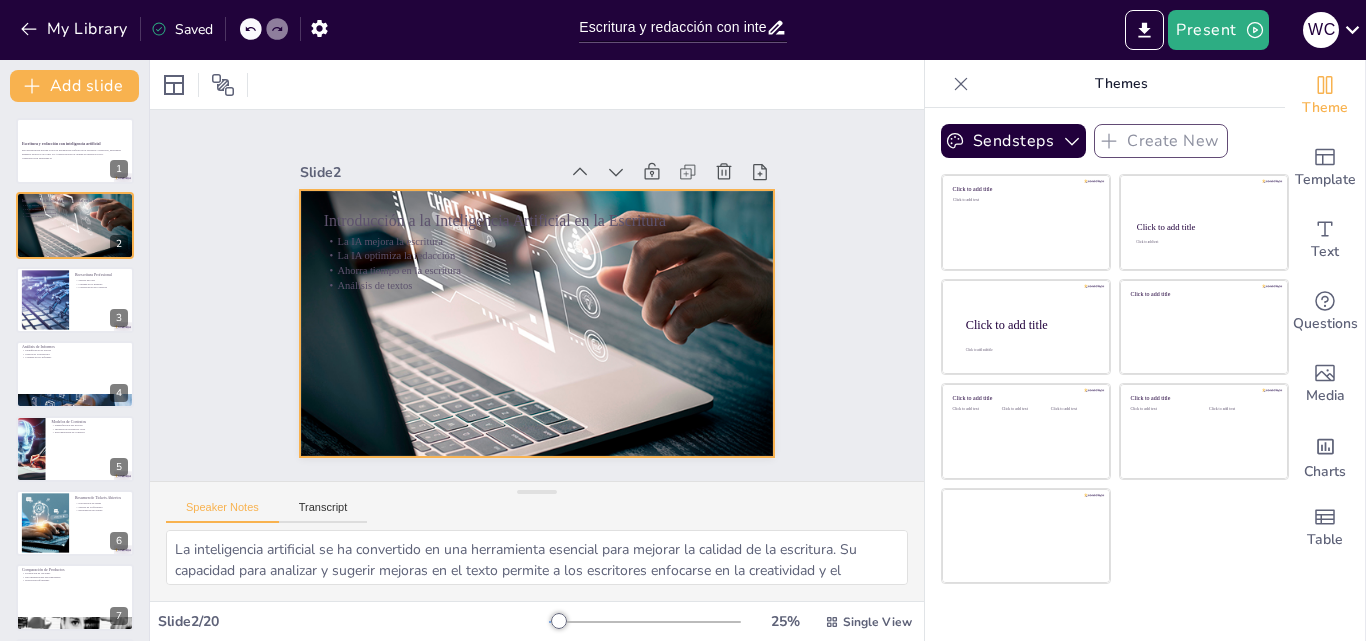 checkbox on "true" 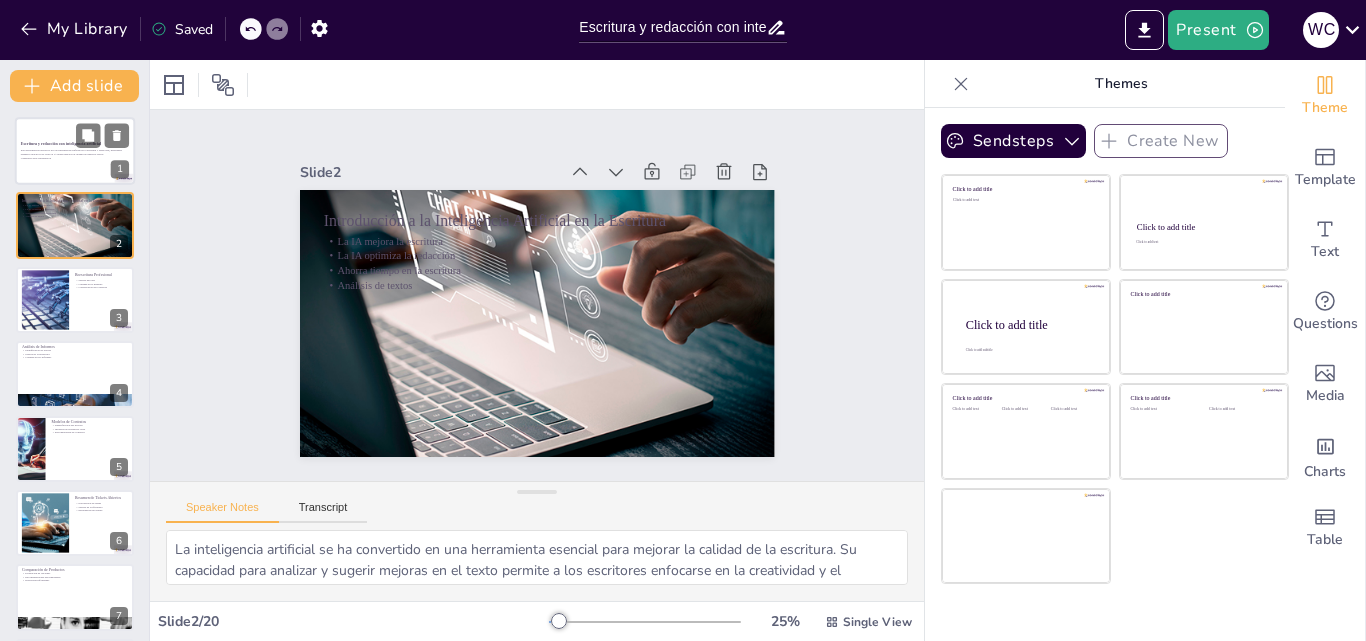checkbox on "true" 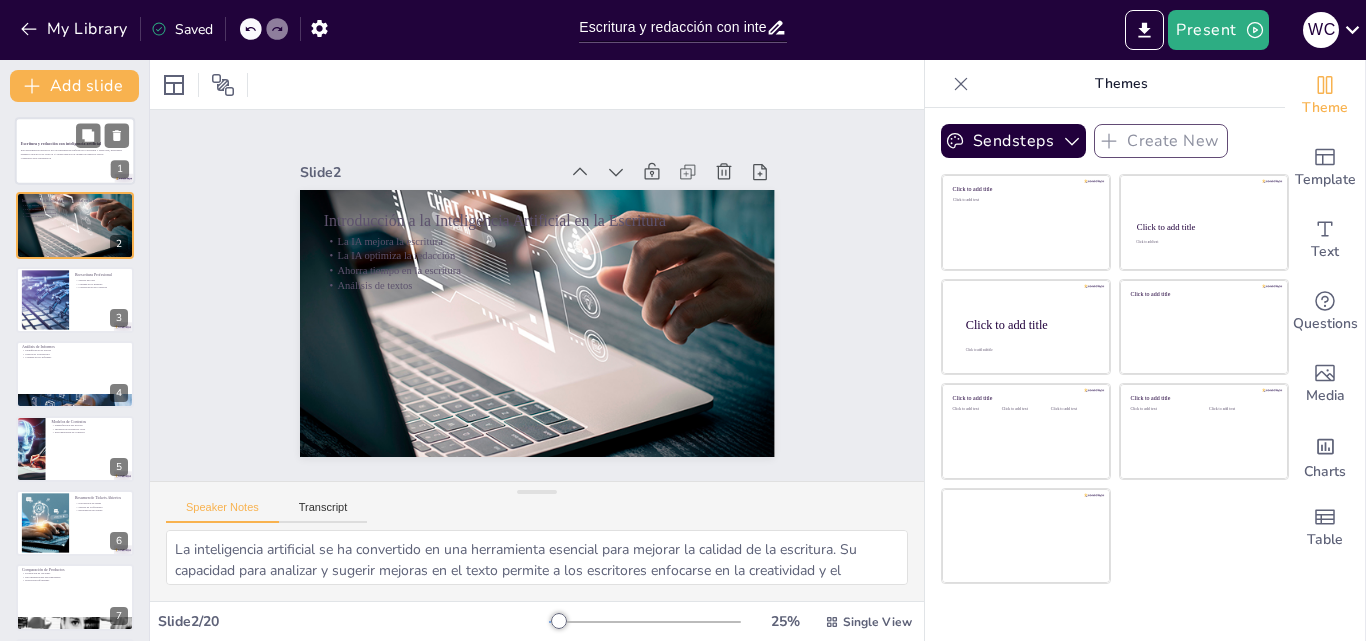 checkbox on "true" 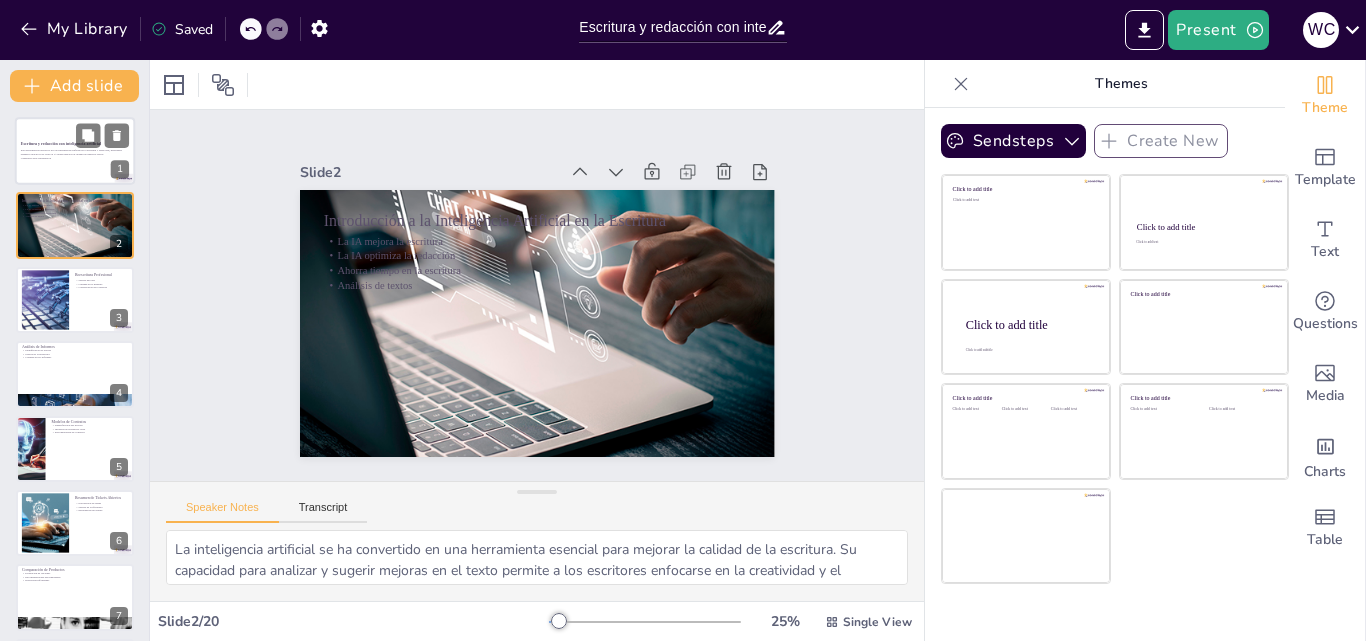 checkbox on "true" 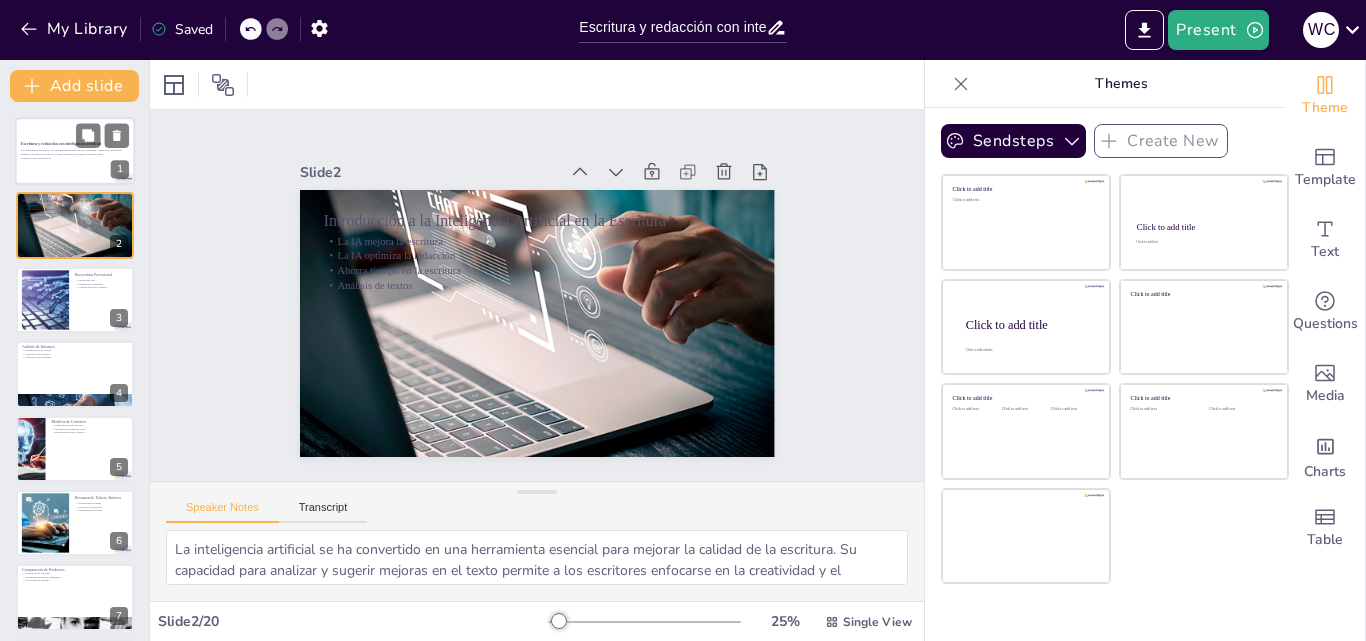 type 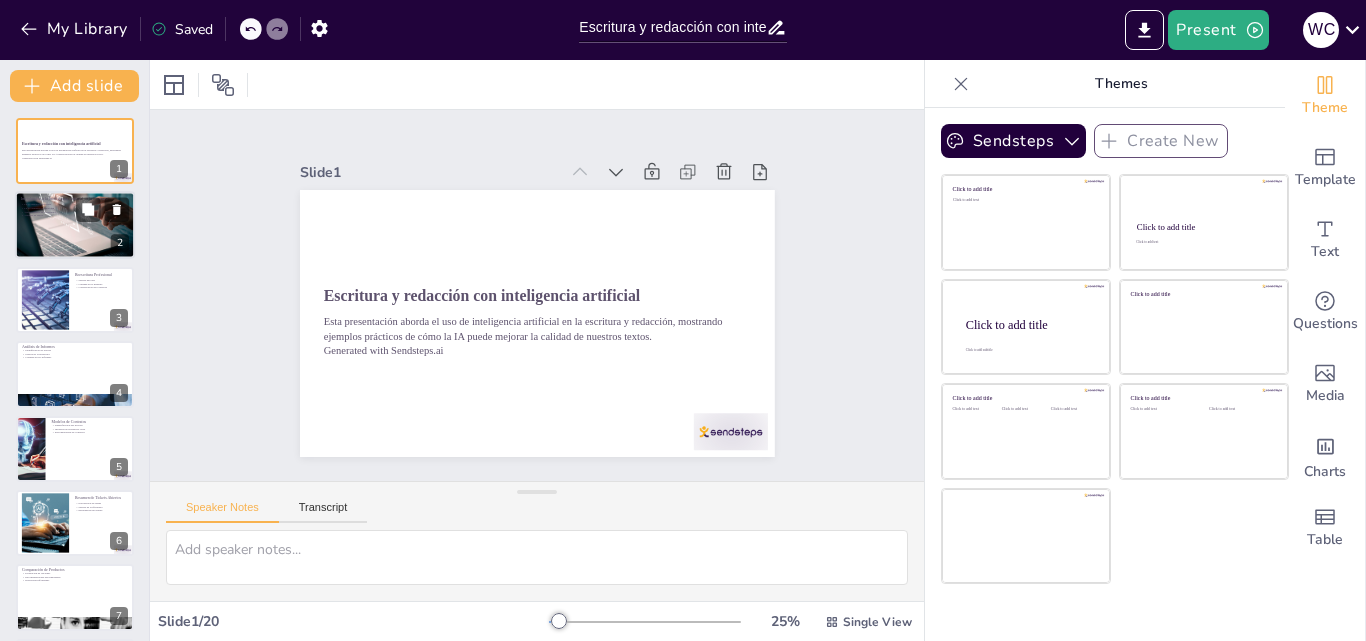 click at bounding box center (74, 226) 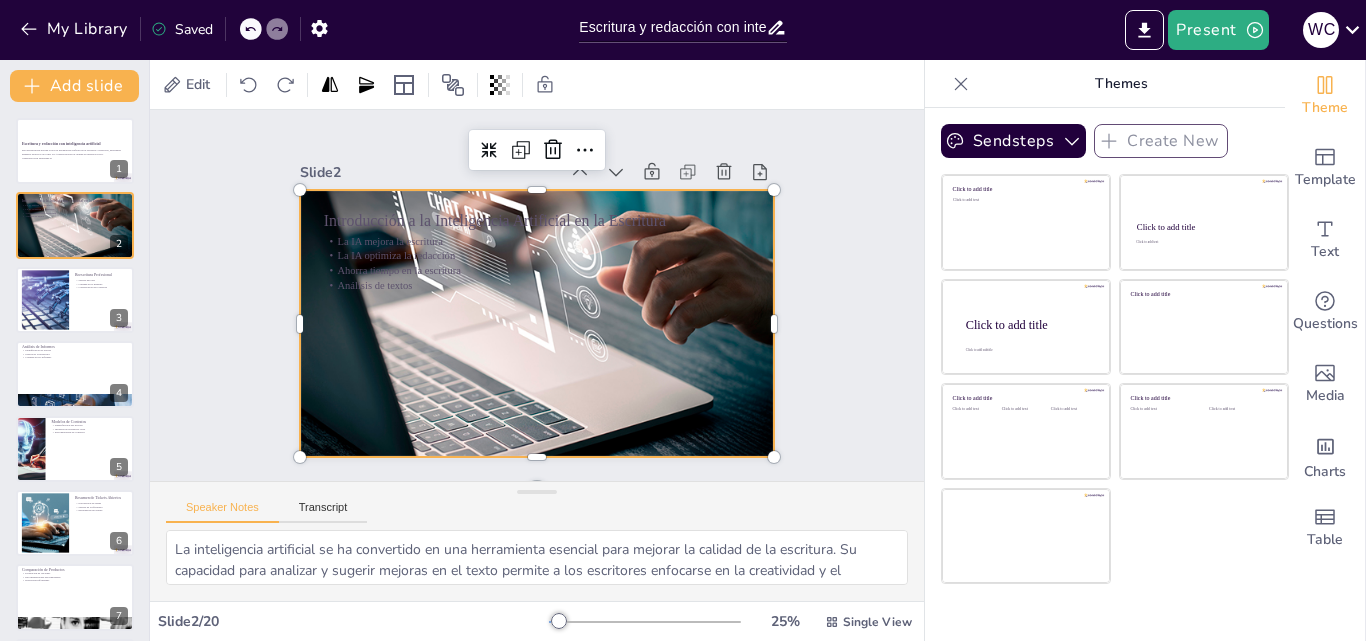 click at bounding box center (537, 323) 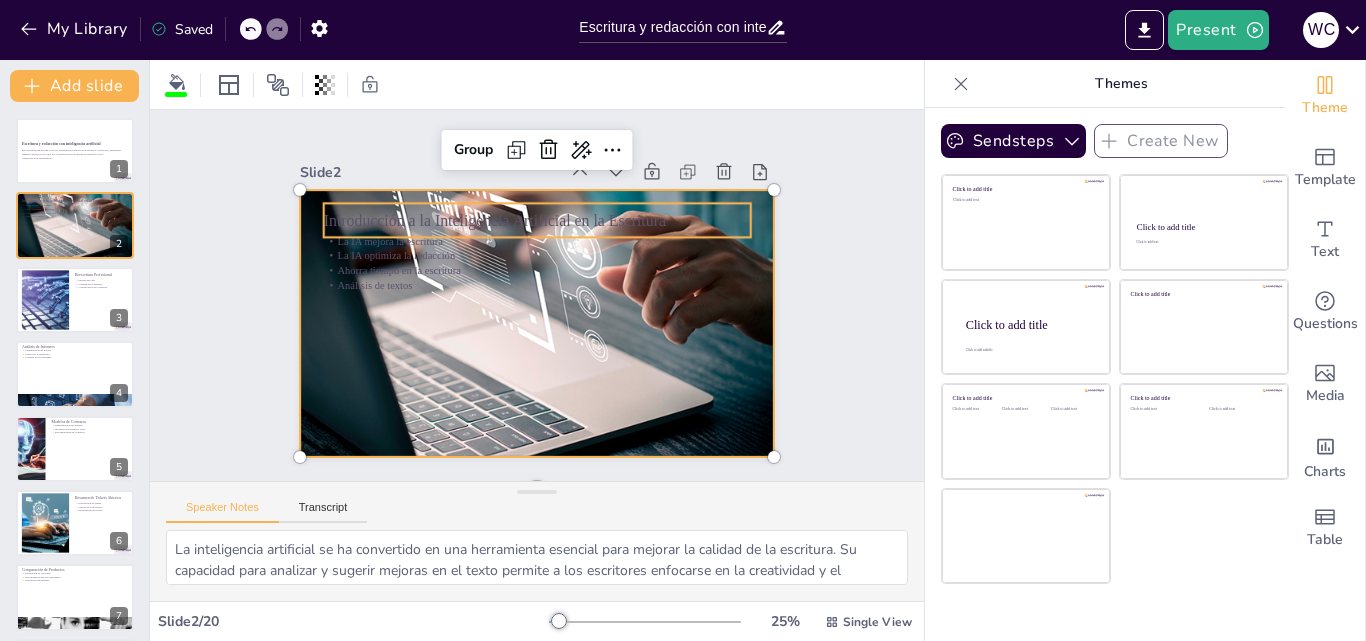 click on "Introducción a la Inteligencia Artificial en la Escritura" at bounding box center [567, 227] 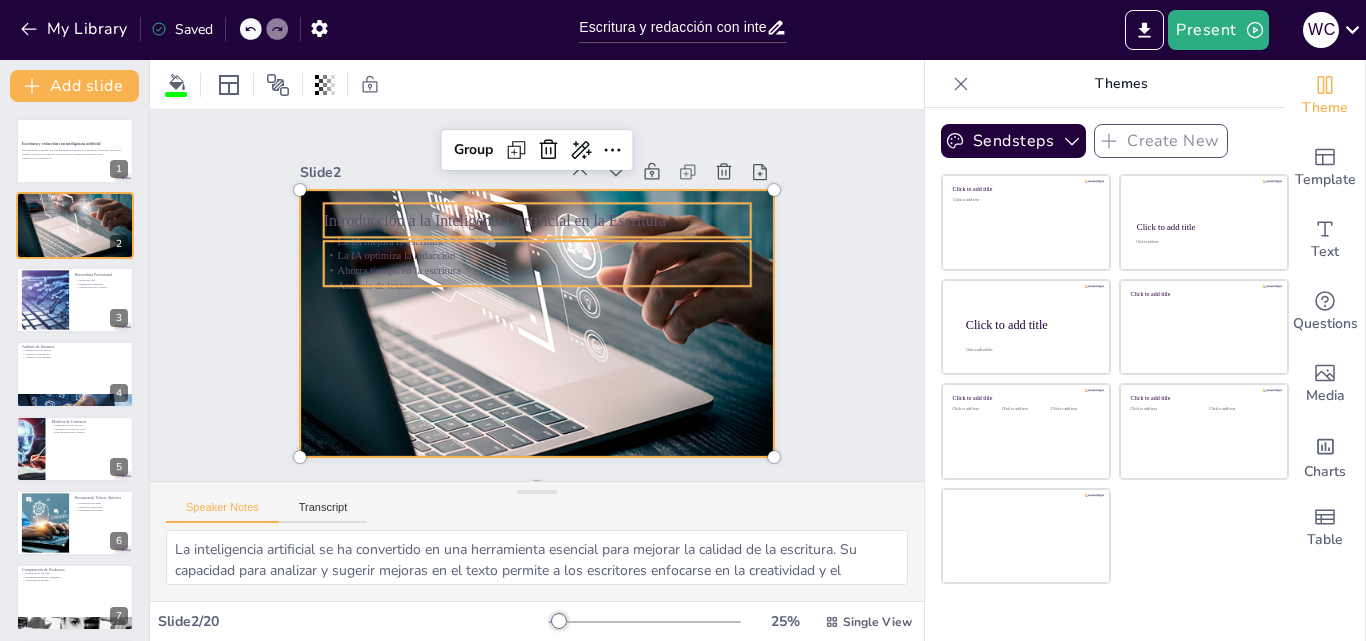 click on "La IA optimiza la redacción" at bounding box center (541, 256) 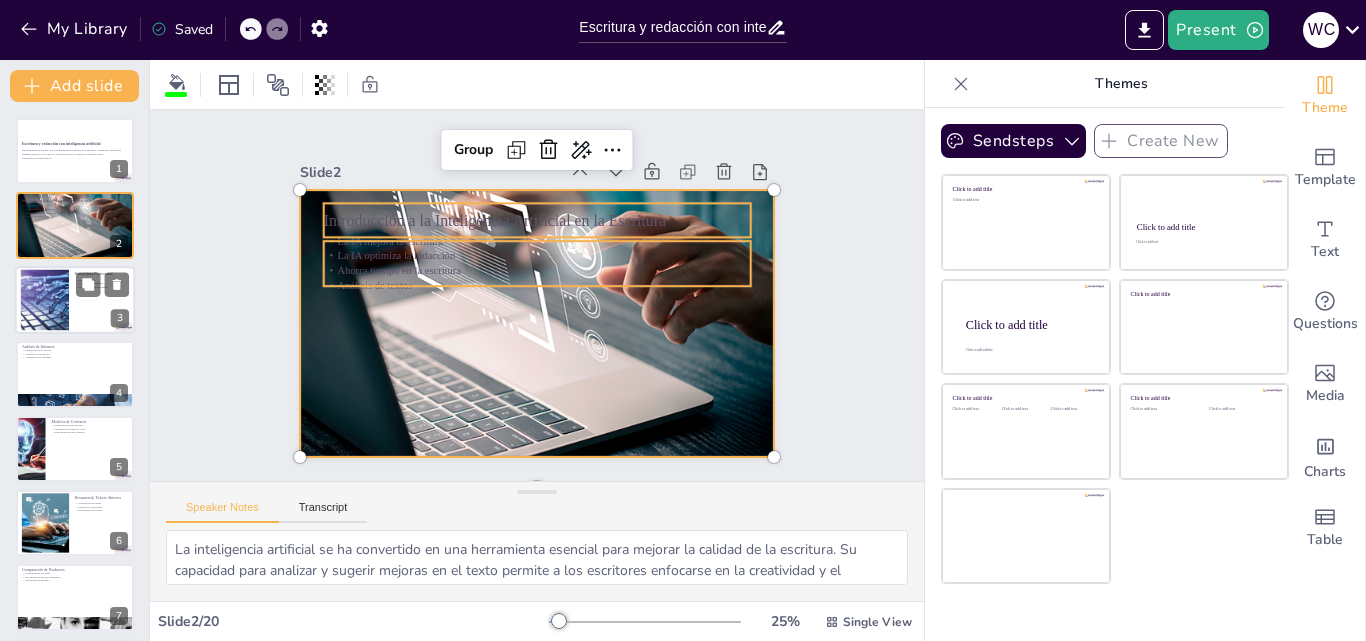 click at bounding box center (45, 299) 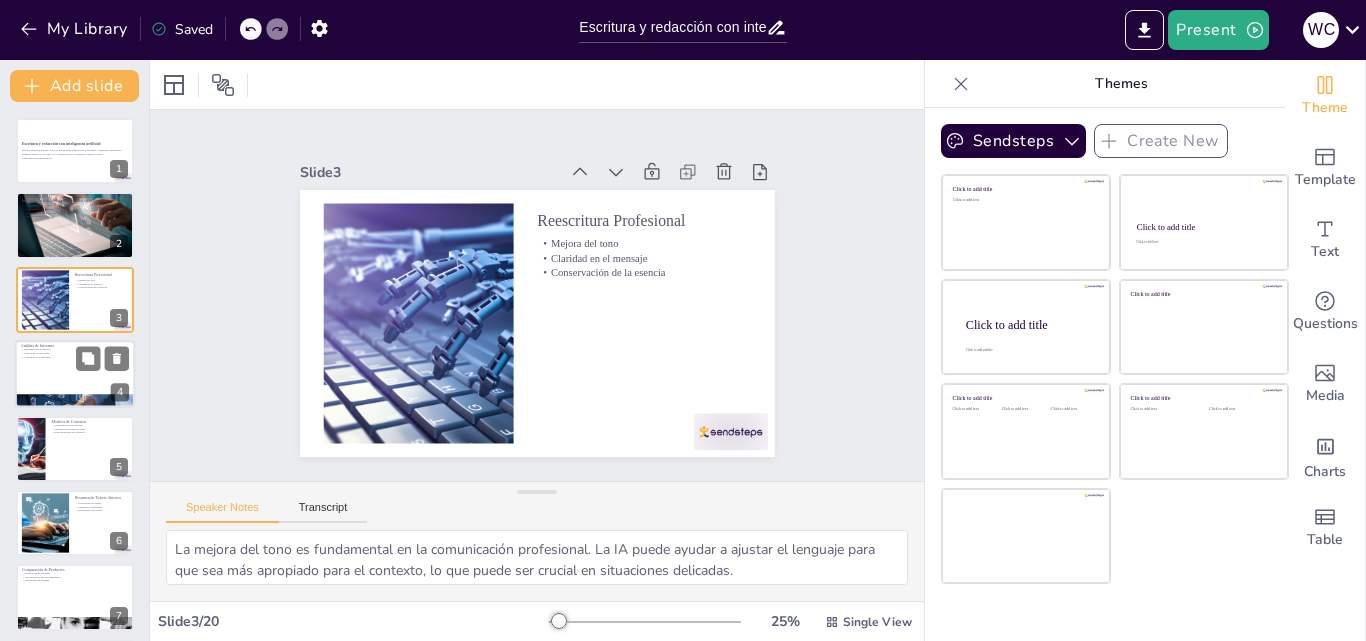 click at bounding box center [75, 374] 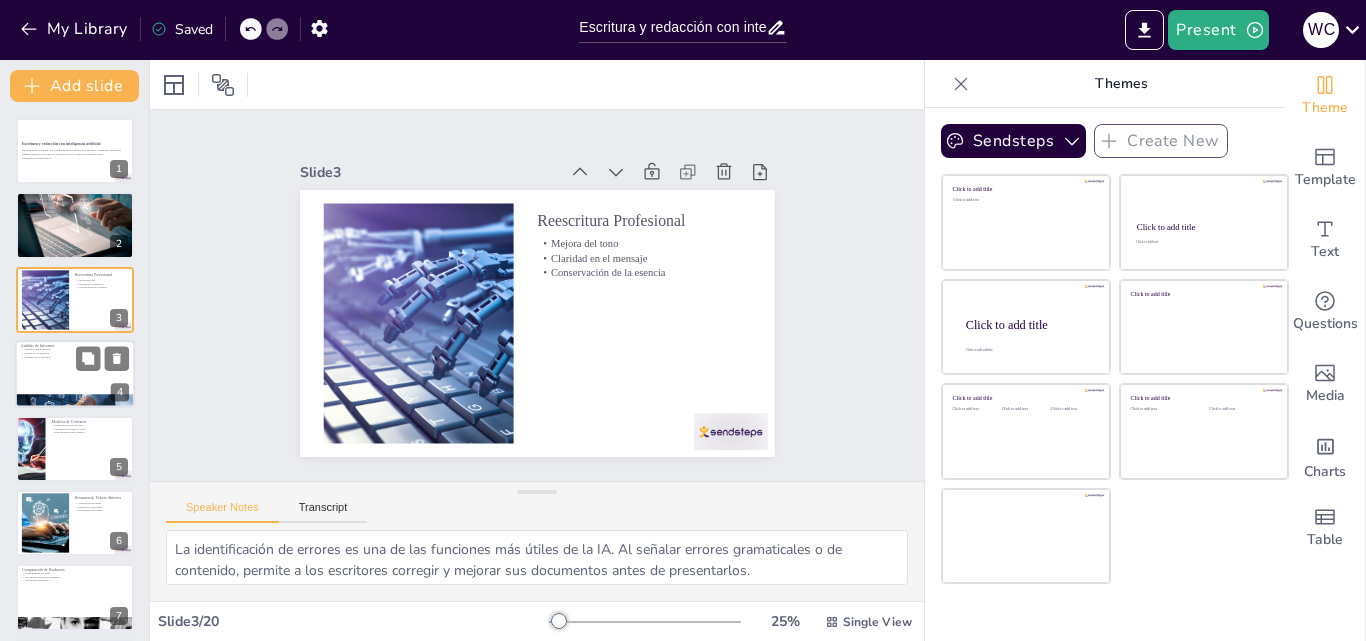 scroll, scrollTop: 3, scrollLeft: 0, axis: vertical 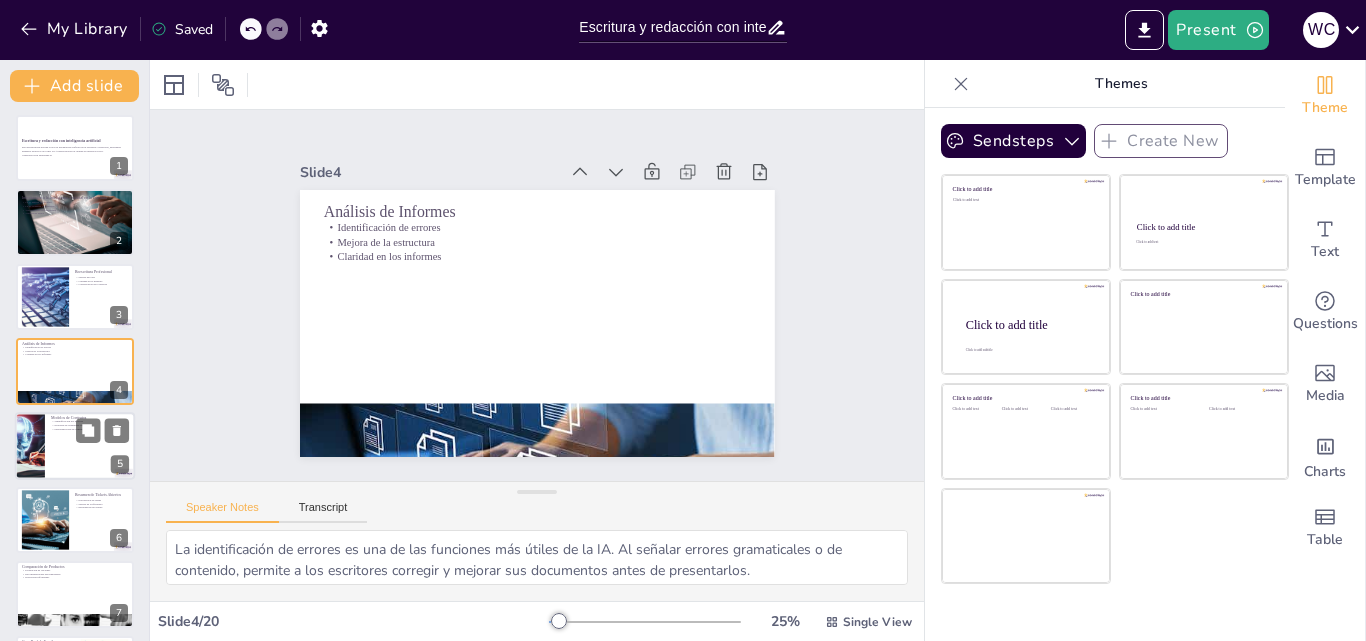 click at bounding box center (75, 446) 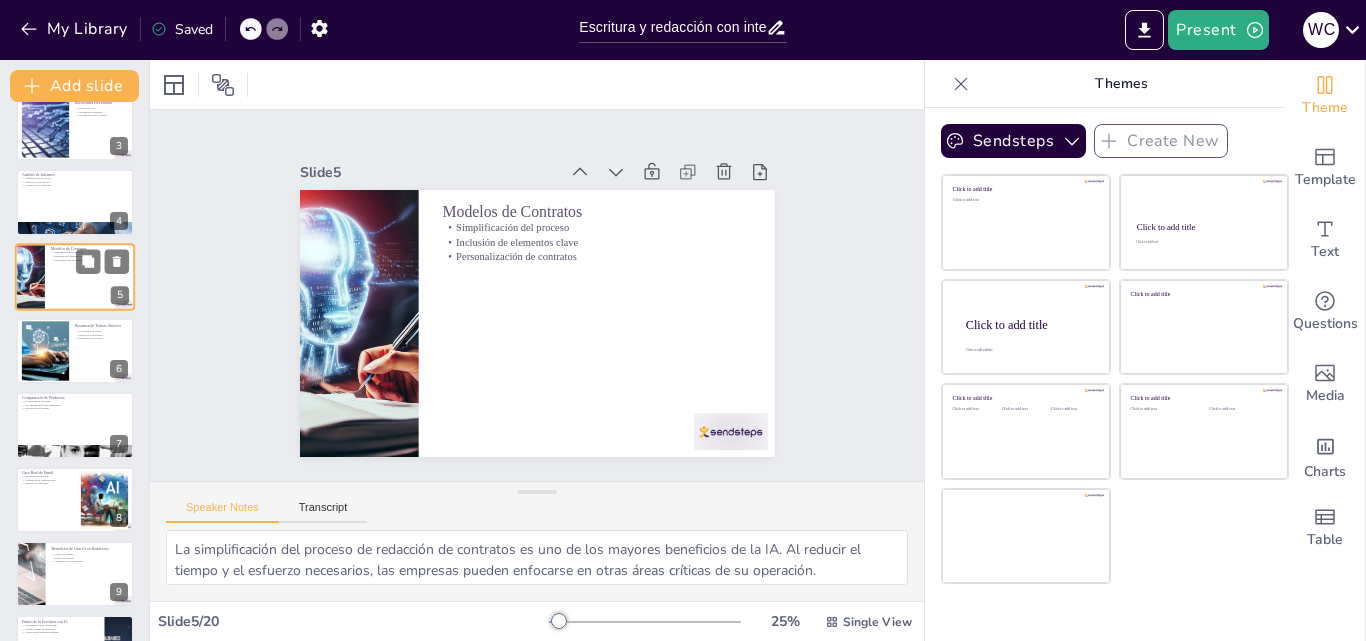 scroll, scrollTop: 179, scrollLeft: 0, axis: vertical 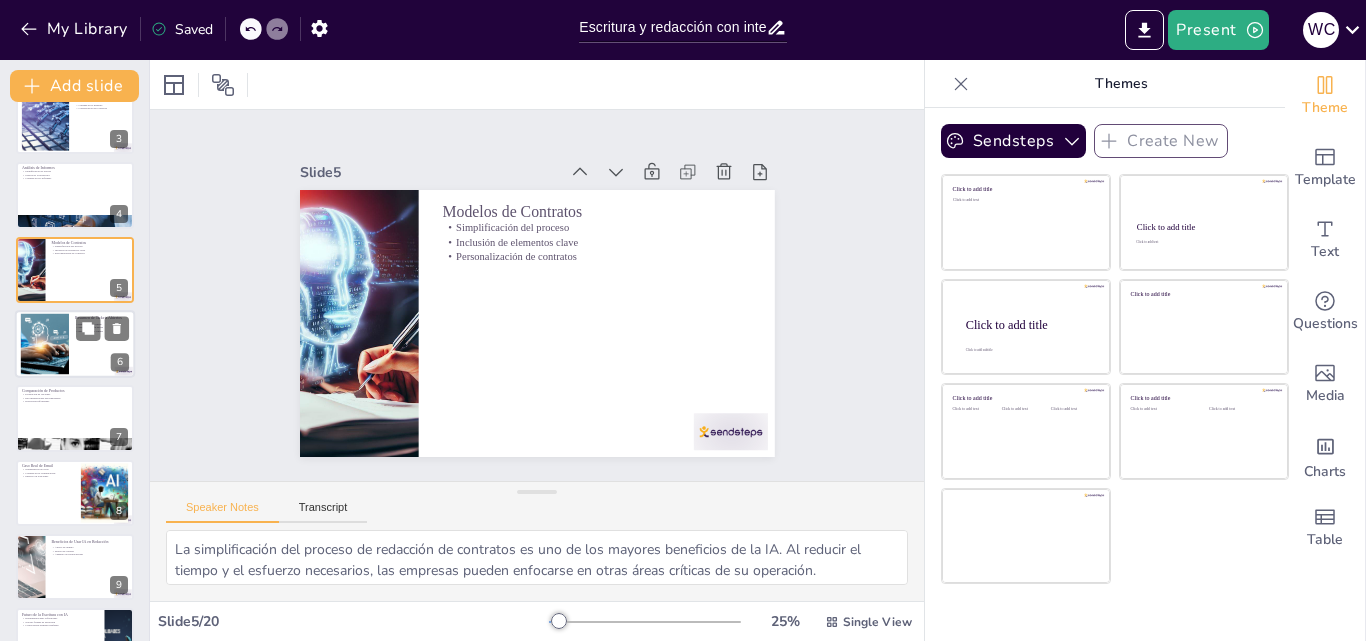 click at bounding box center (44, 344) 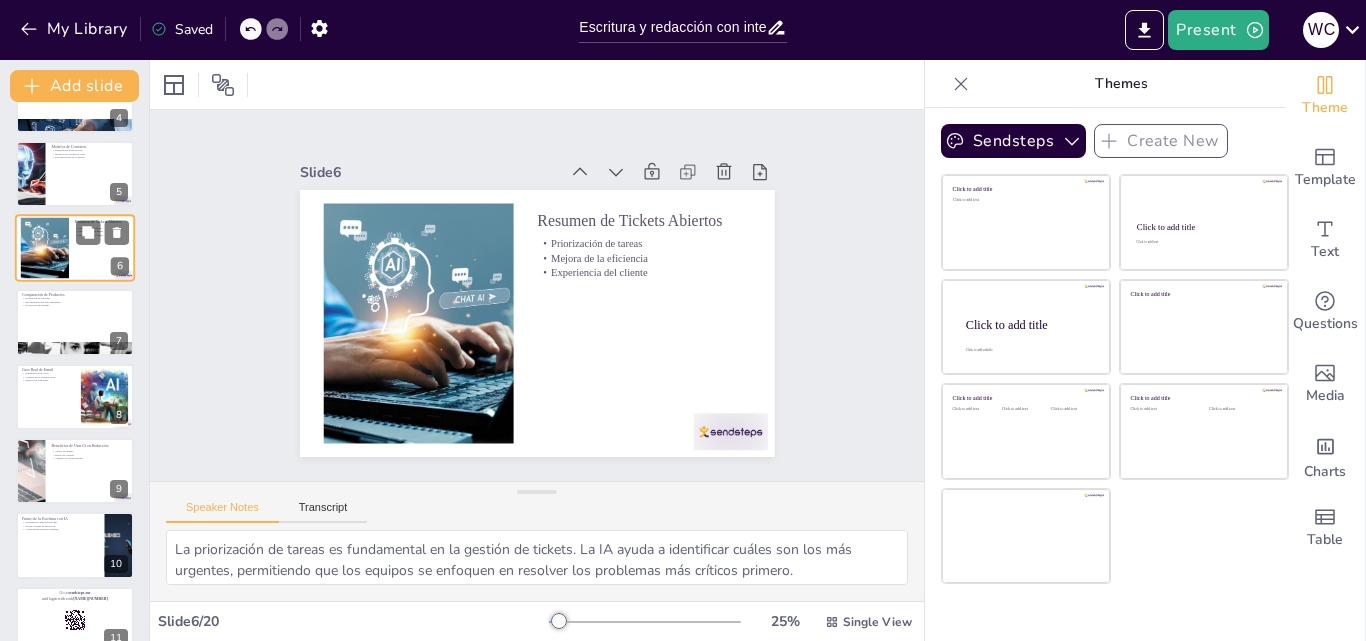 scroll, scrollTop: 277, scrollLeft: 0, axis: vertical 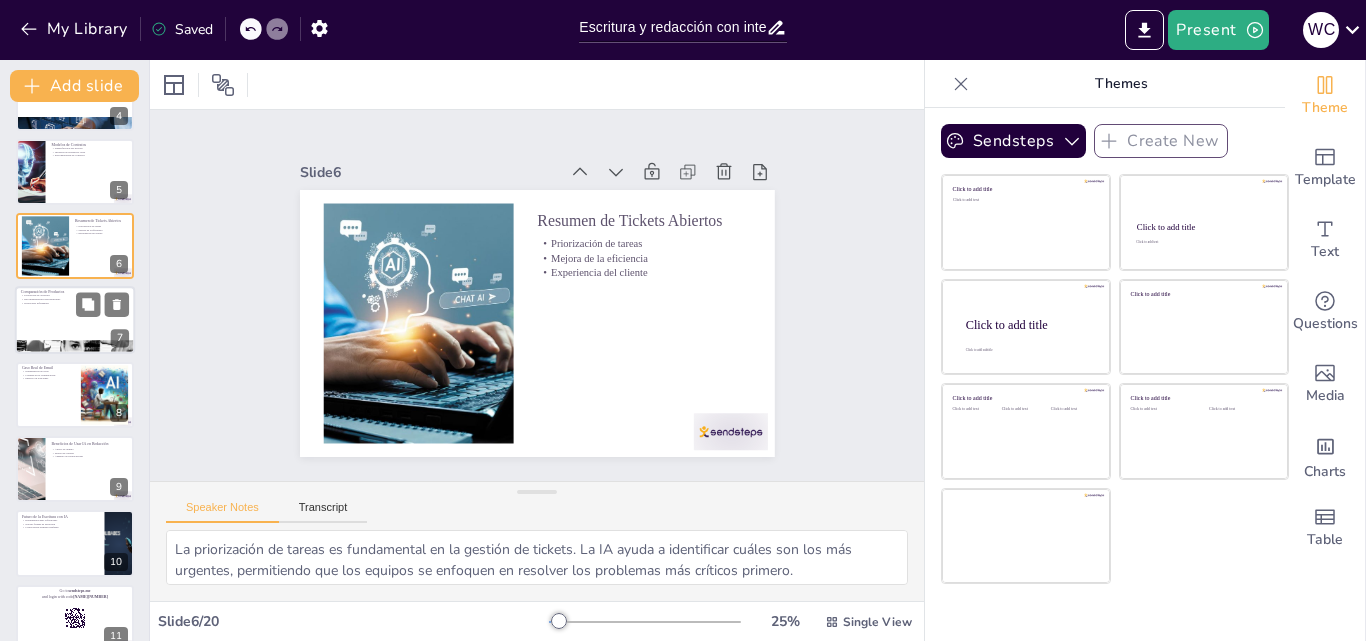 click at bounding box center [75, 321] 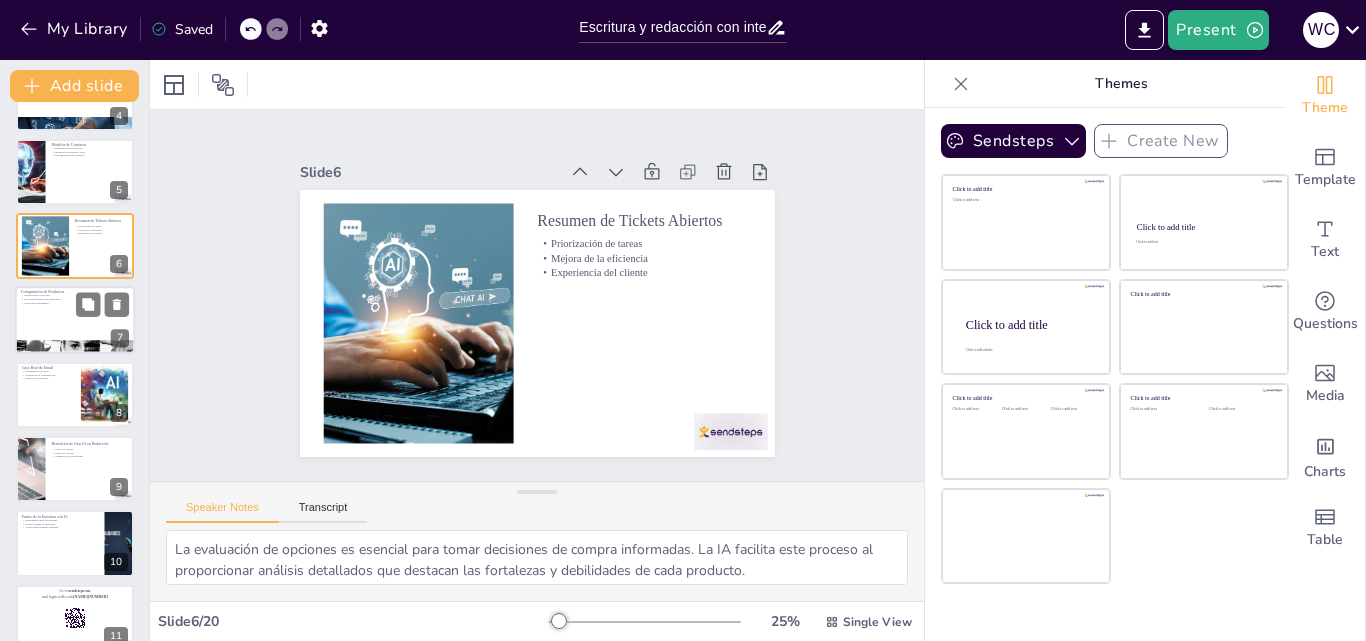 scroll, scrollTop: 226, scrollLeft: 0, axis: vertical 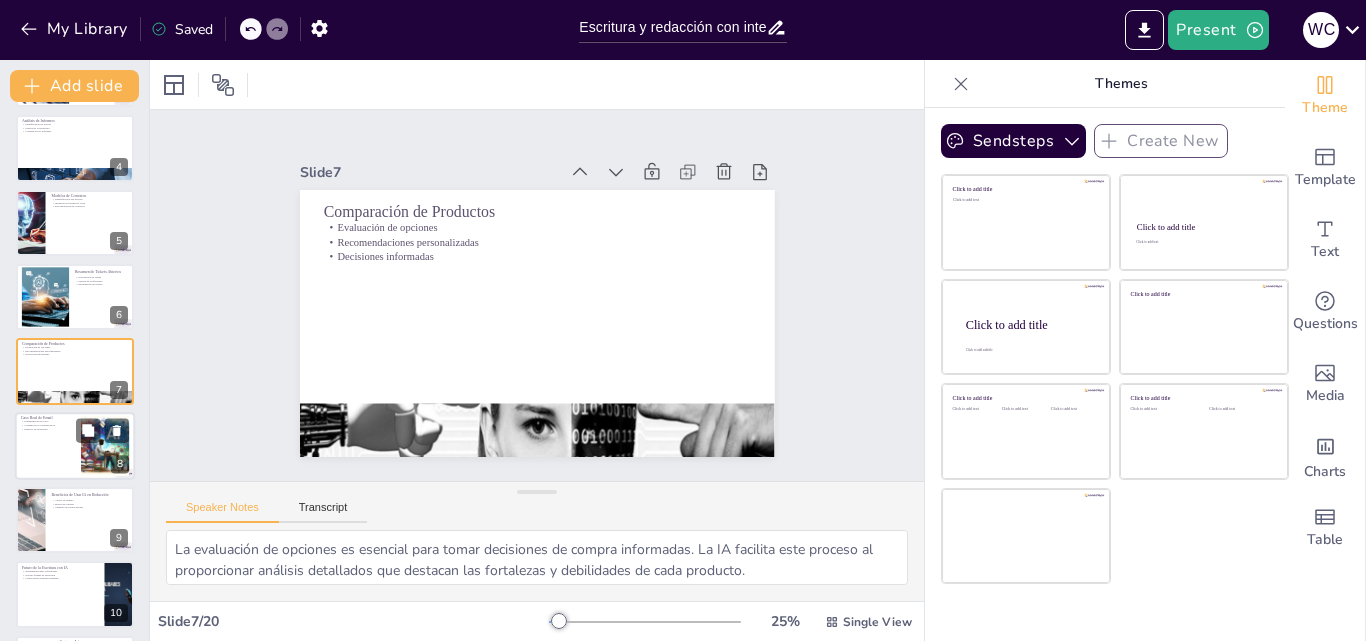 click at bounding box center (75, 446) 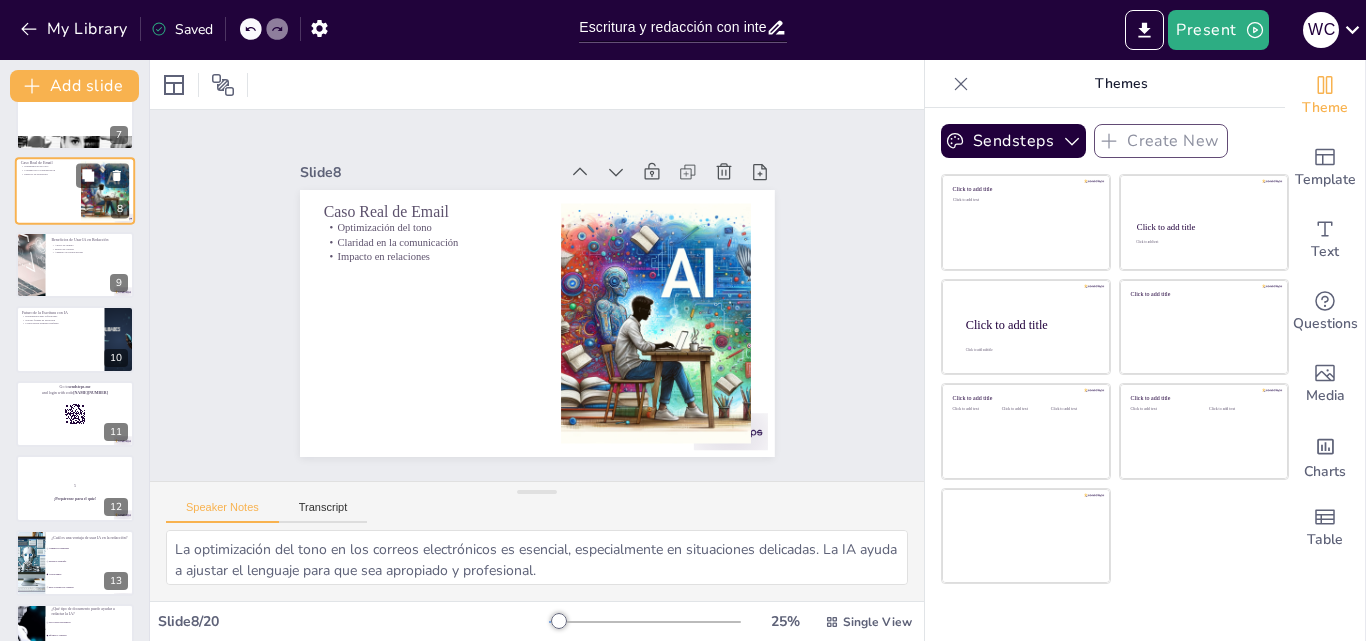 scroll, scrollTop: 482, scrollLeft: 0, axis: vertical 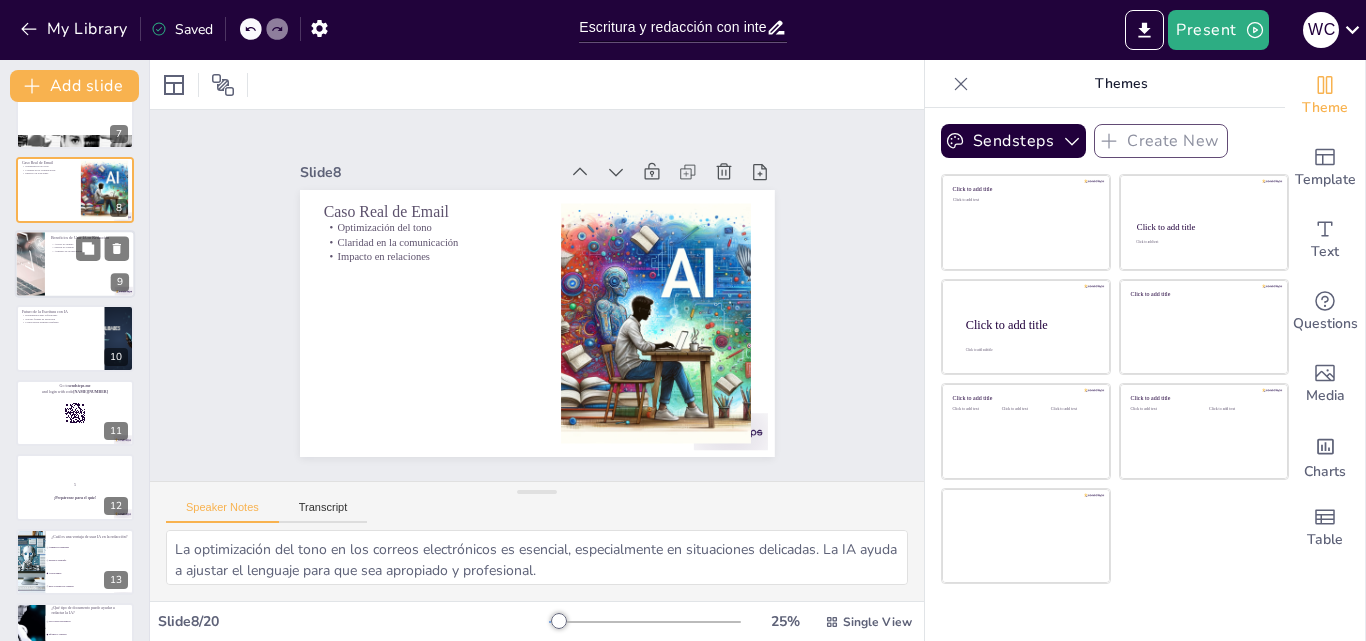 click at bounding box center (75, 264) 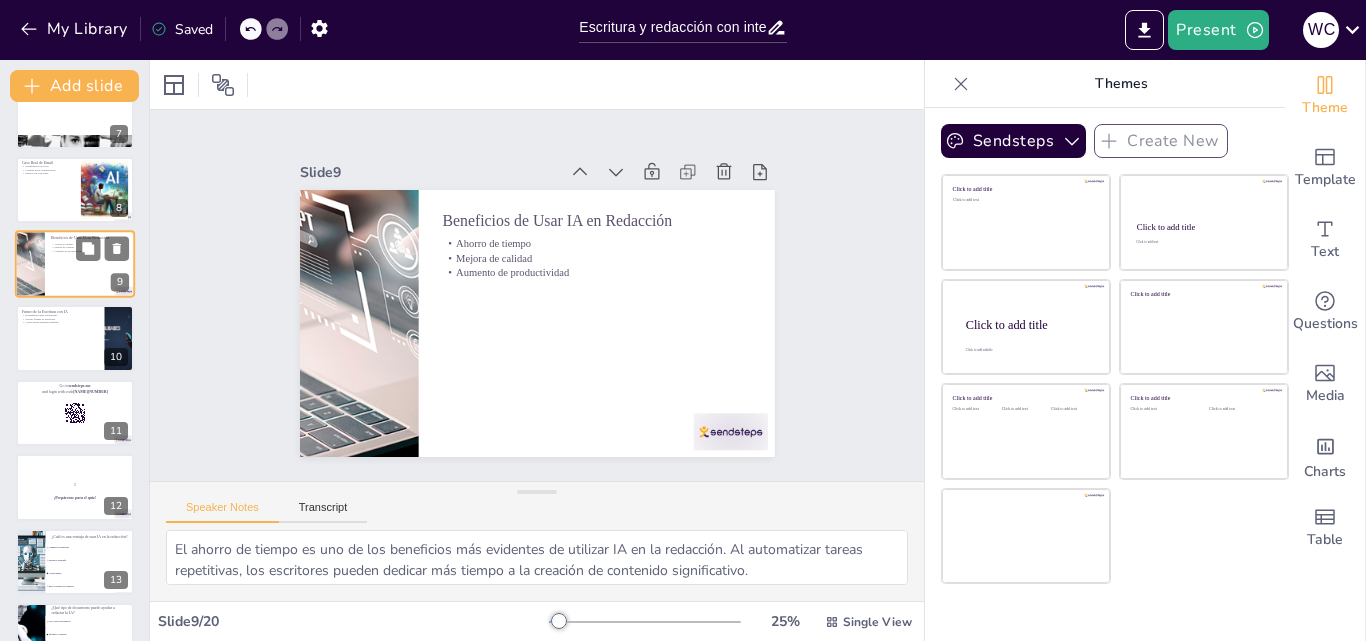 scroll, scrollTop: 375, scrollLeft: 0, axis: vertical 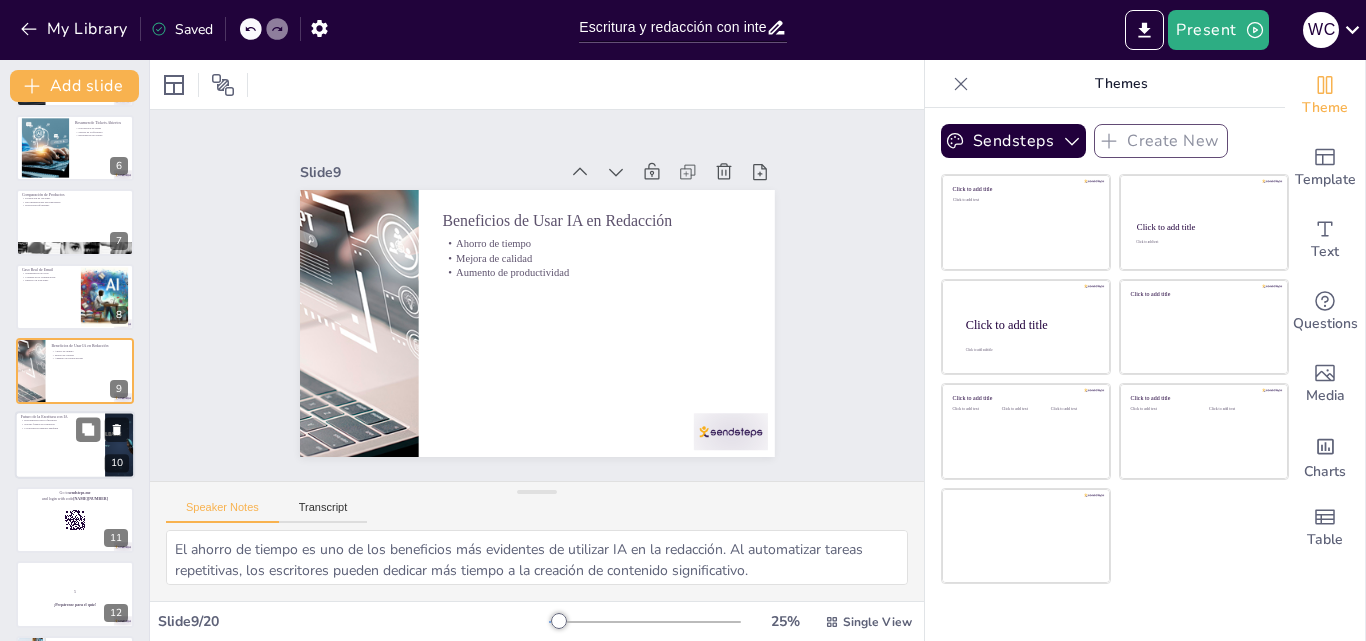 click at bounding box center (75, 446) 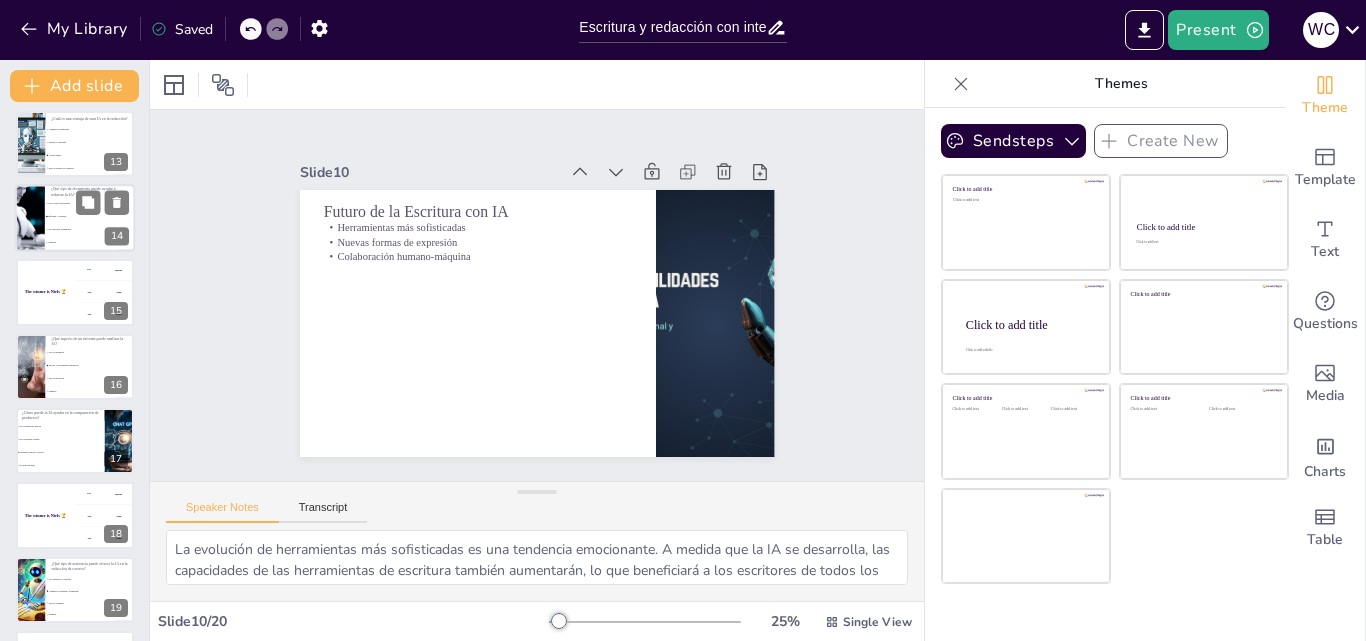 scroll, scrollTop: 973, scrollLeft: 0, axis: vertical 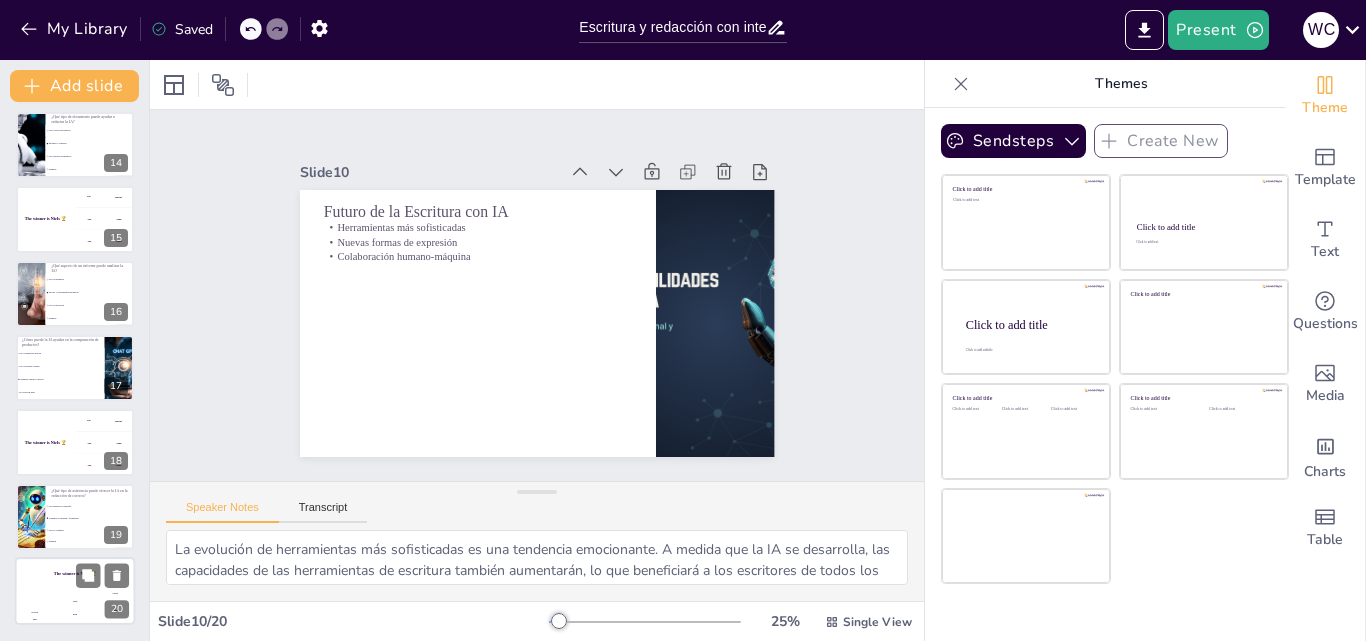 click on "The winner is   Niels 🏆" at bounding box center (75, 574) 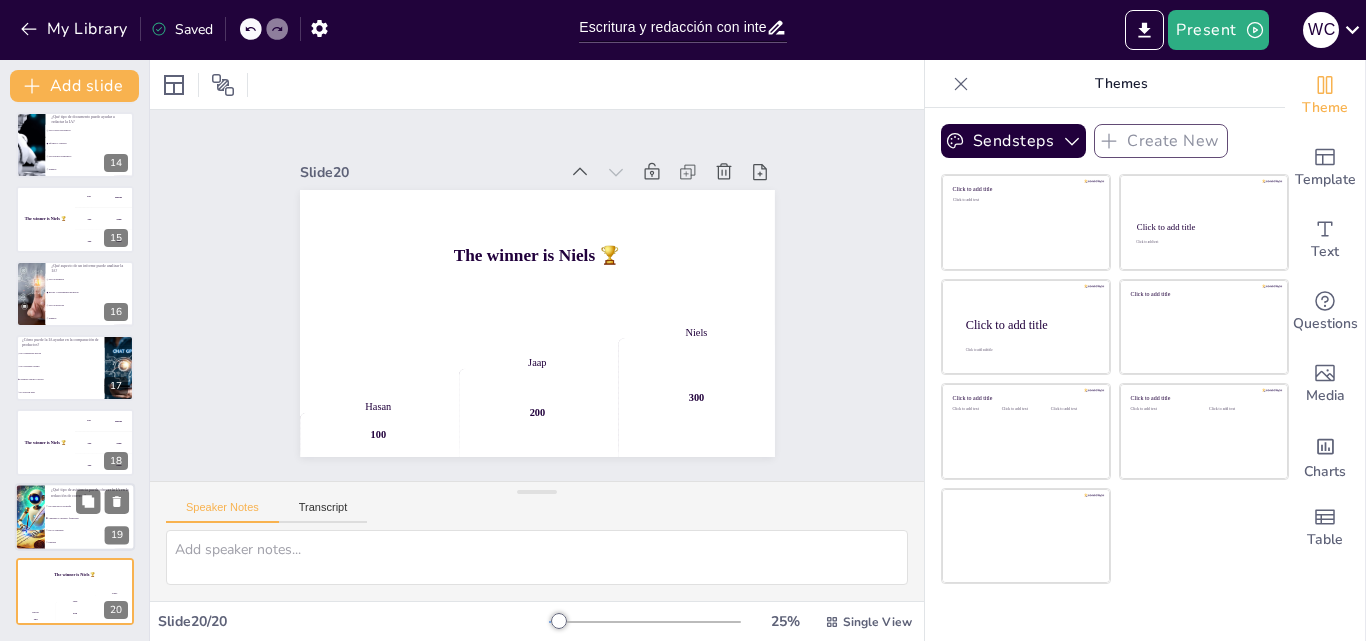 click on "Solo mejorar la ortografía" at bounding box center (90, 506) 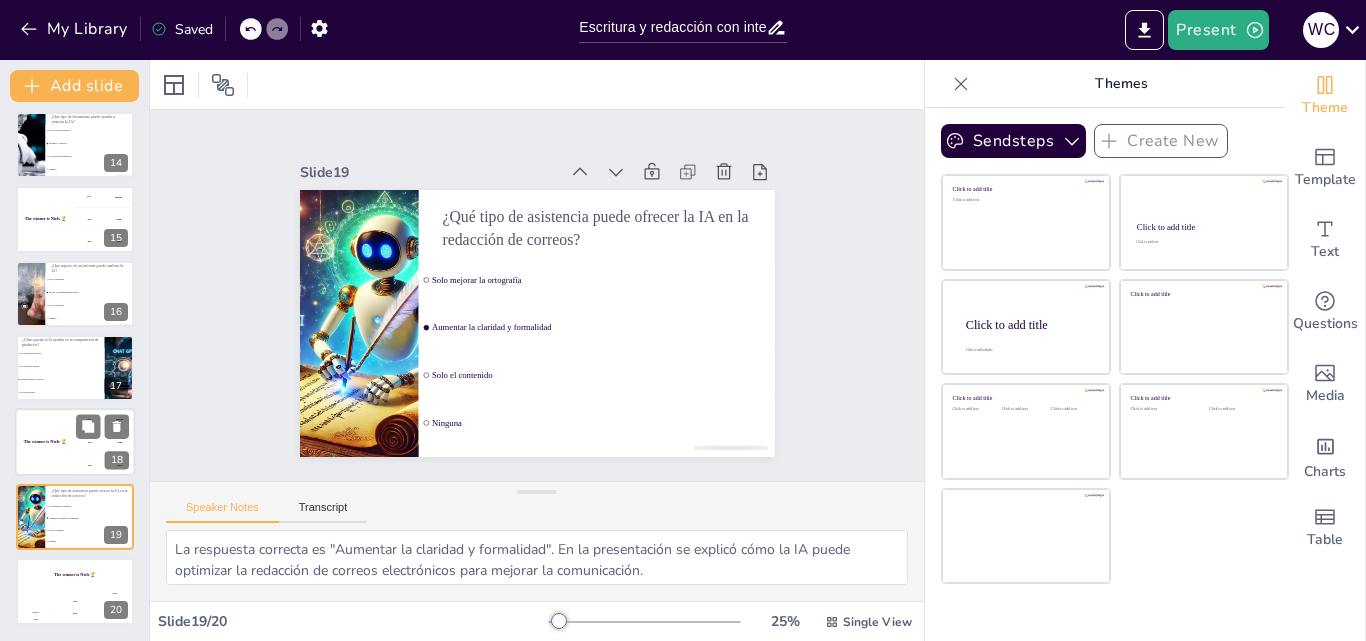 click on "The winner is   Niels 🏆" at bounding box center [45, 443] 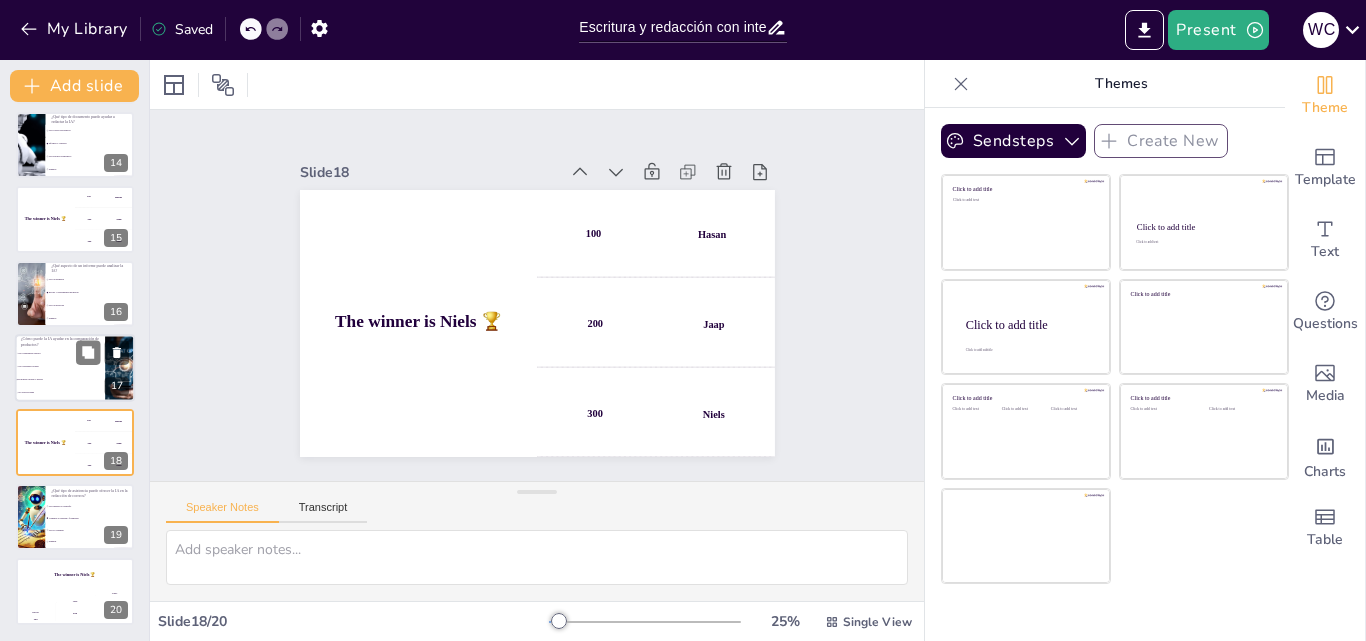 click on "Evaluando calidad y precios" at bounding box center [60, 379] 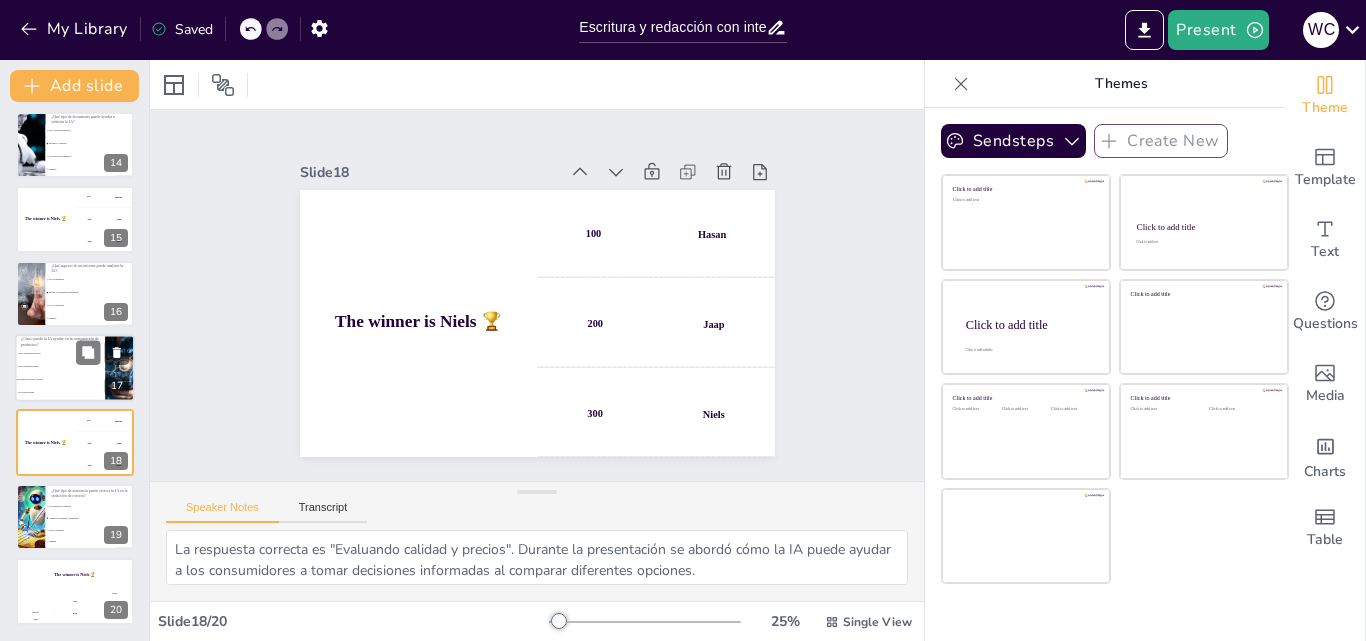 scroll, scrollTop: 970, scrollLeft: 0, axis: vertical 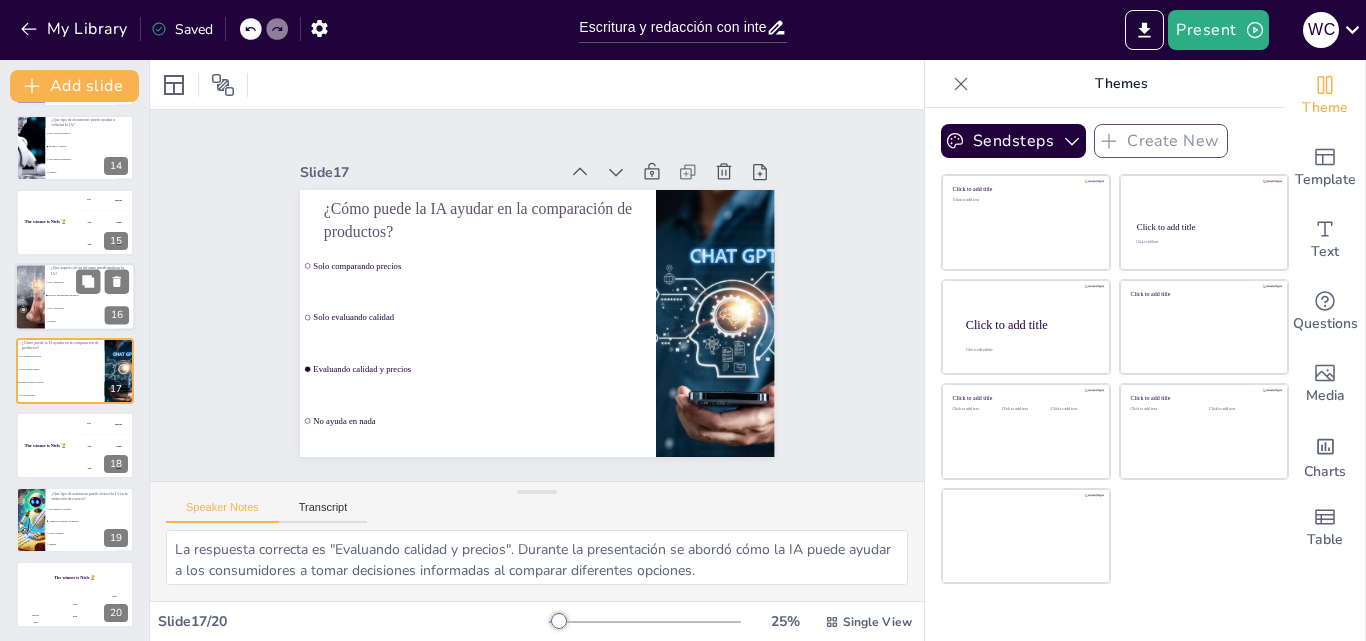 click on "Errores y oportunidades de mejora" at bounding box center [90, 295] 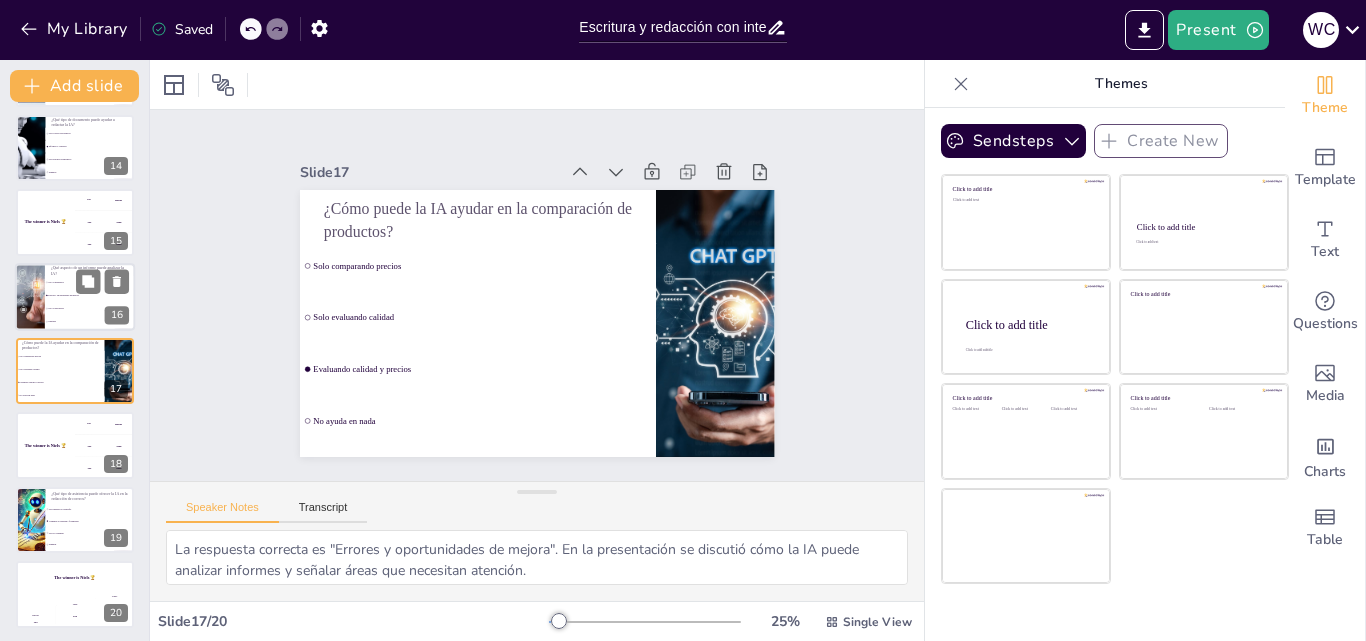 scroll, scrollTop: 895, scrollLeft: 0, axis: vertical 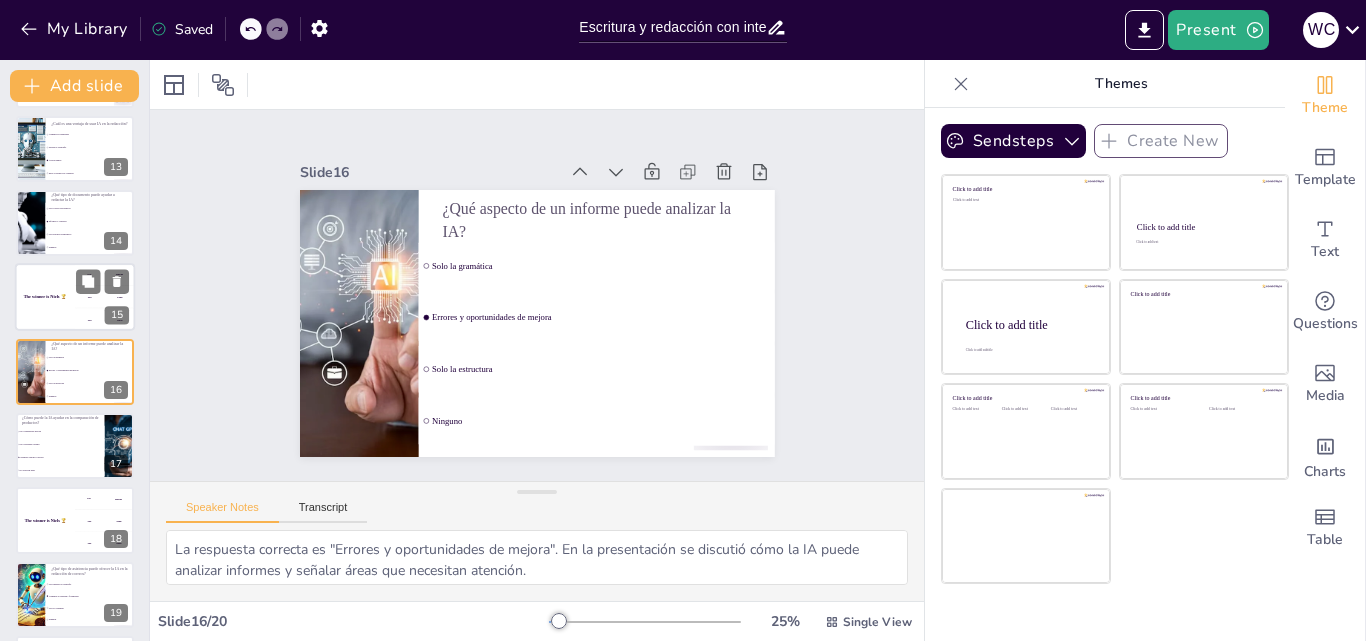 click on "The winner is   Niels 🏆" at bounding box center [45, 296] 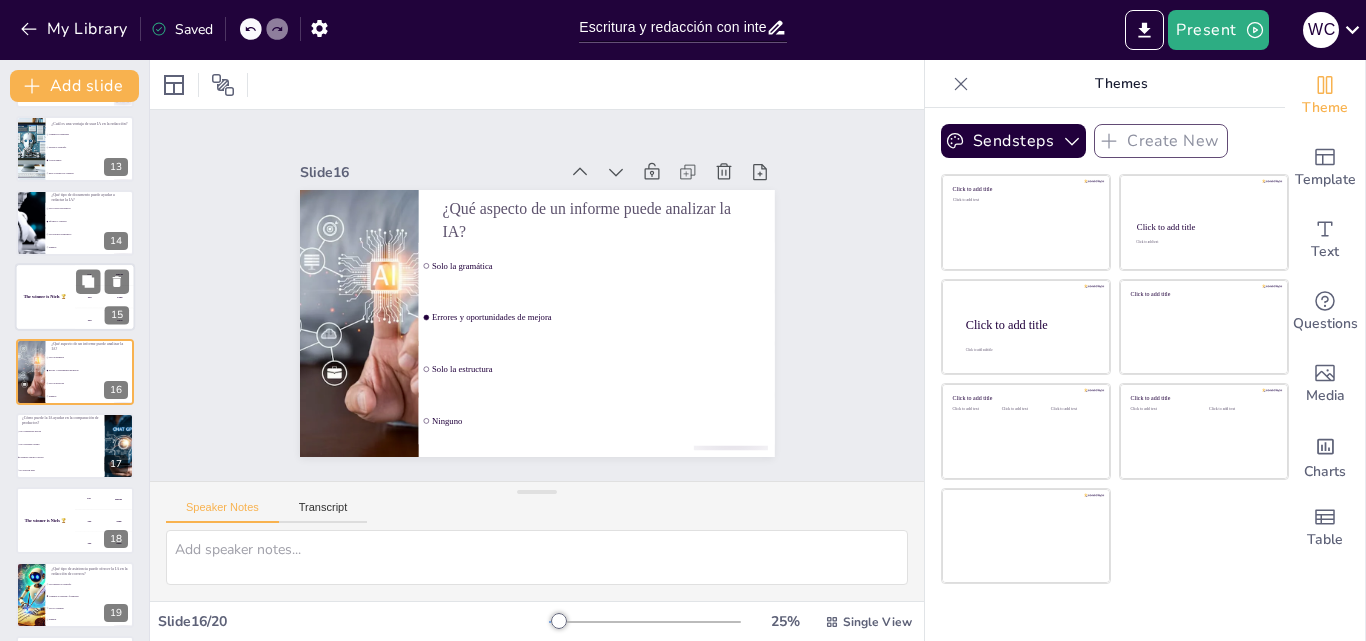scroll, scrollTop: 821, scrollLeft: 0, axis: vertical 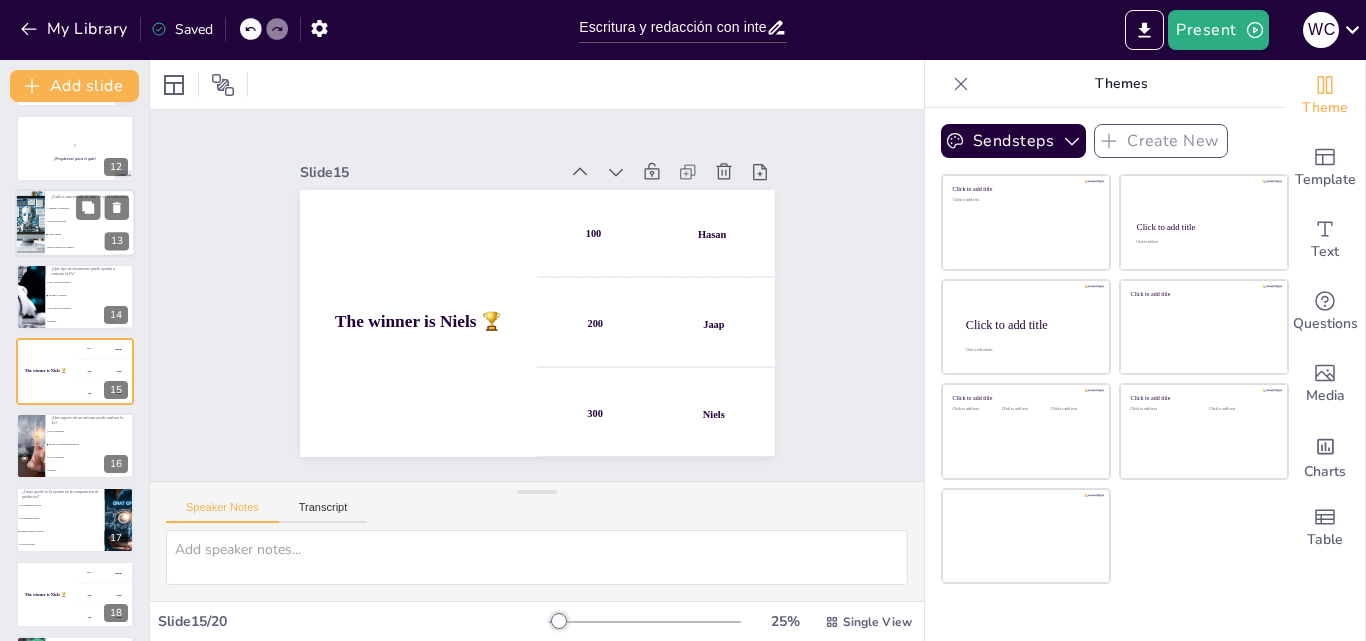 click on "Mejora la ortografía" at bounding box center (90, 221) 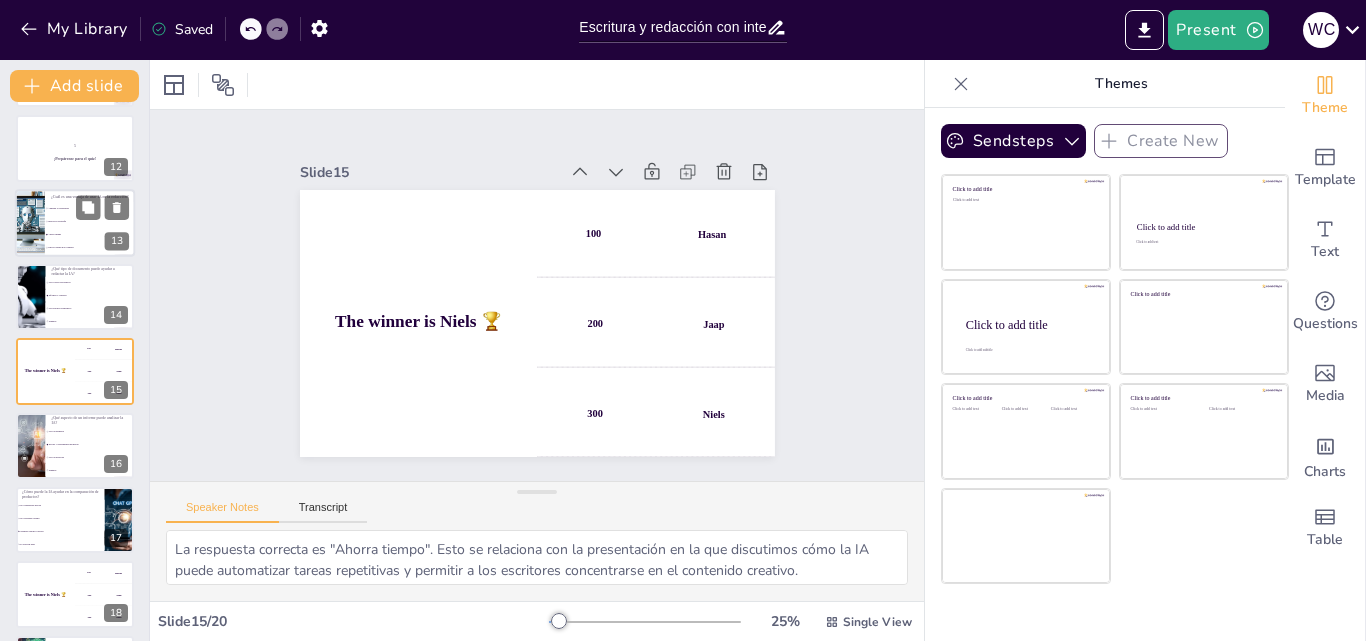 scroll, scrollTop: 672, scrollLeft: 0, axis: vertical 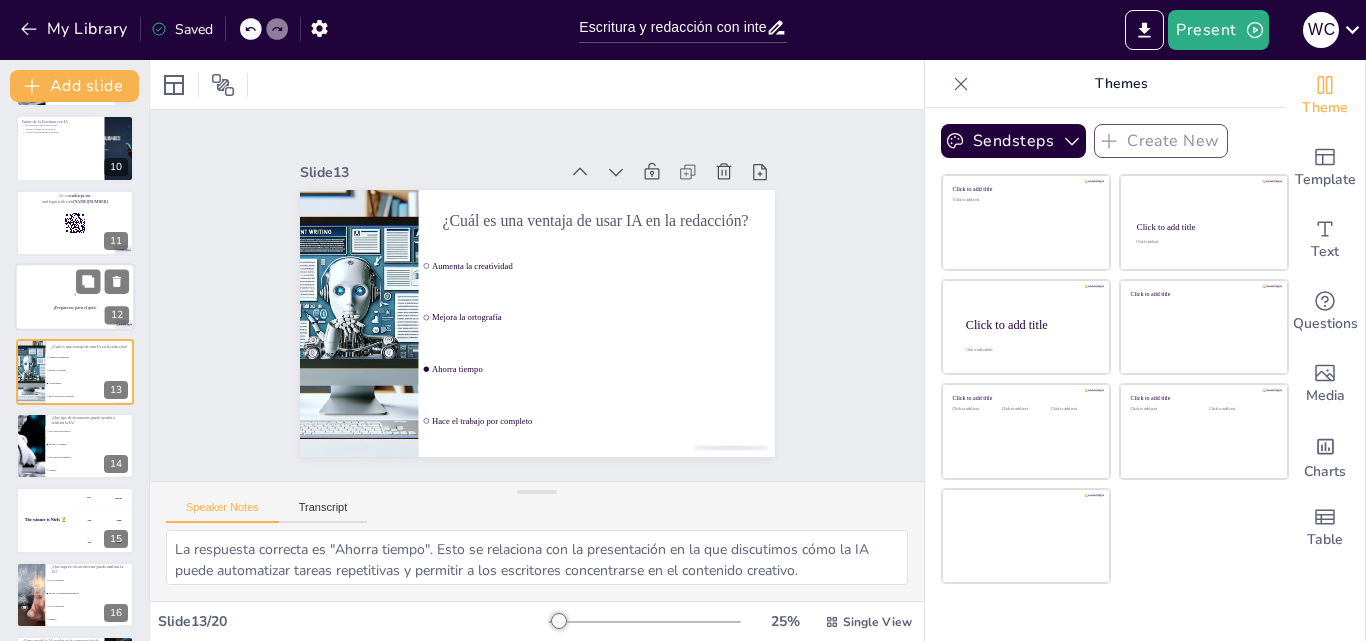 click at bounding box center [75, 297] 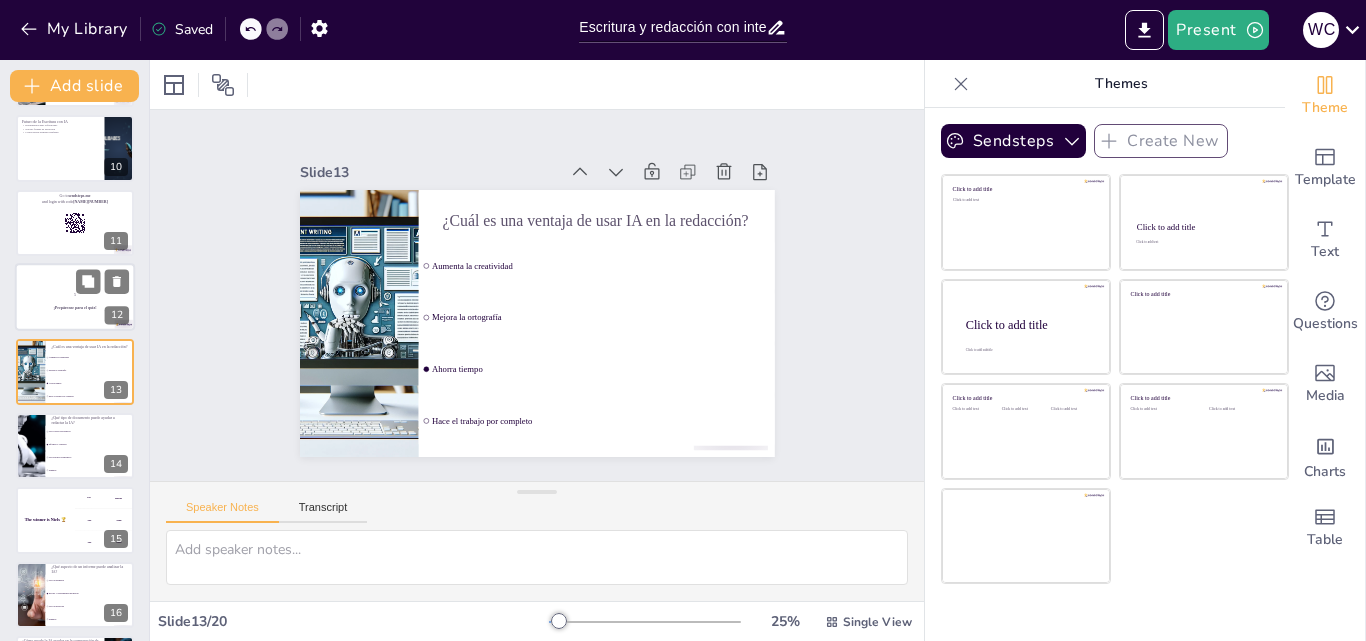 scroll, scrollTop: 598, scrollLeft: 0, axis: vertical 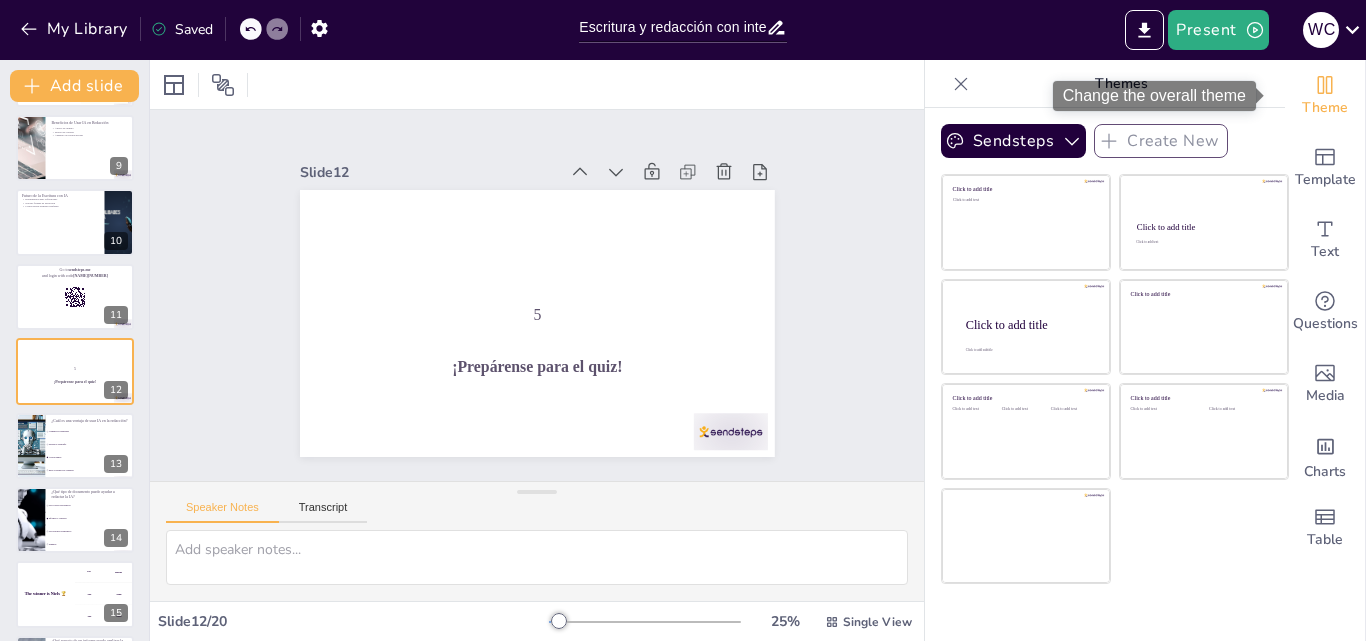 click 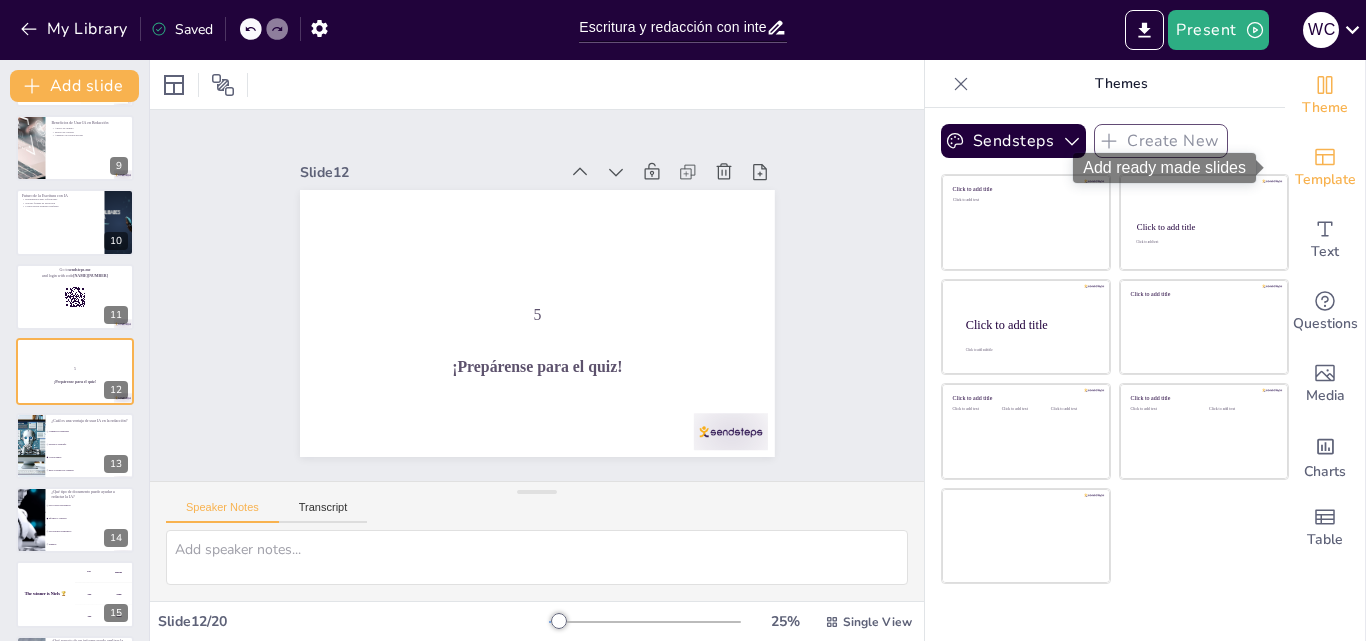 click 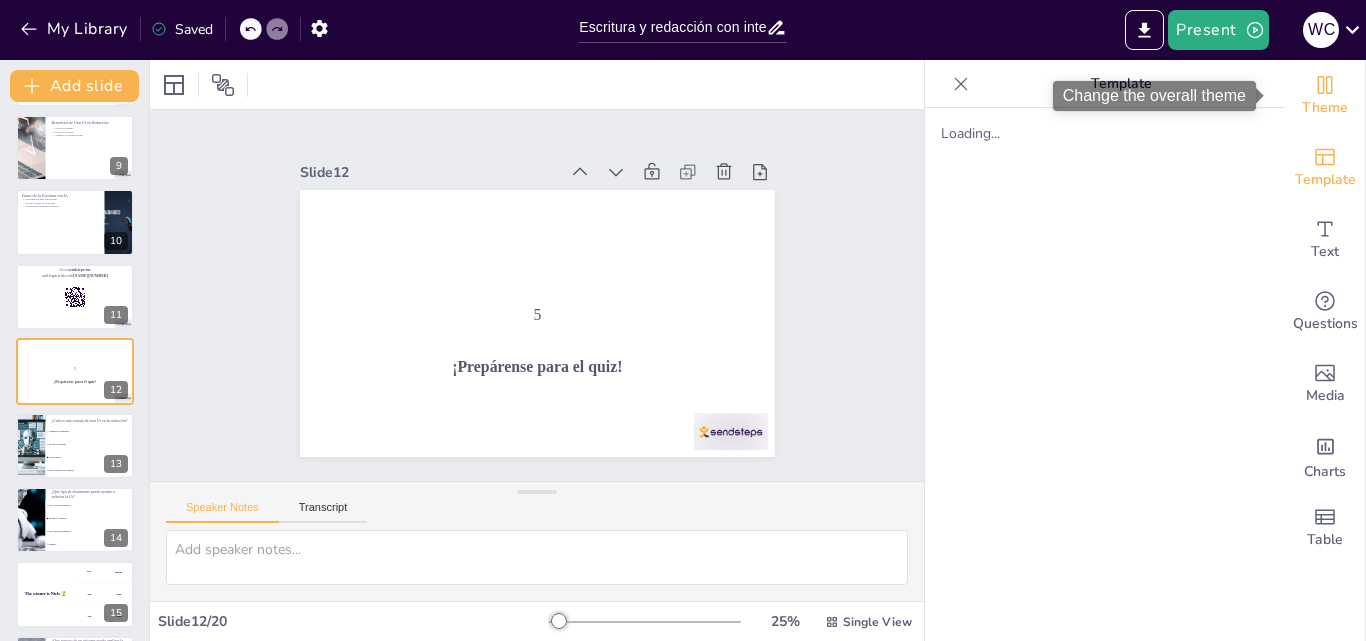 click 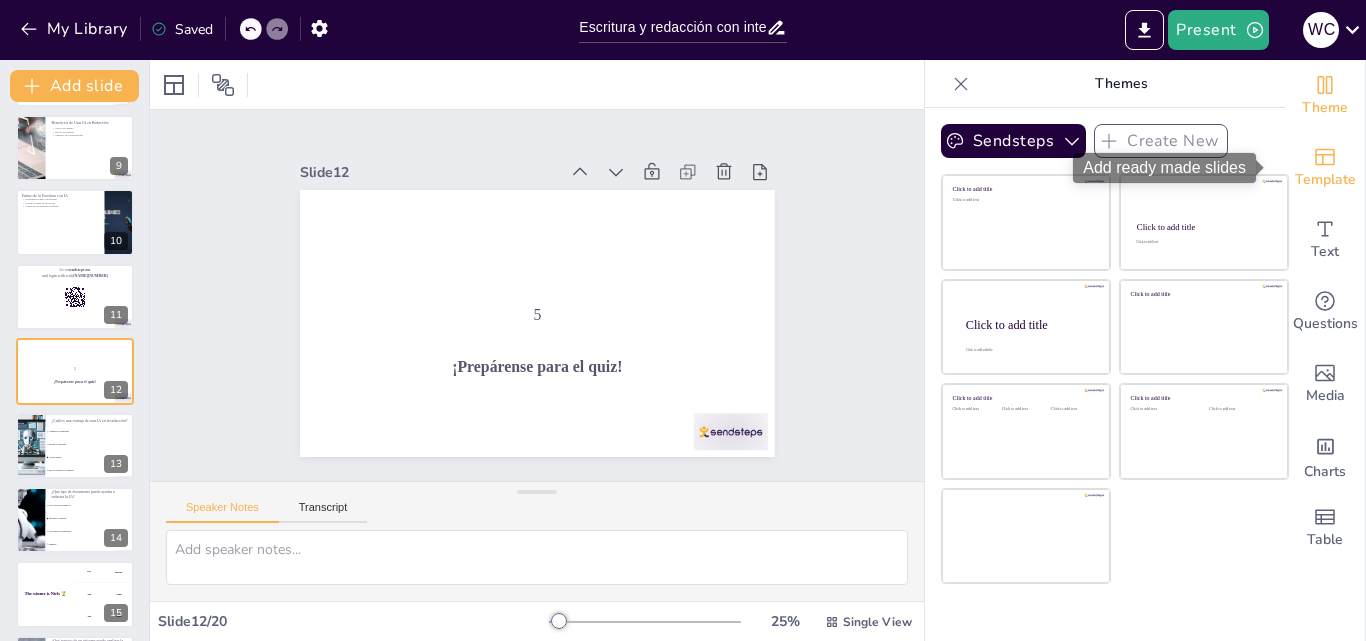 click 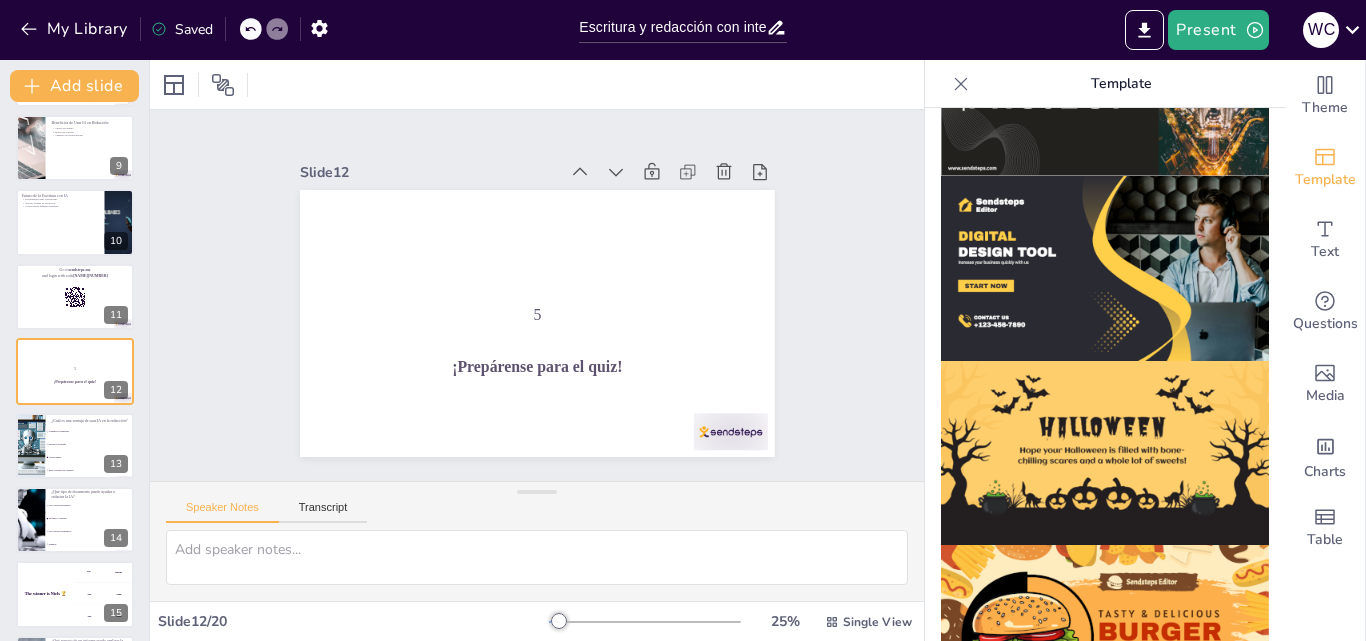 scroll, scrollTop: 2007, scrollLeft: 0, axis: vertical 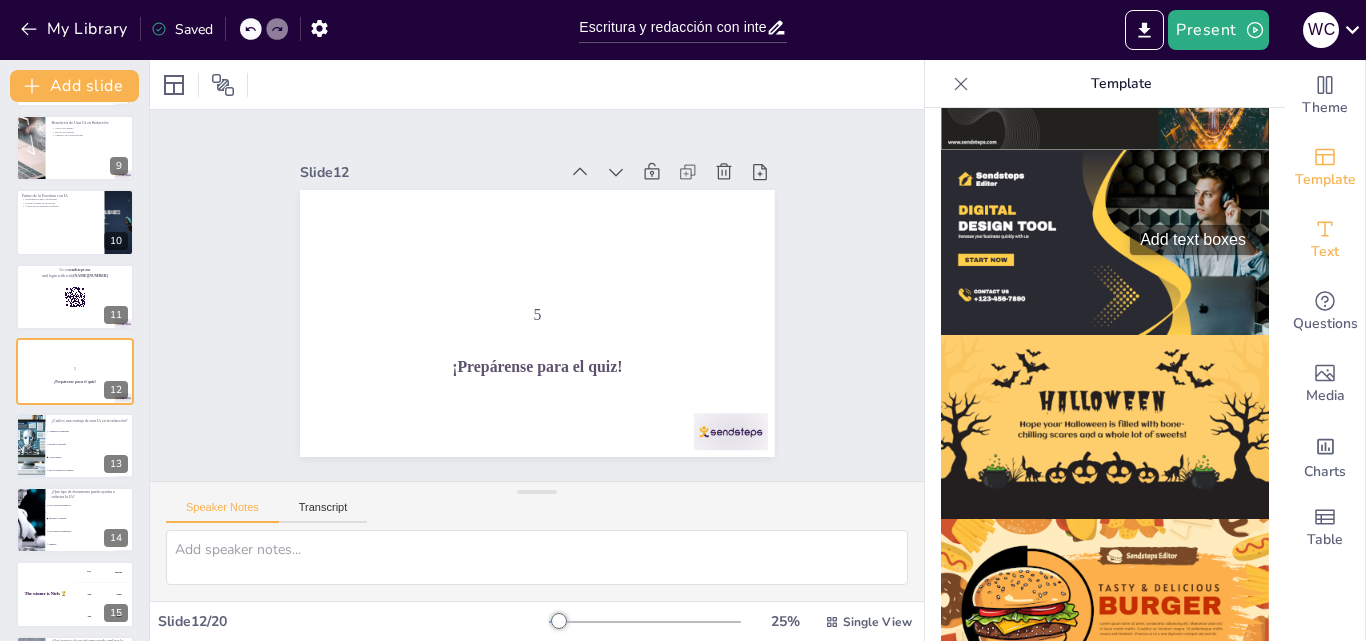 click 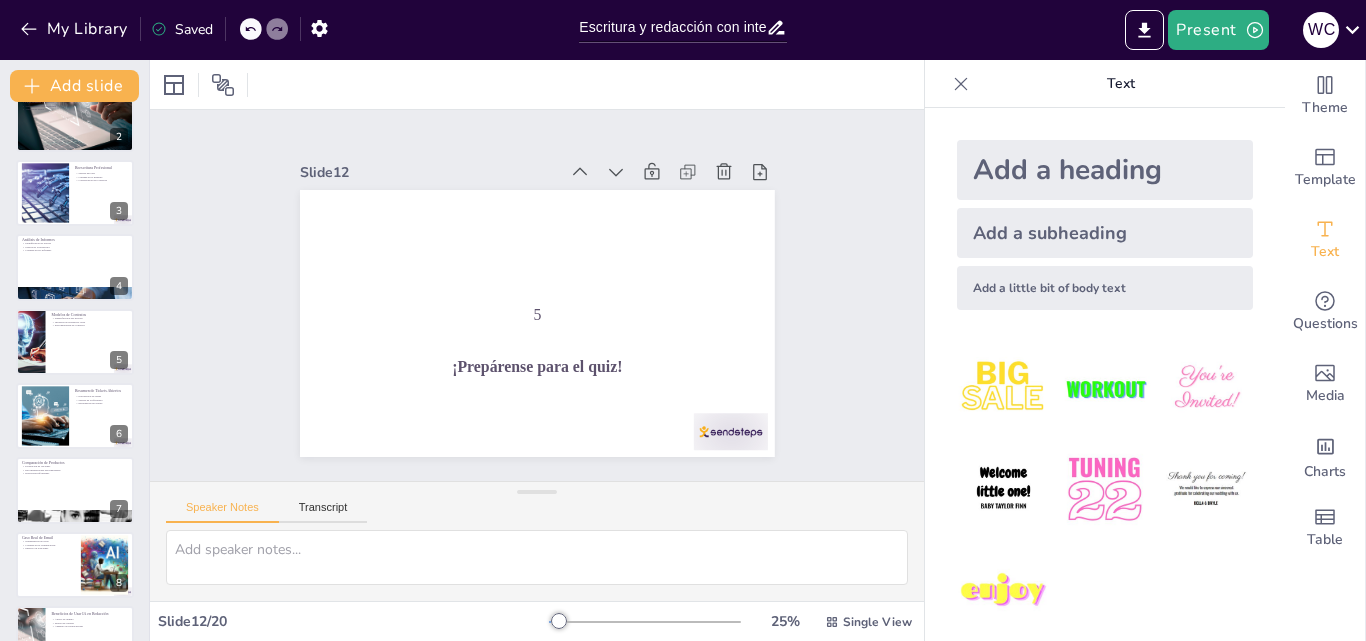 scroll, scrollTop: 0, scrollLeft: 0, axis: both 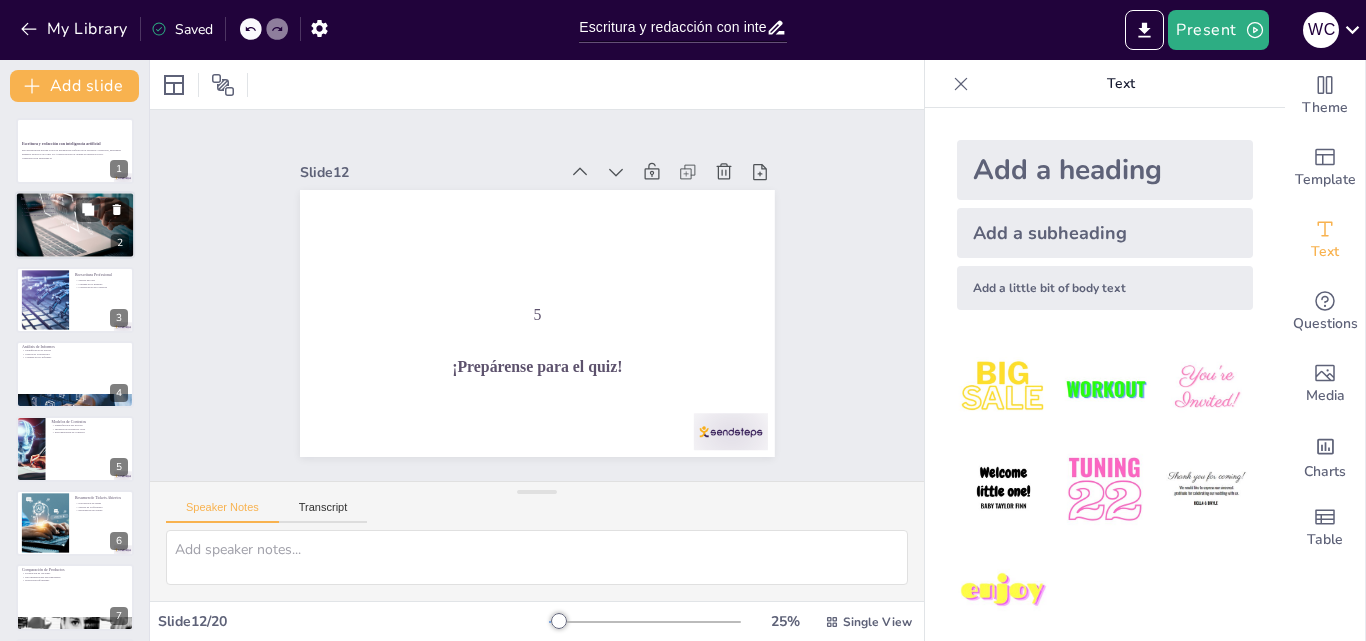click at bounding box center [74, 226] 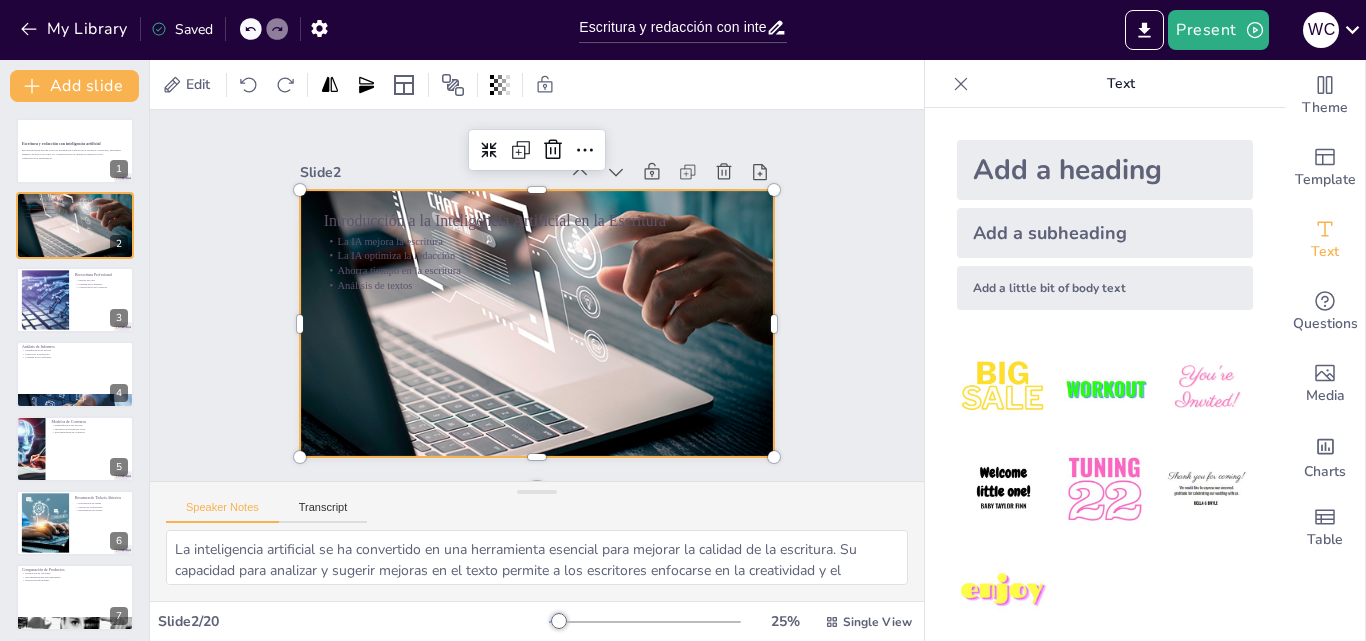 click at bounding box center (533, 323) 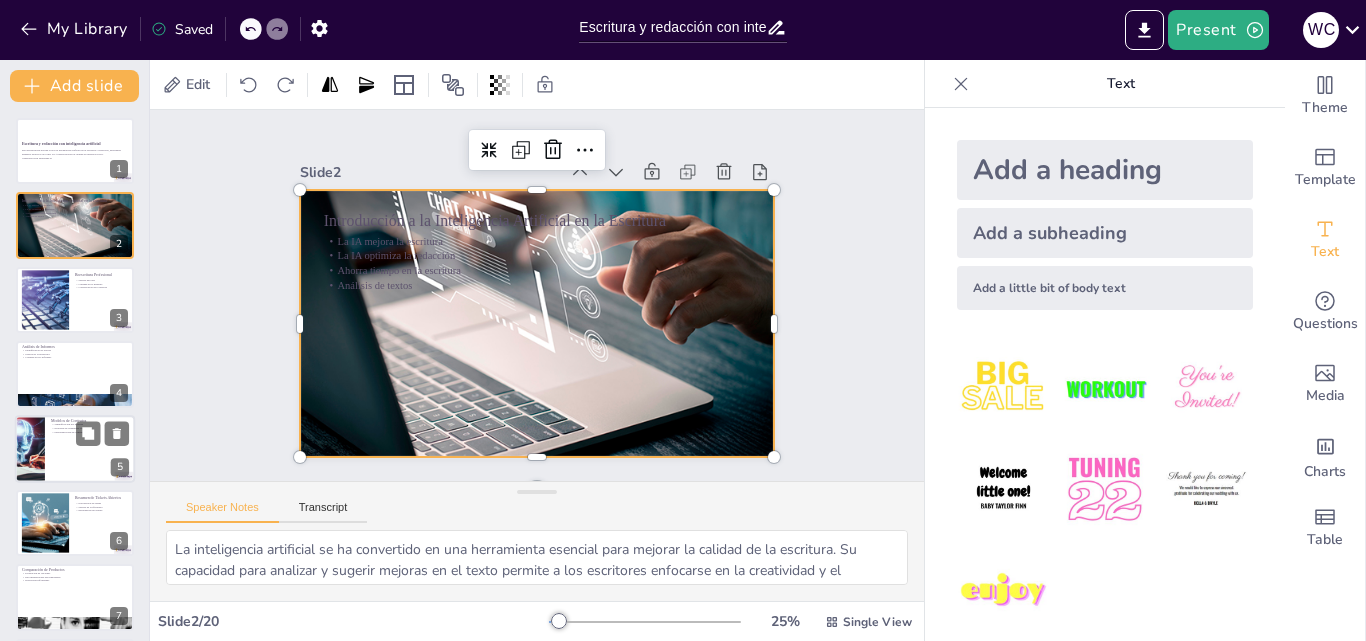 click at bounding box center [75, 449] 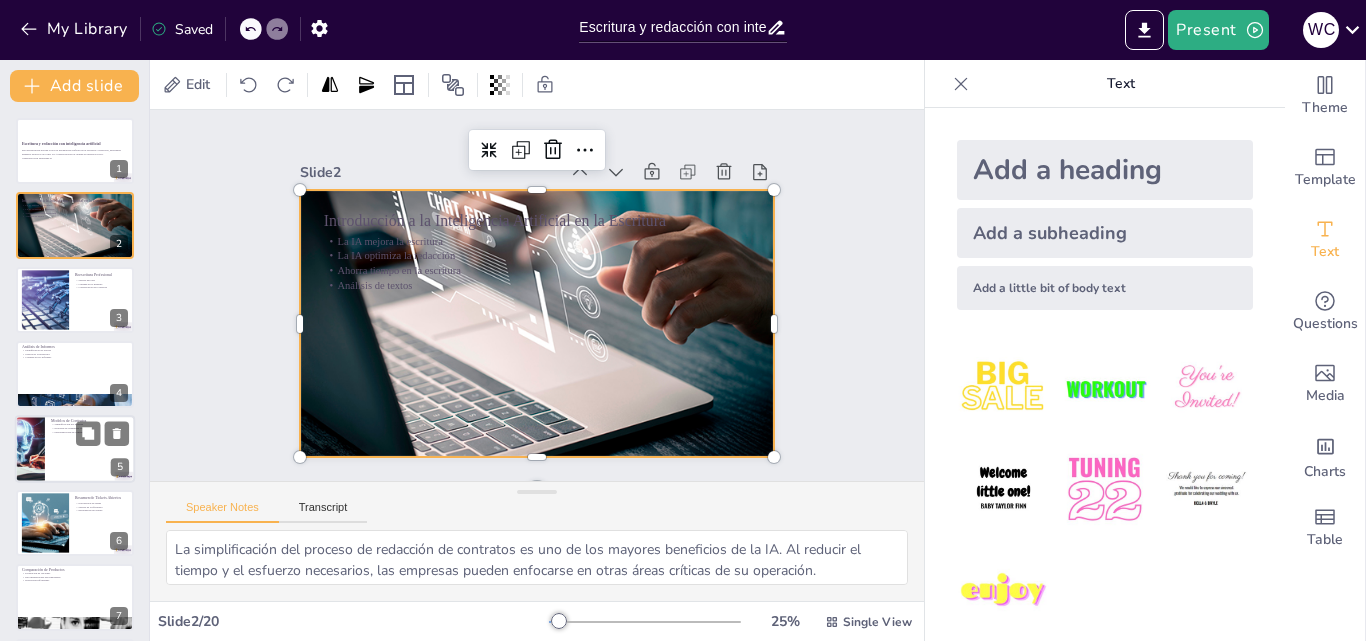 scroll, scrollTop: 77, scrollLeft: 0, axis: vertical 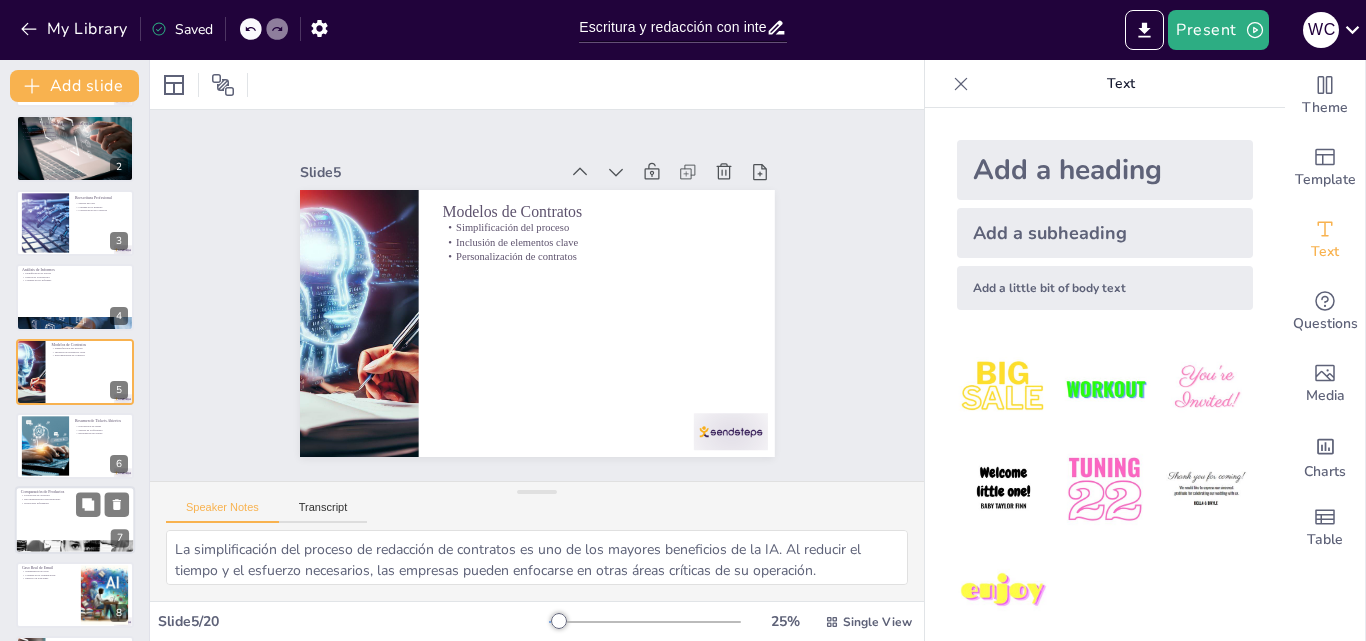 click at bounding box center (75, 521) 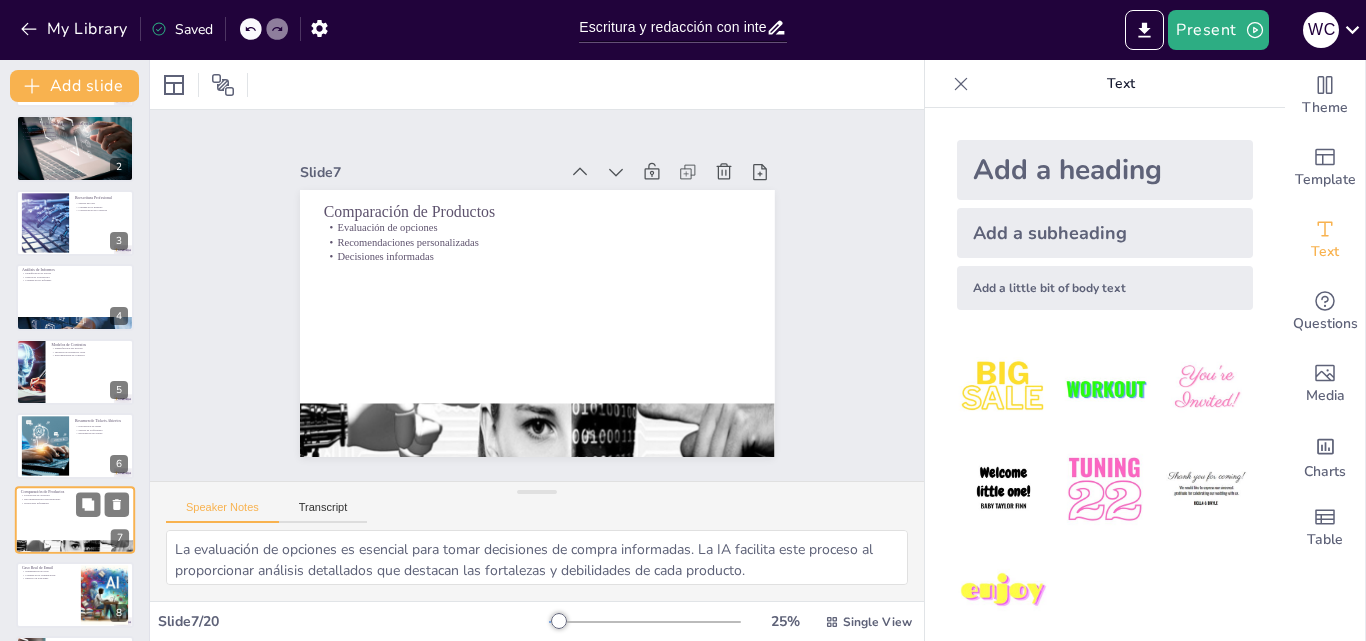 scroll, scrollTop: 226, scrollLeft: 0, axis: vertical 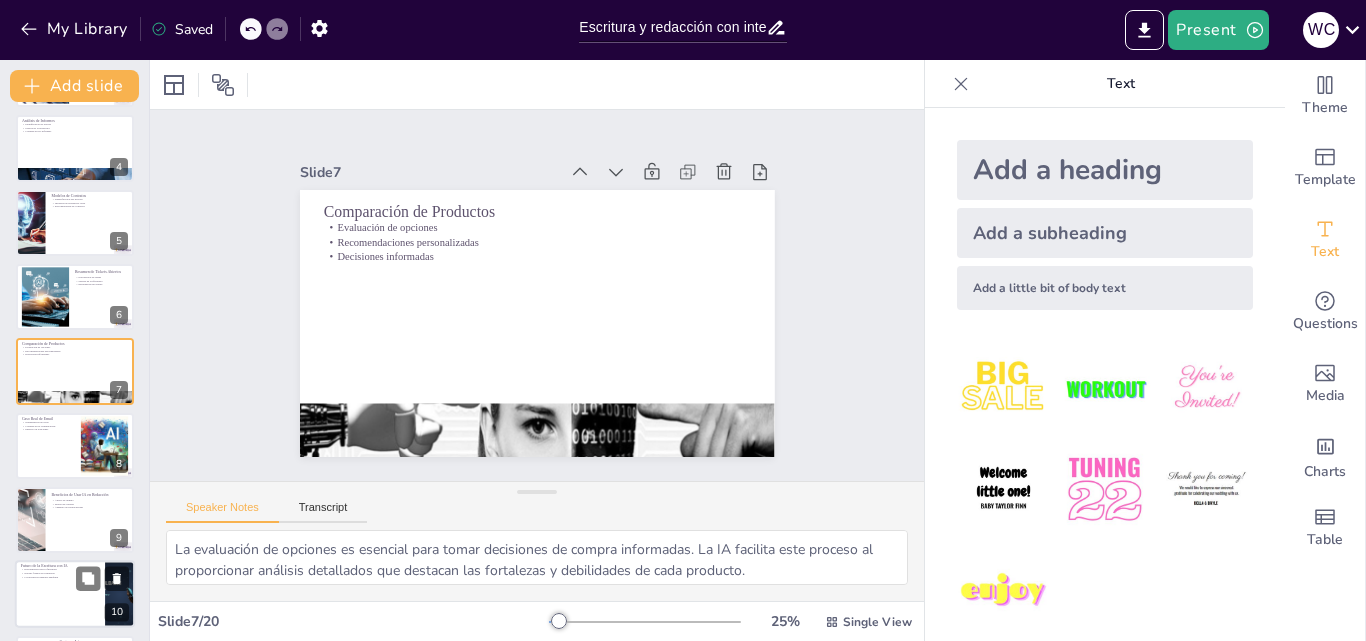 click at bounding box center (75, 595) 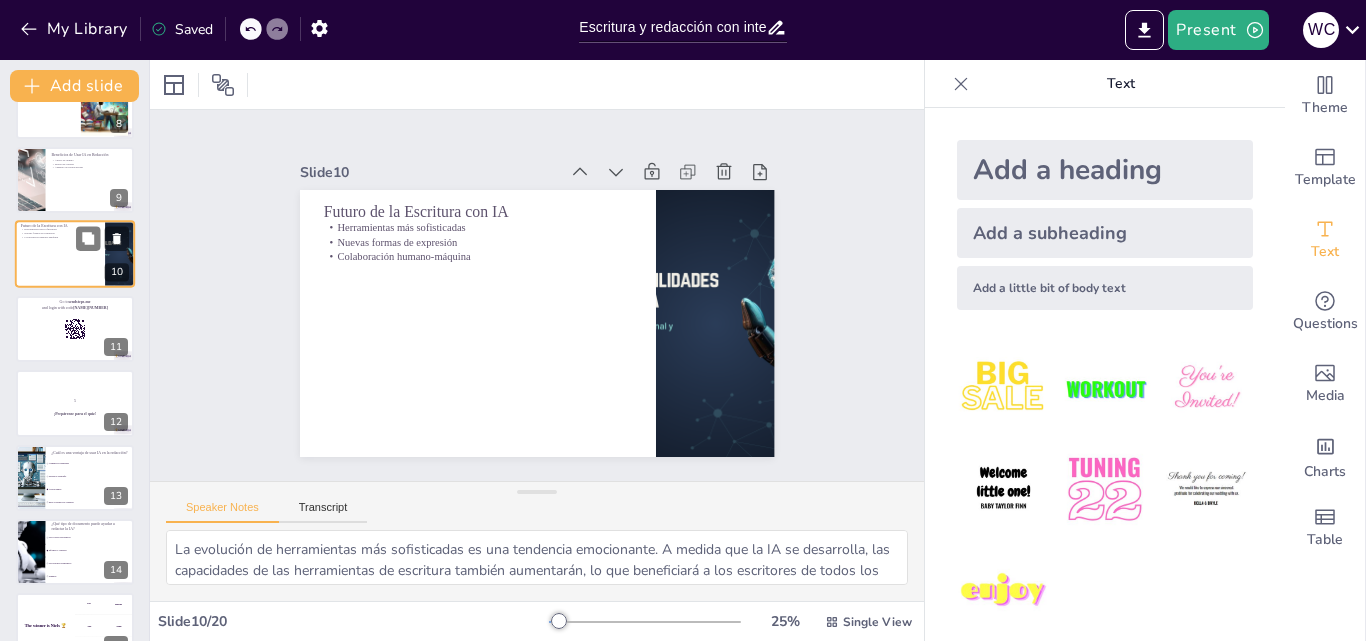 scroll, scrollTop: 565, scrollLeft: 0, axis: vertical 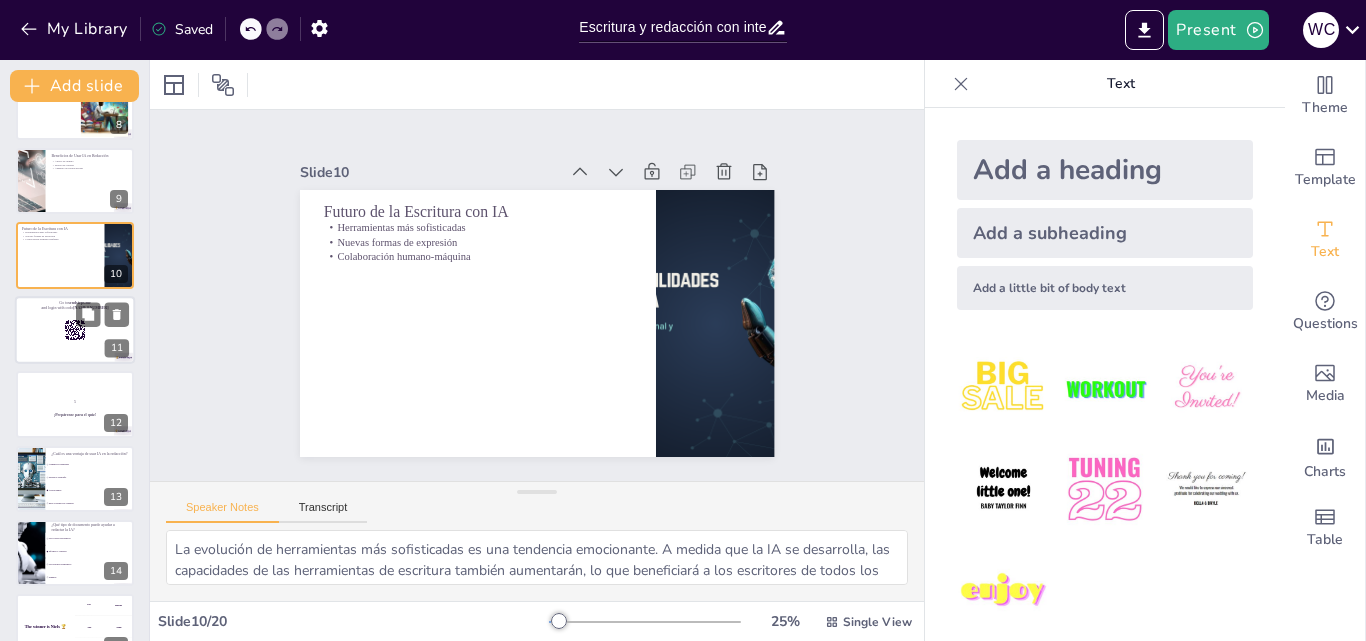 click at bounding box center [75, 330] 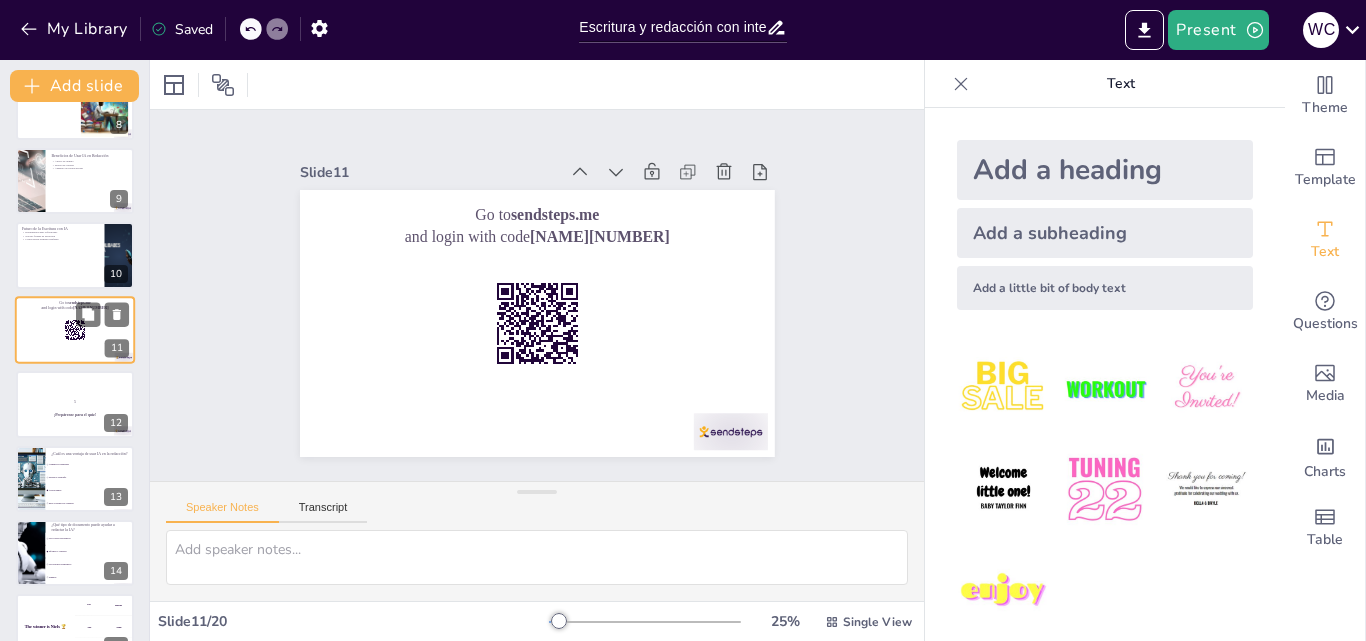 scroll, scrollTop: 523, scrollLeft: 0, axis: vertical 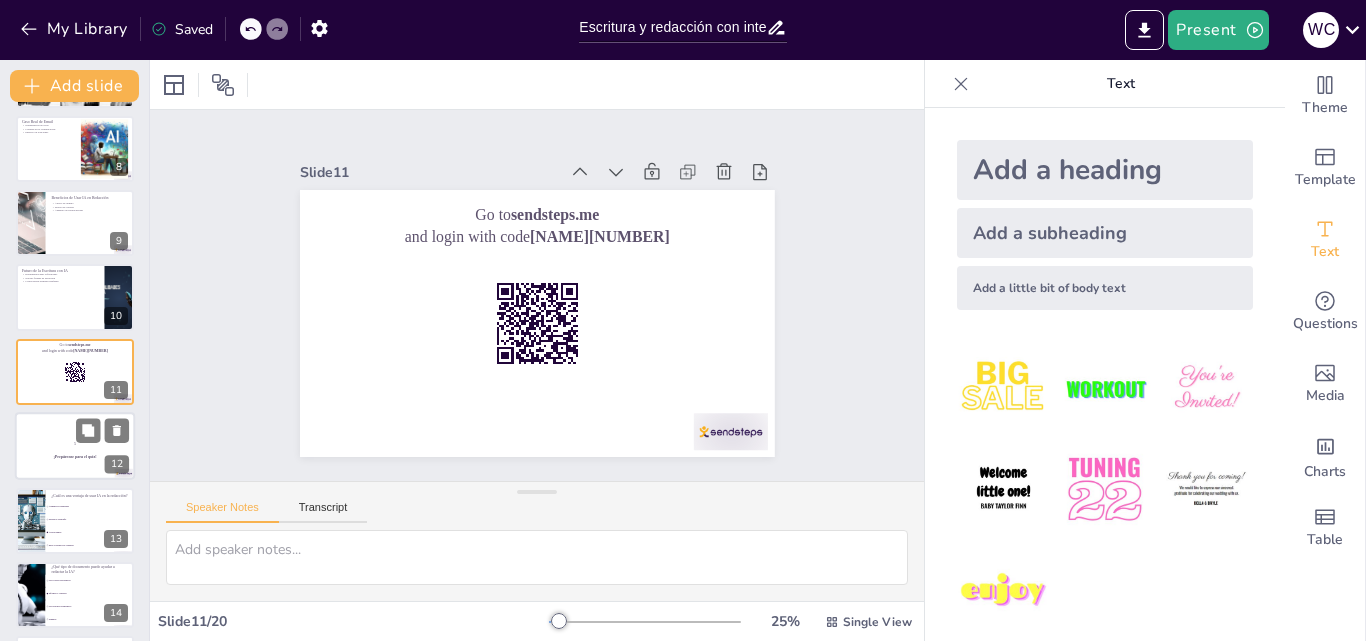 click at bounding box center [75, 446] 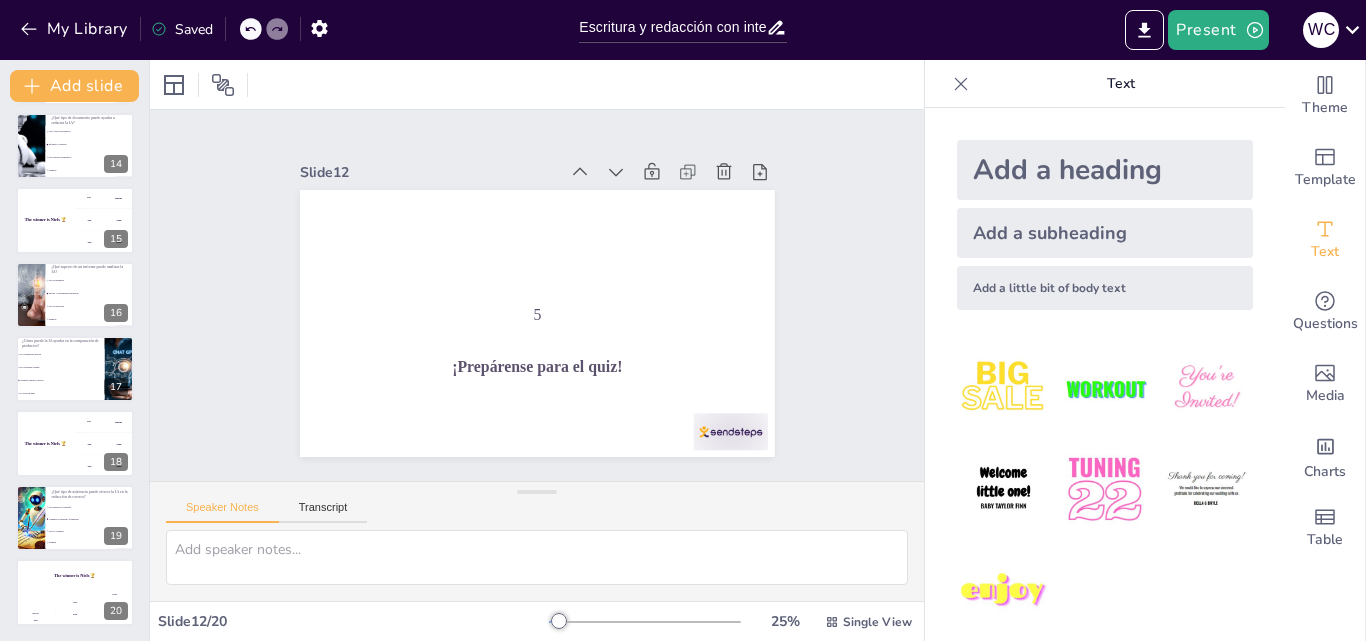 scroll, scrollTop: 973, scrollLeft: 0, axis: vertical 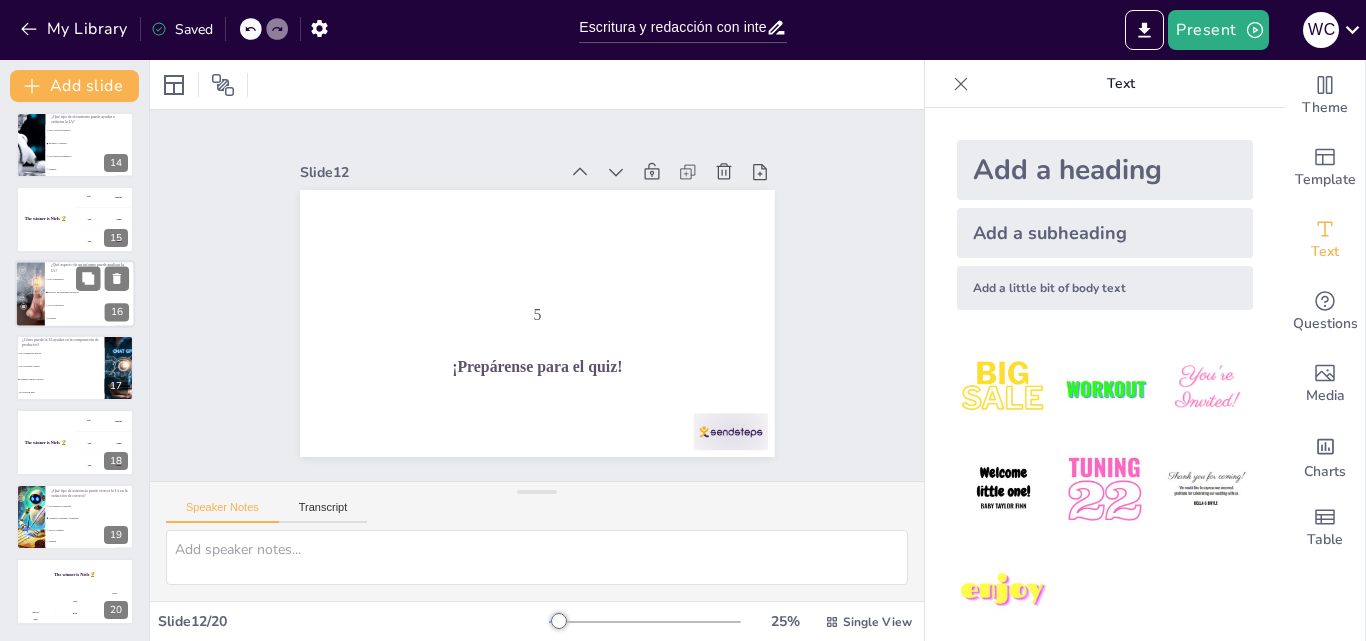 click at bounding box center (30, 294) 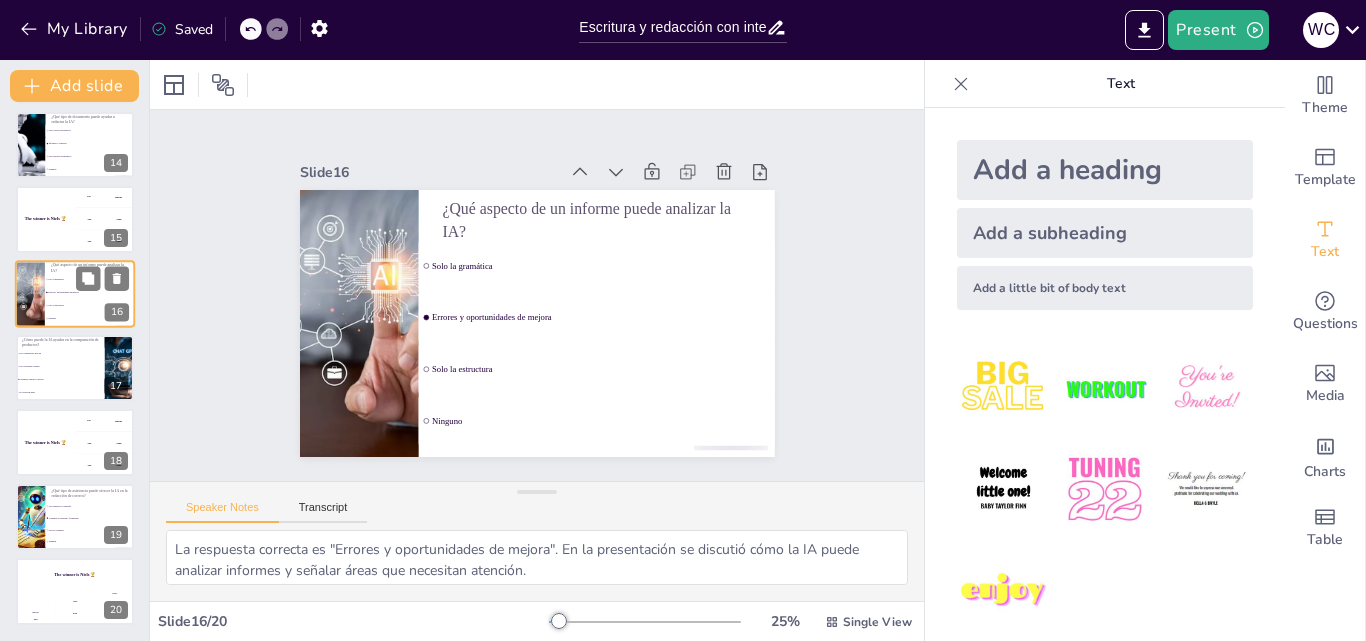 scroll, scrollTop: 895, scrollLeft: 0, axis: vertical 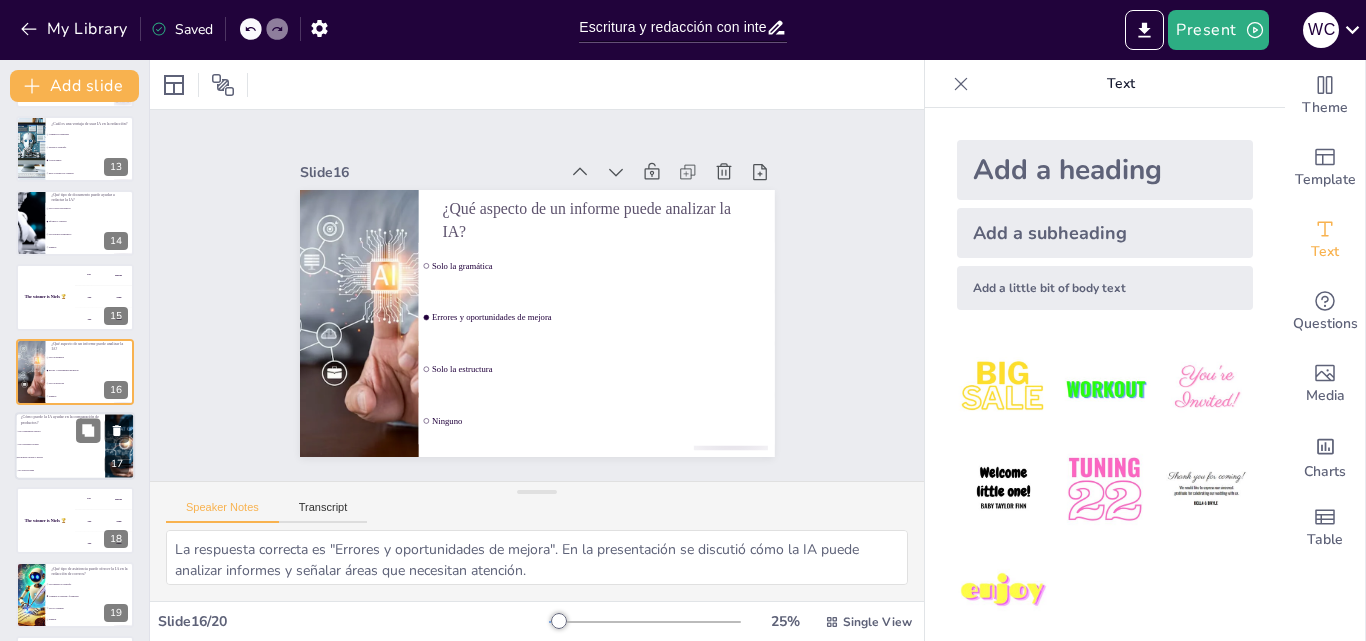 click on "Evaluando calidad y precios" at bounding box center [60, 457] 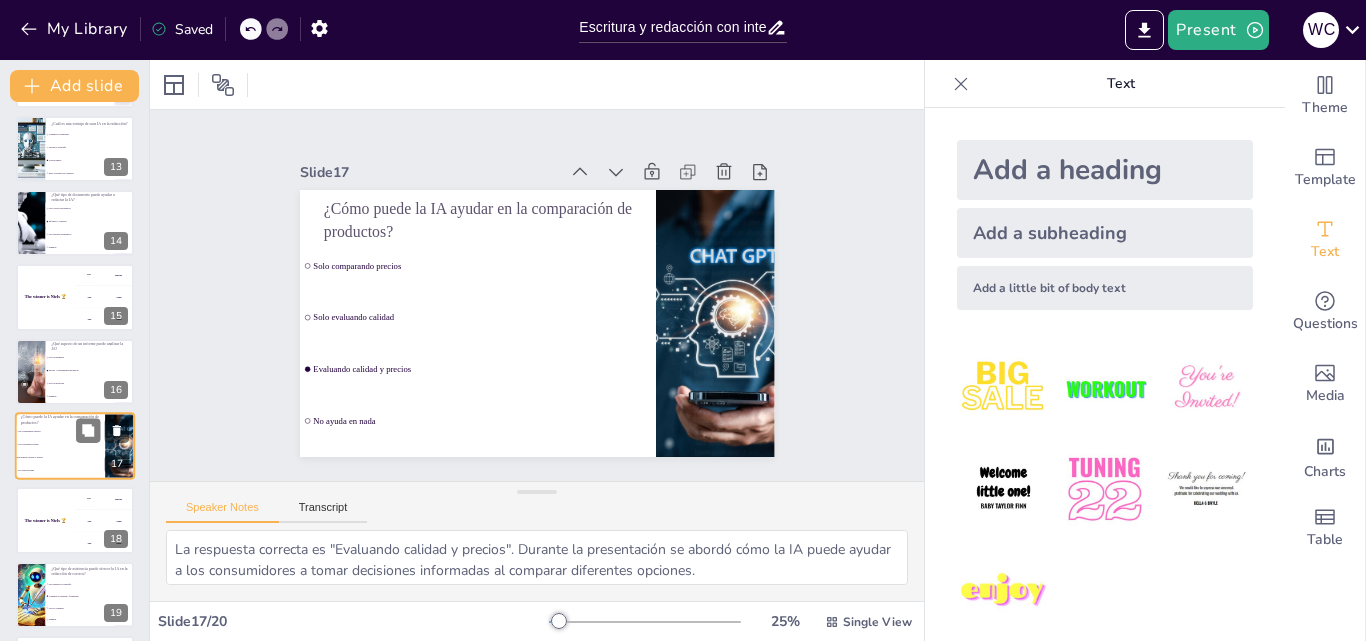 scroll, scrollTop: 970, scrollLeft: 0, axis: vertical 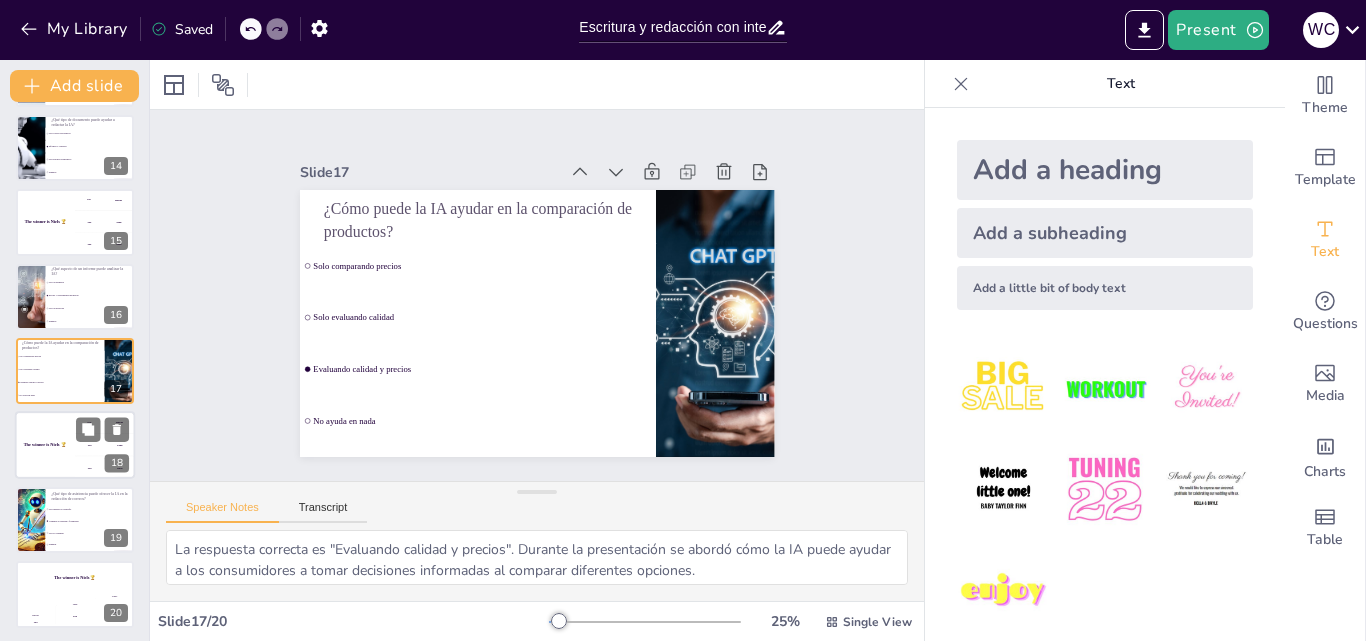 click on "The winner is   Niels 🏆" at bounding box center [45, 444] 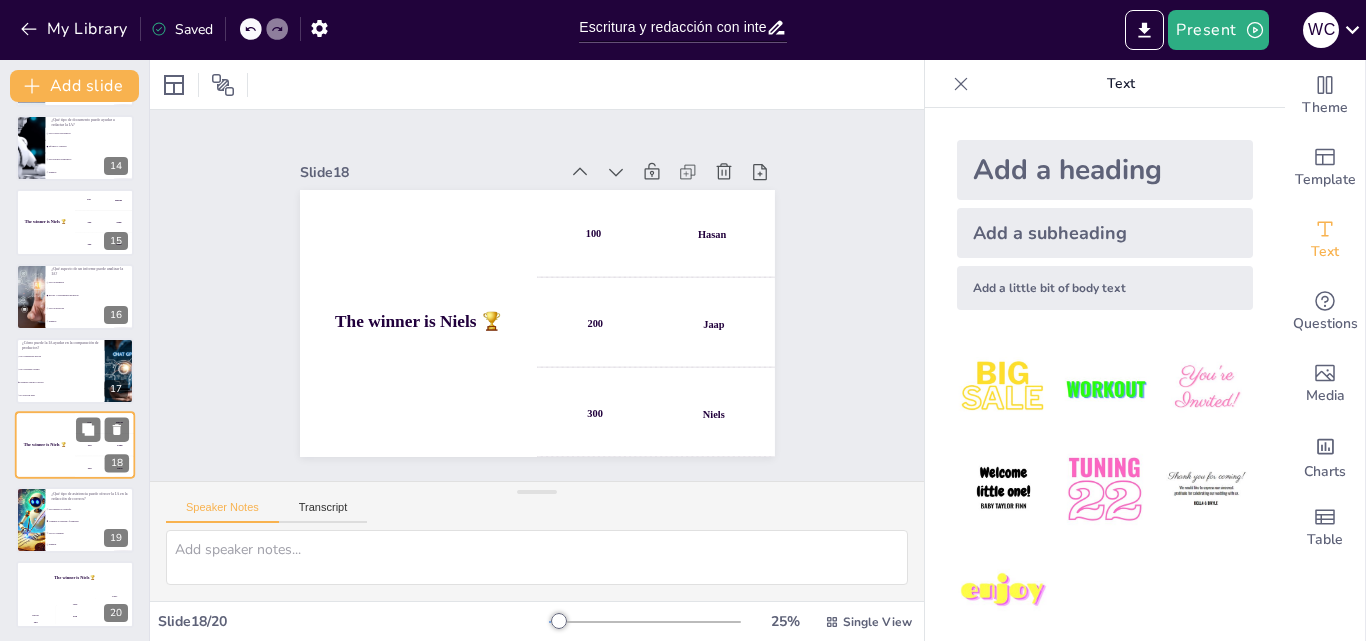 scroll, scrollTop: 973, scrollLeft: 0, axis: vertical 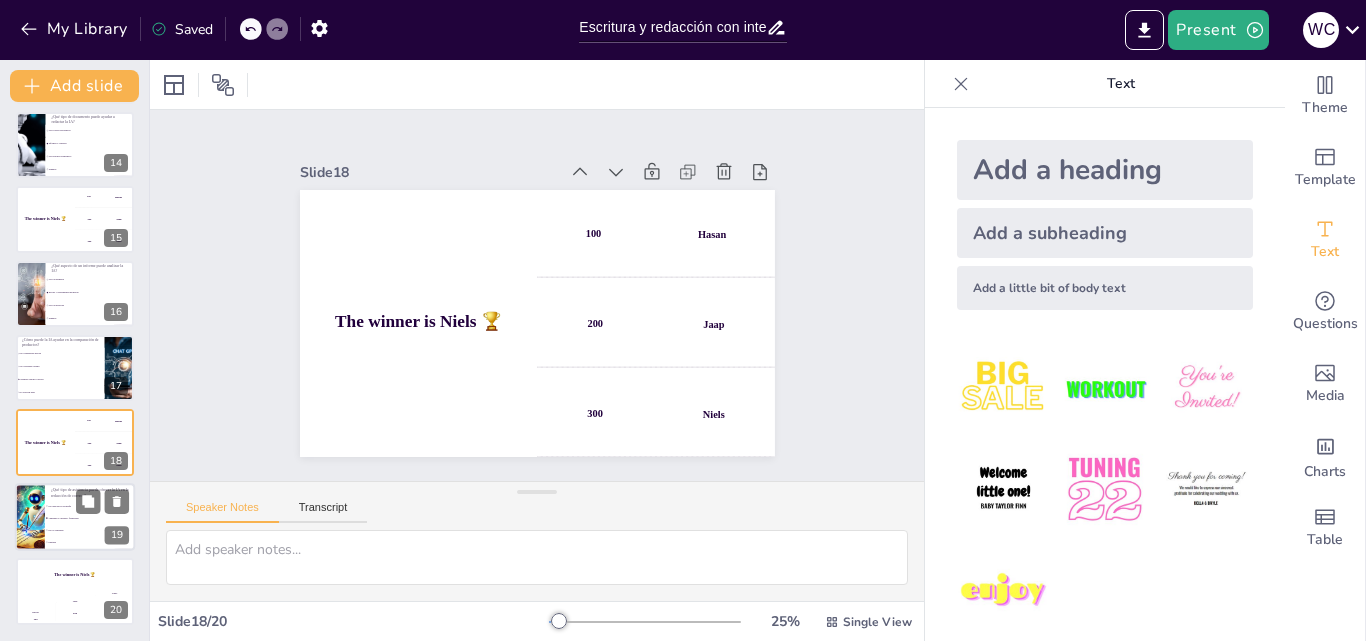 click on "Aumentar la claridad y formalidad" at bounding box center (90, 518) 